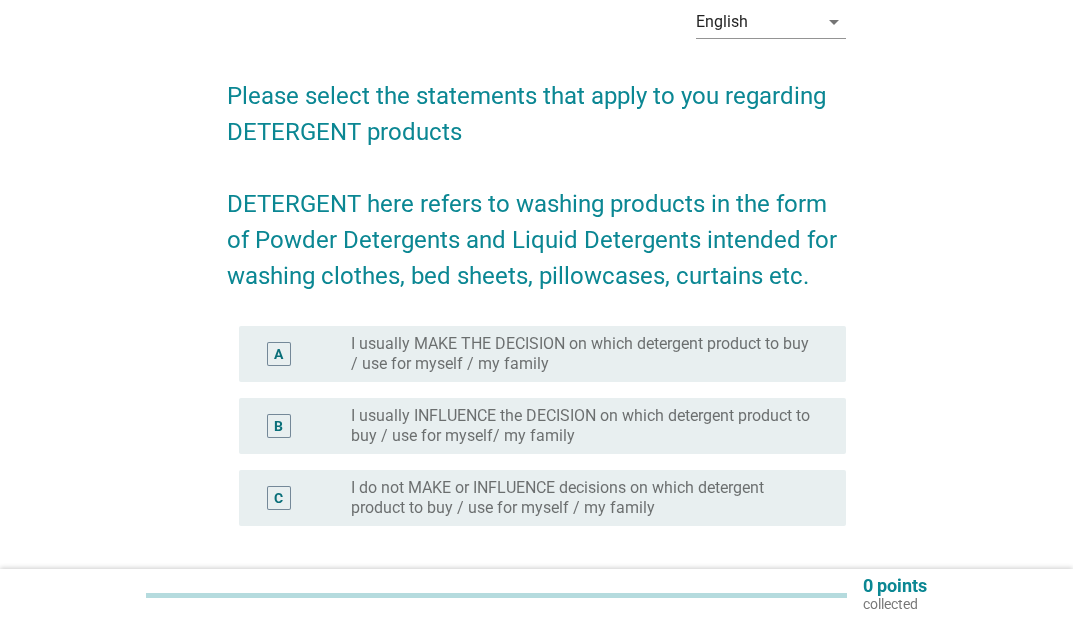 scroll, scrollTop: 200, scrollLeft: 0, axis: vertical 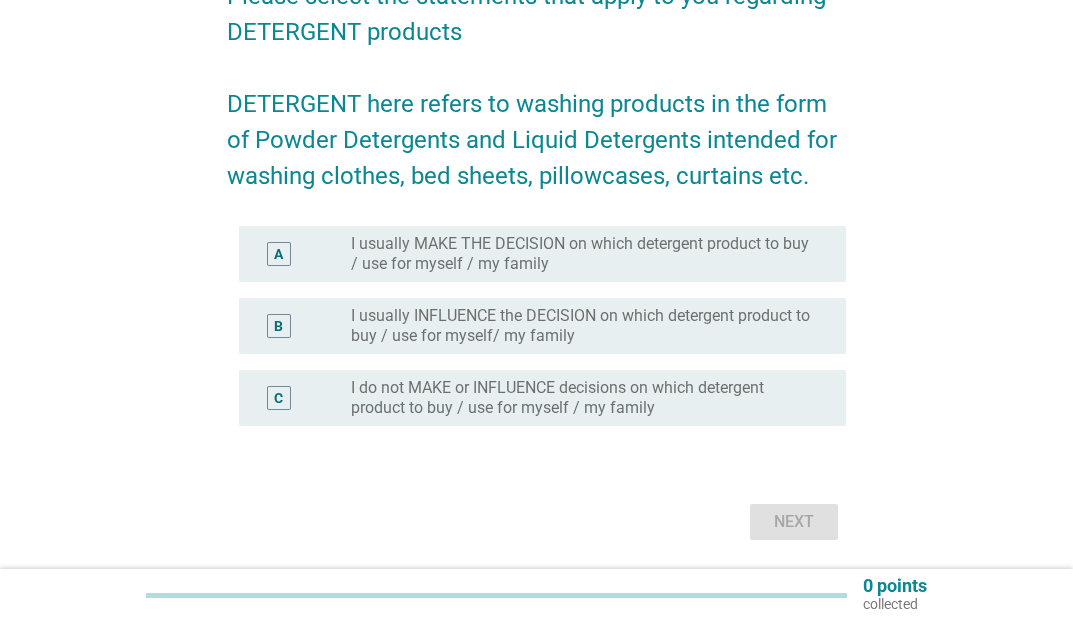 click on "A" at bounding box center [278, 254] 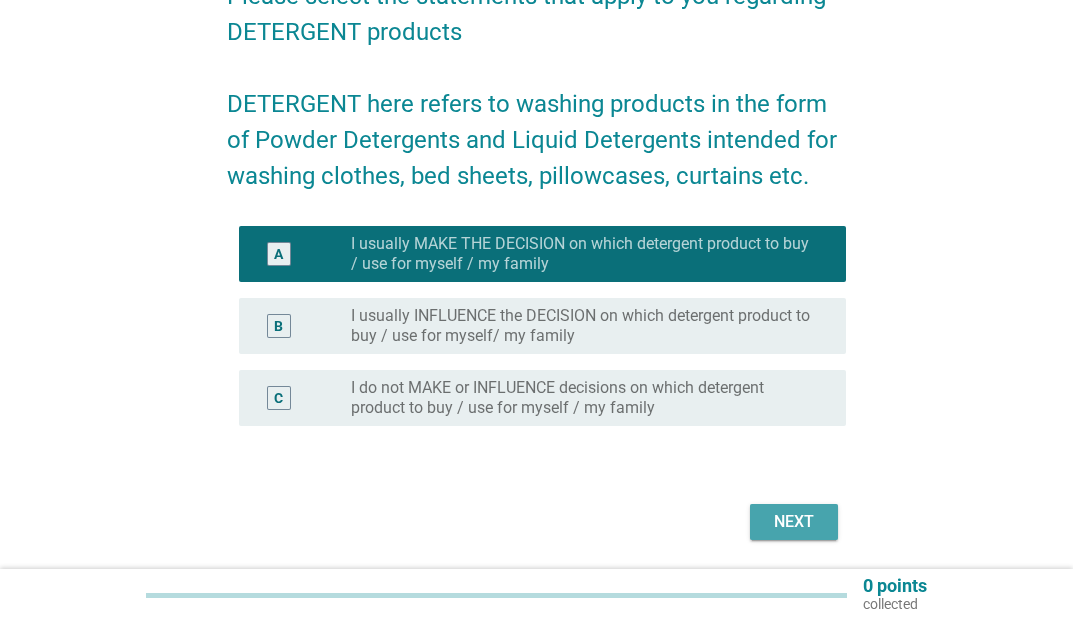 click on "Next" at bounding box center (794, 522) 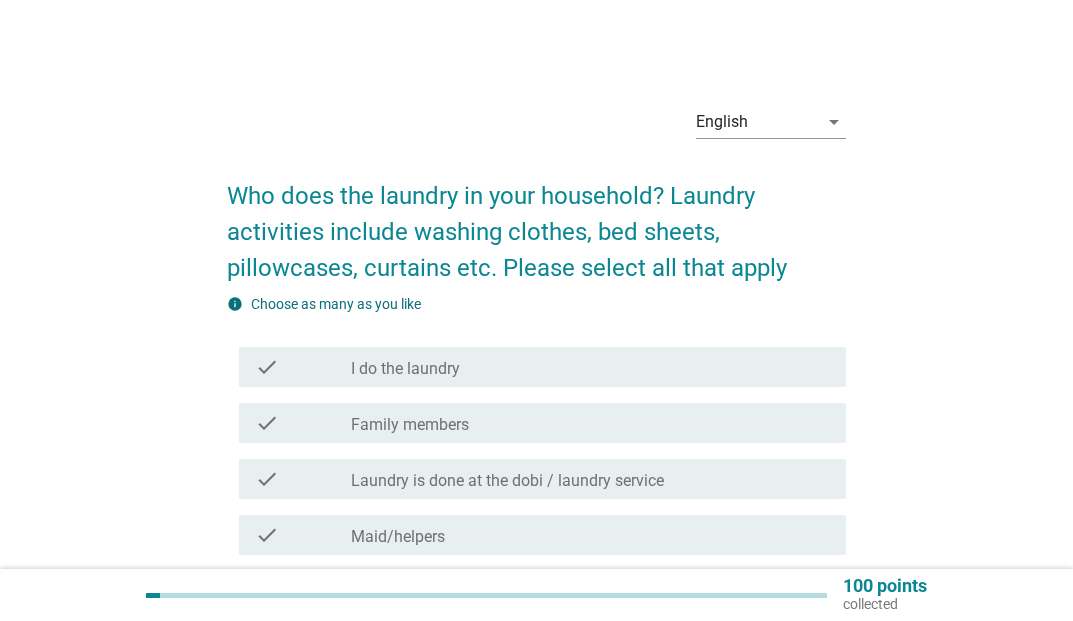 scroll, scrollTop: 100, scrollLeft: 0, axis: vertical 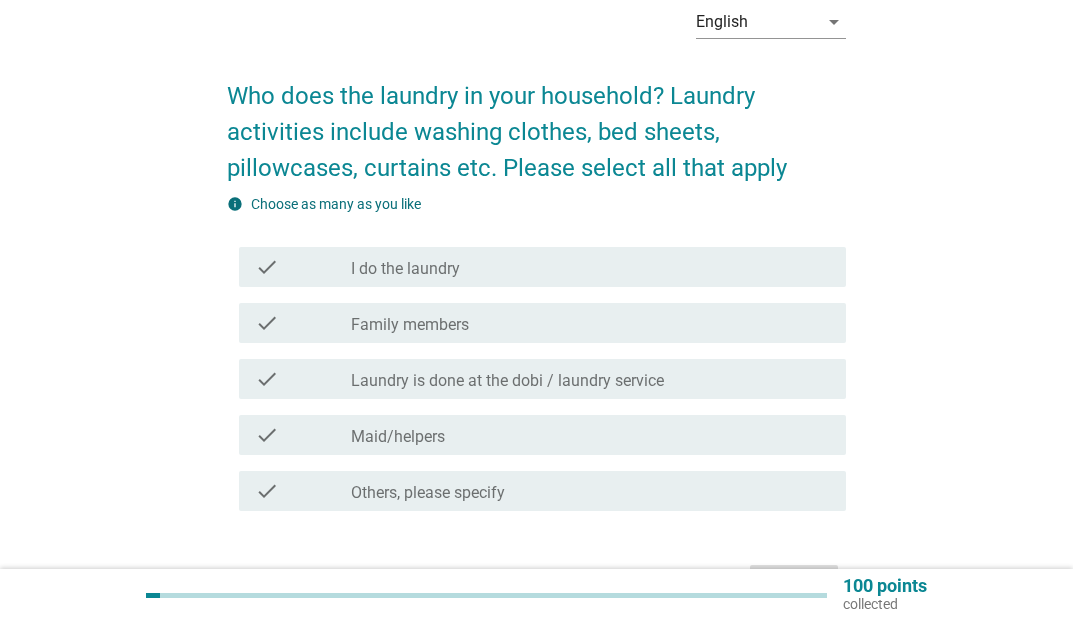 click on "check" at bounding box center (267, 267) 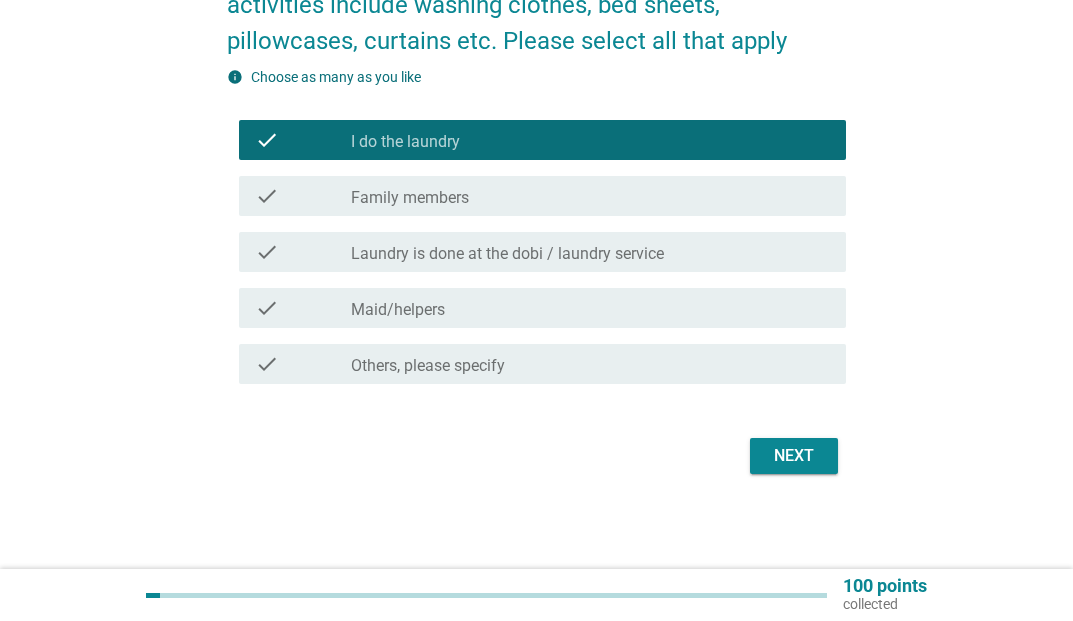 scroll, scrollTop: 228, scrollLeft: 0, axis: vertical 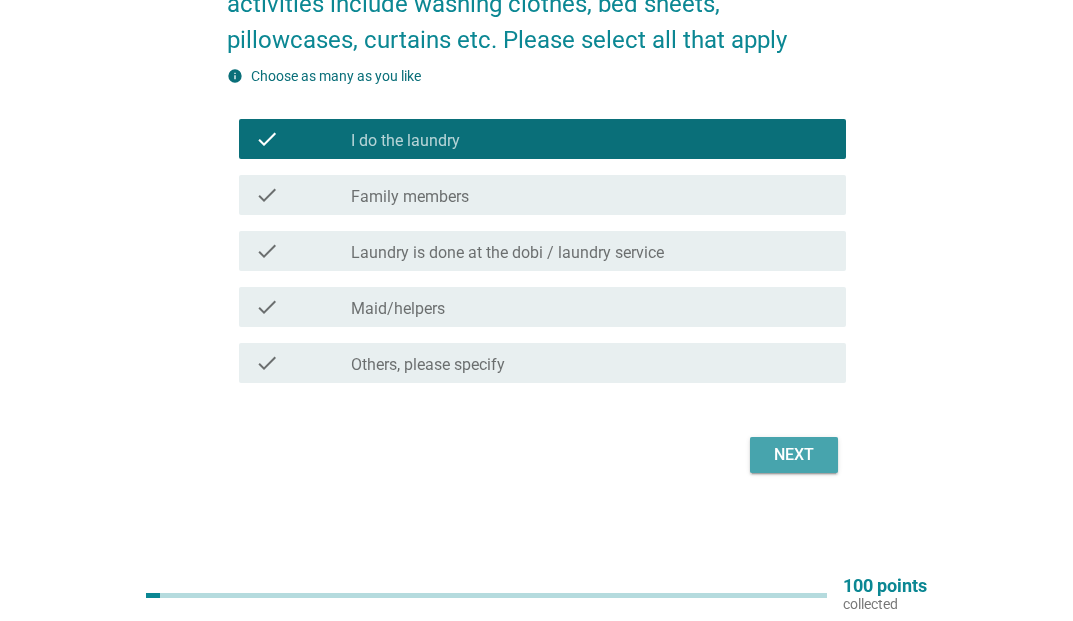 click on "Next" at bounding box center [794, 455] 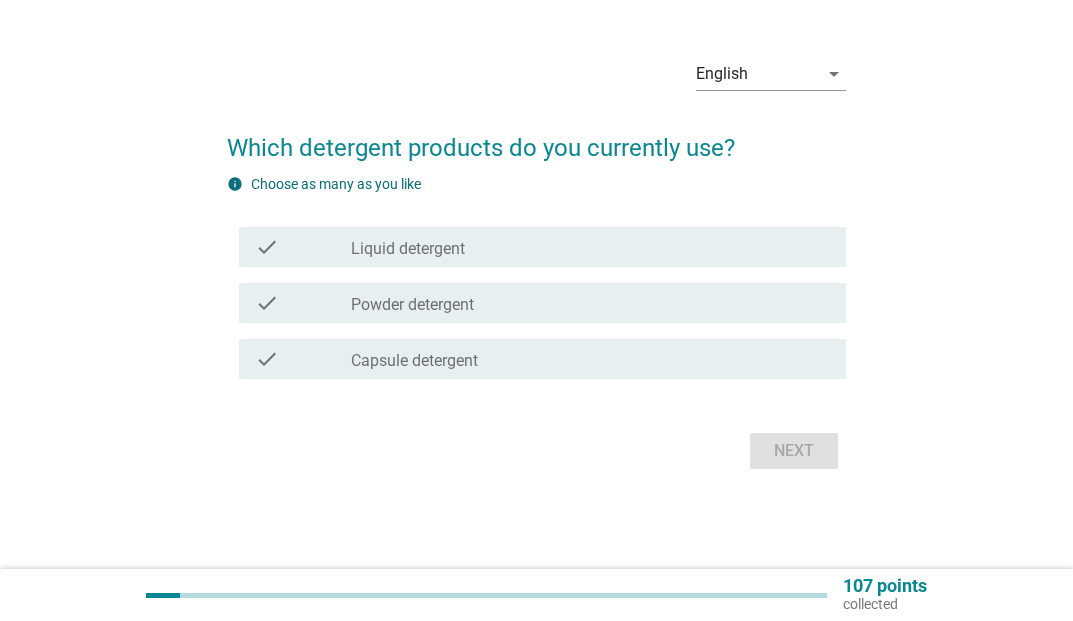 scroll, scrollTop: 0, scrollLeft: 0, axis: both 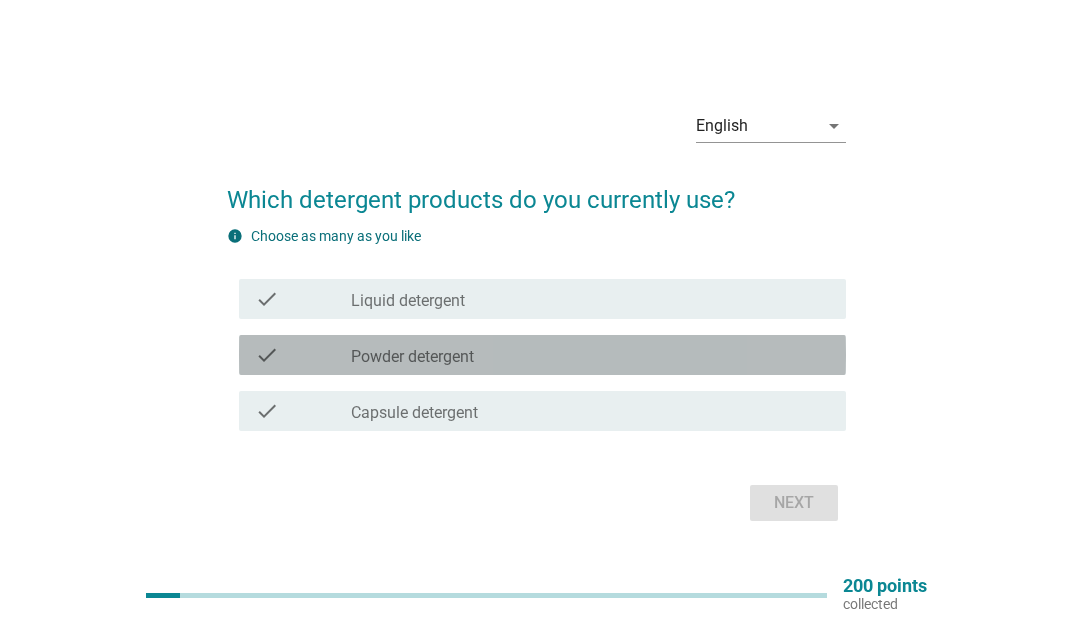 click on "check" at bounding box center (267, 355) 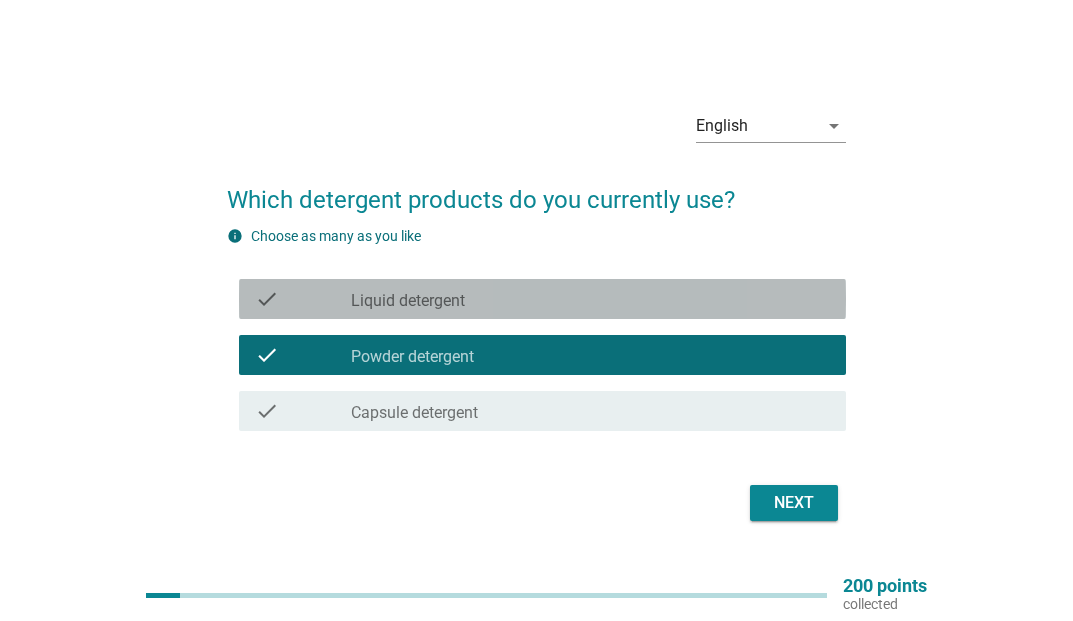 click on "check" at bounding box center (267, 299) 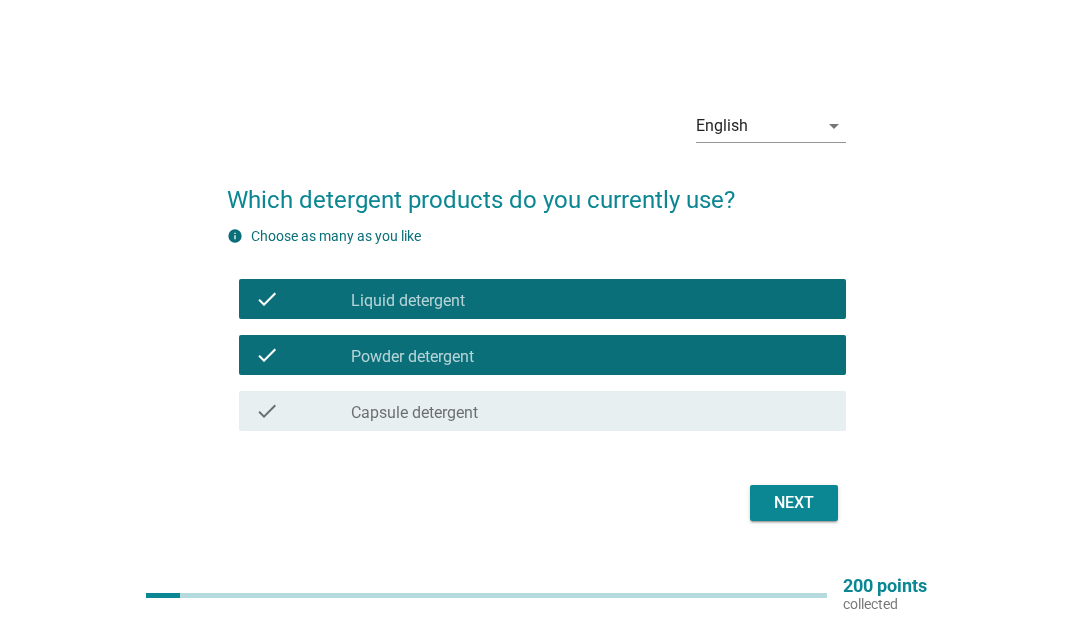 click on "Next" at bounding box center (794, 503) 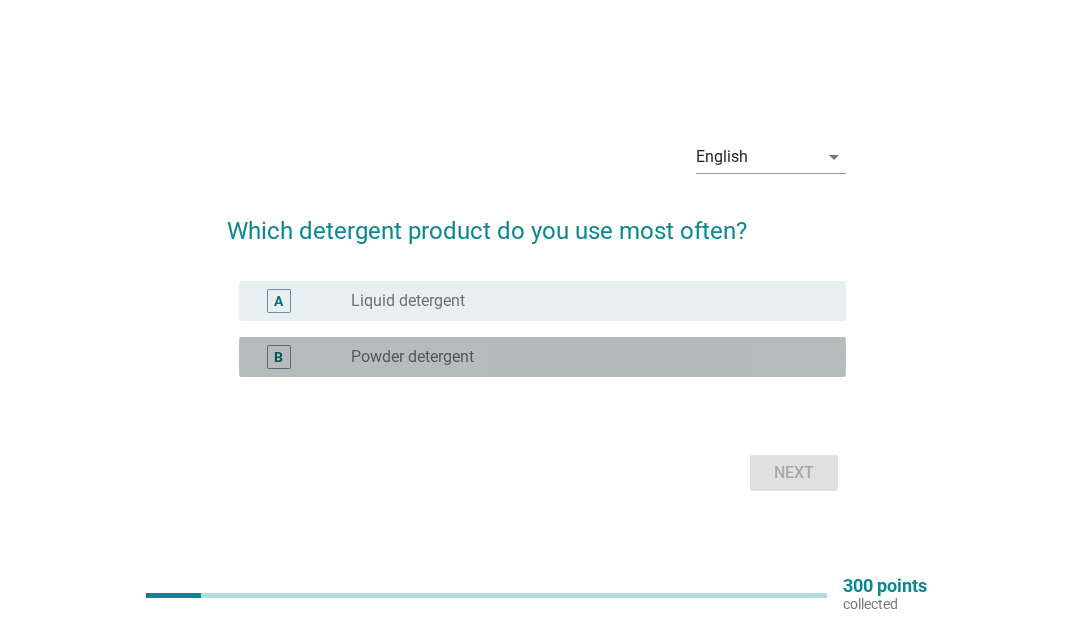 click on "B" at bounding box center [279, 357] 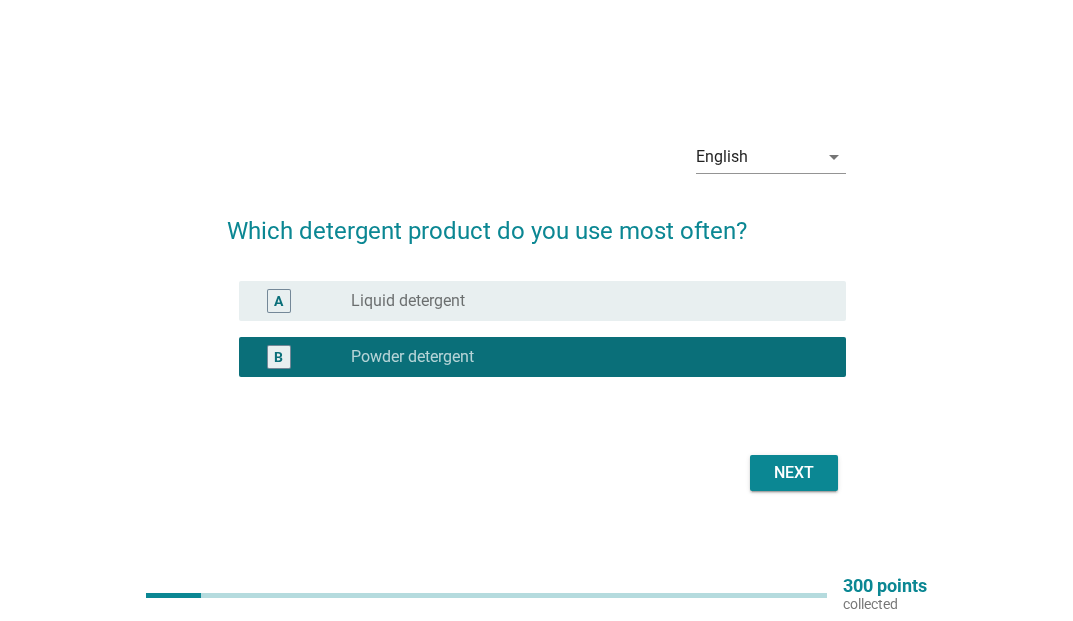 click on "Next" at bounding box center [794, 473] 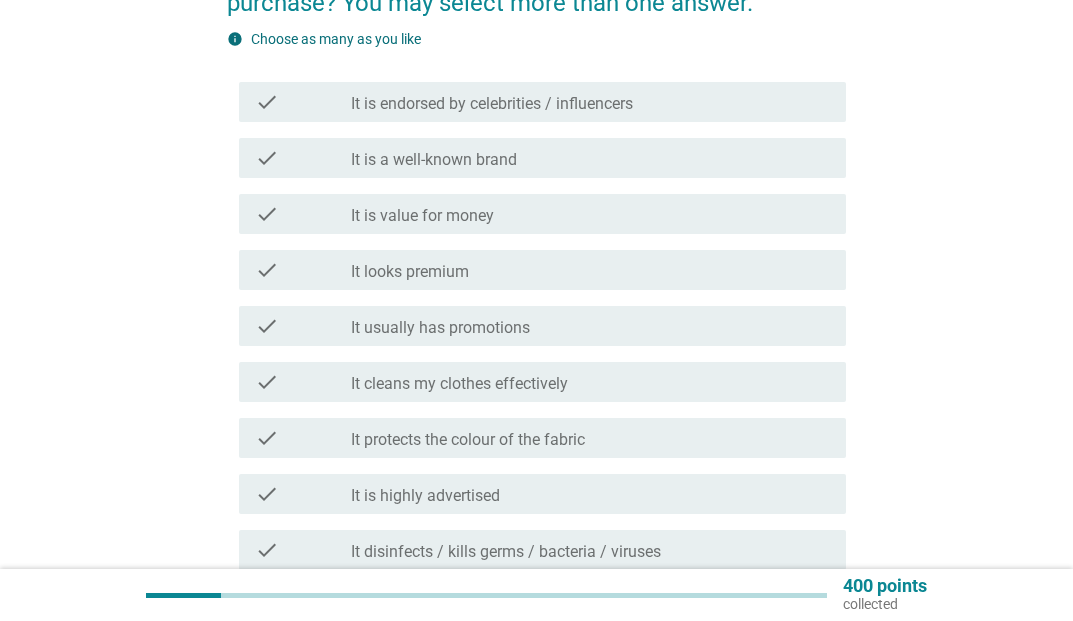 scroll, scrollTop: 300, scrollLeft: 0, axis: vertical 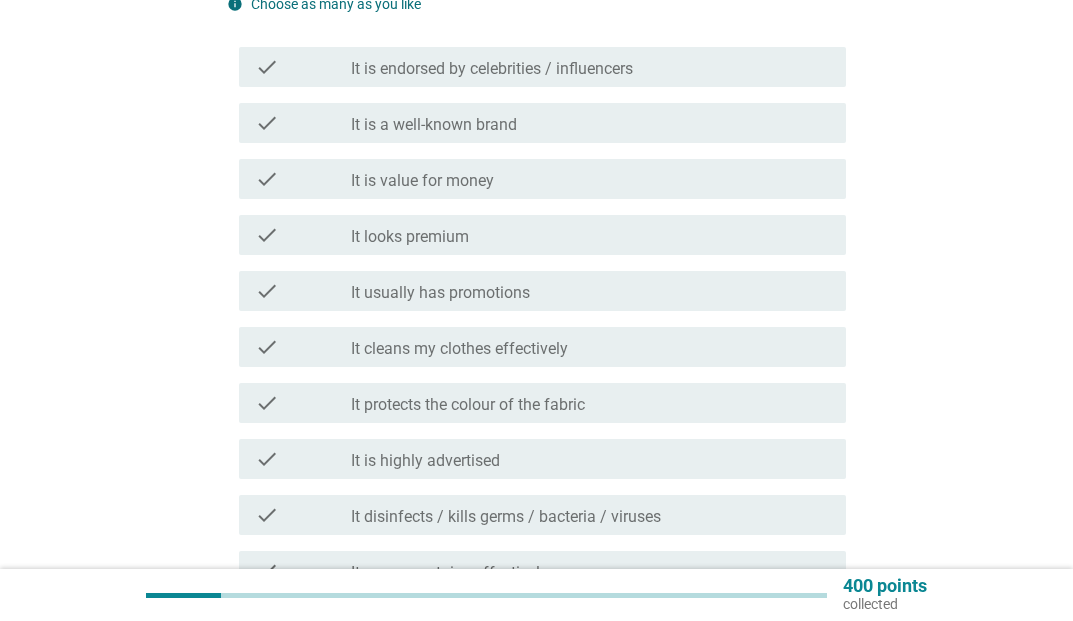 click on "check" at bounding box center [267, 179] 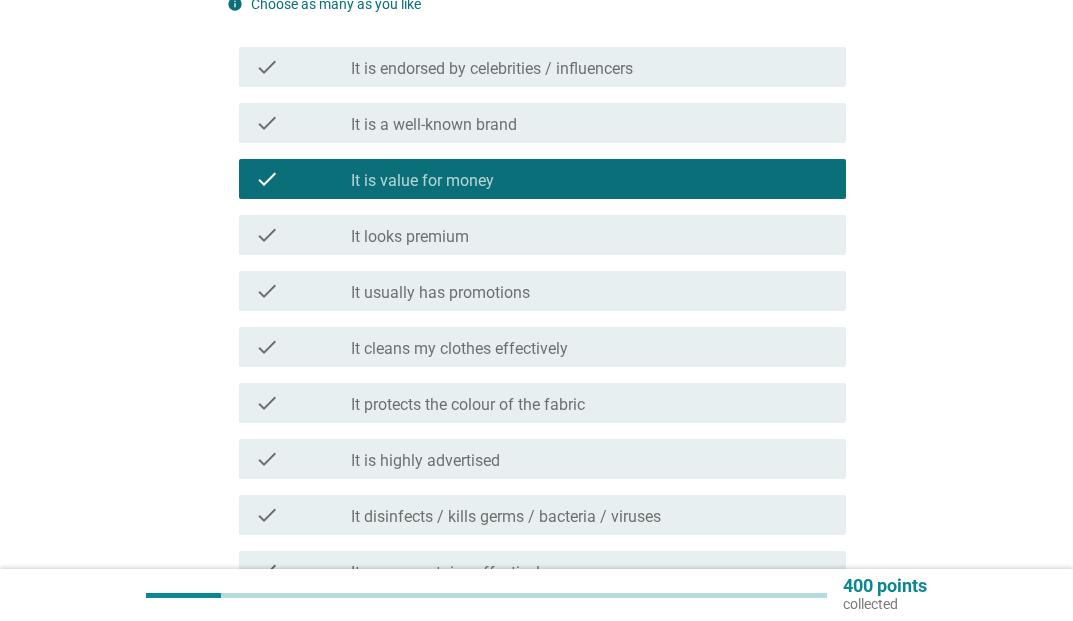 click on "check" at bounding box center [267, 291] 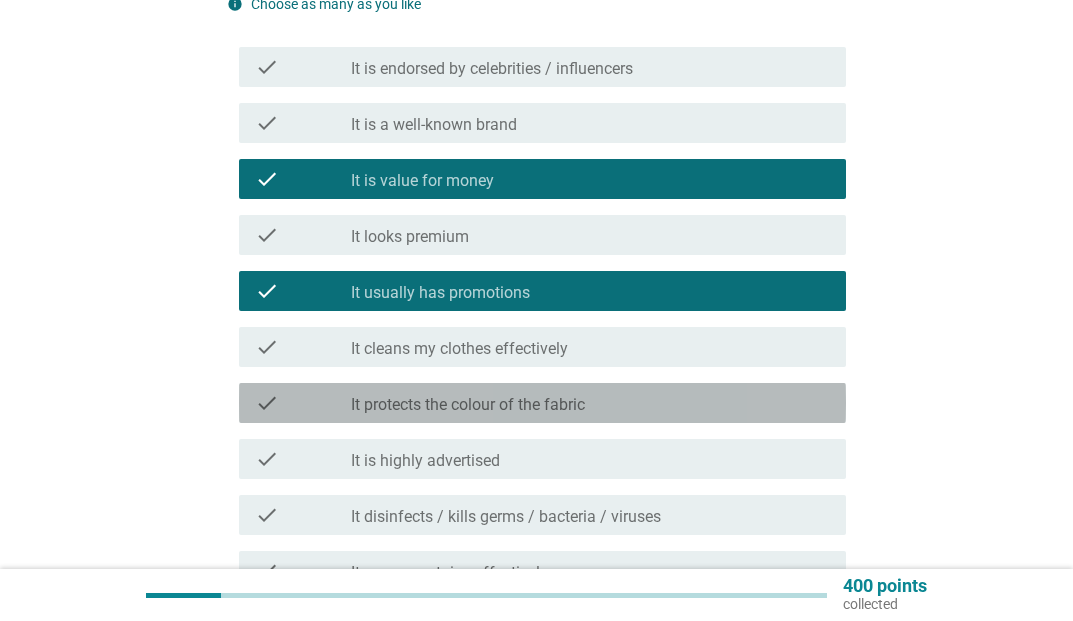 click on "check     check_box_outline_blank It protects the colour of the fabric" at bounding box center (542, 403) 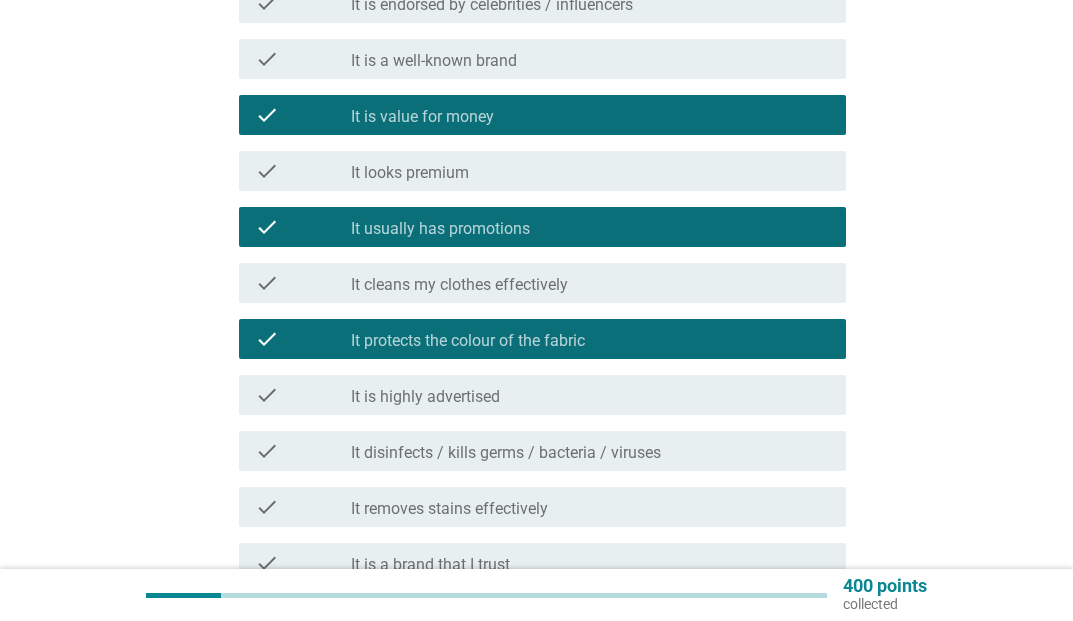 scroll, scrollTop: 400, scrollLeft: 0, axis: vertical 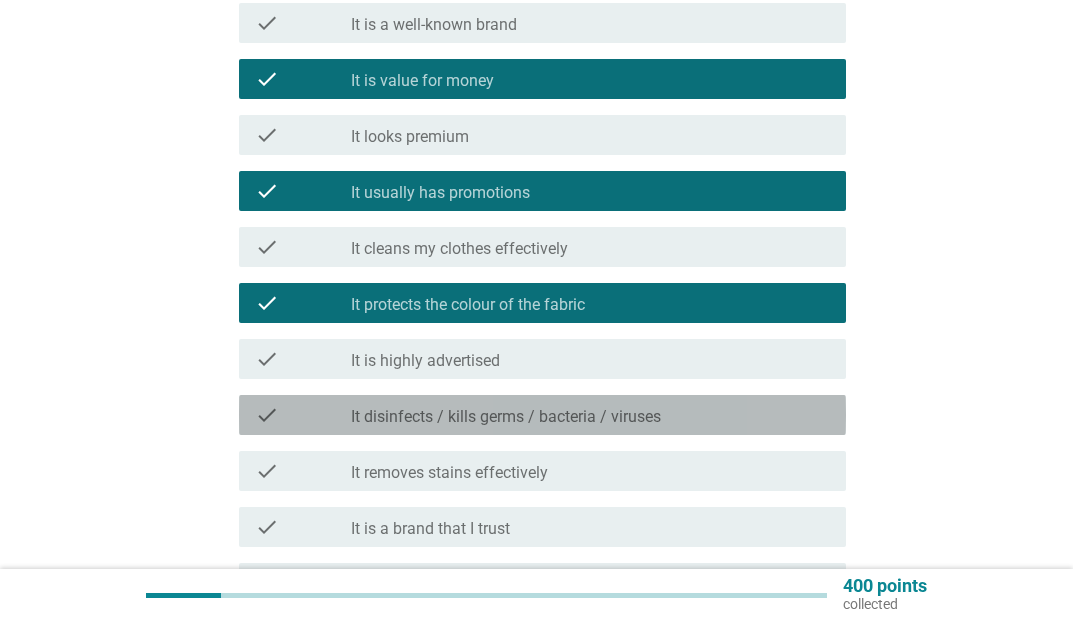 click on "check" at bounding box center (267, 415) 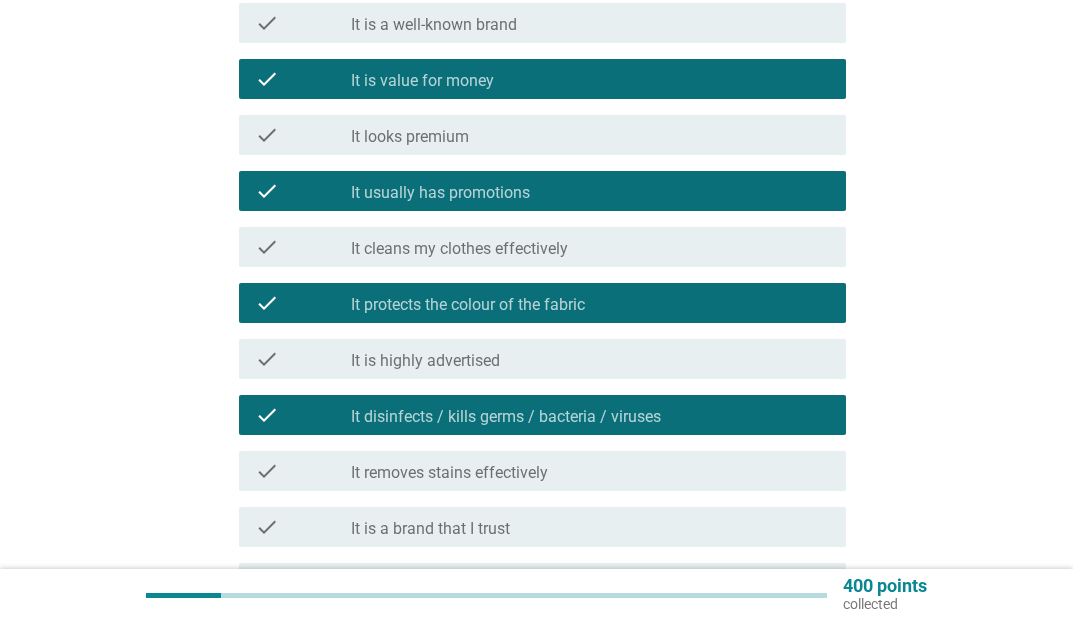 click on "check" at bounding box center [303, 471] 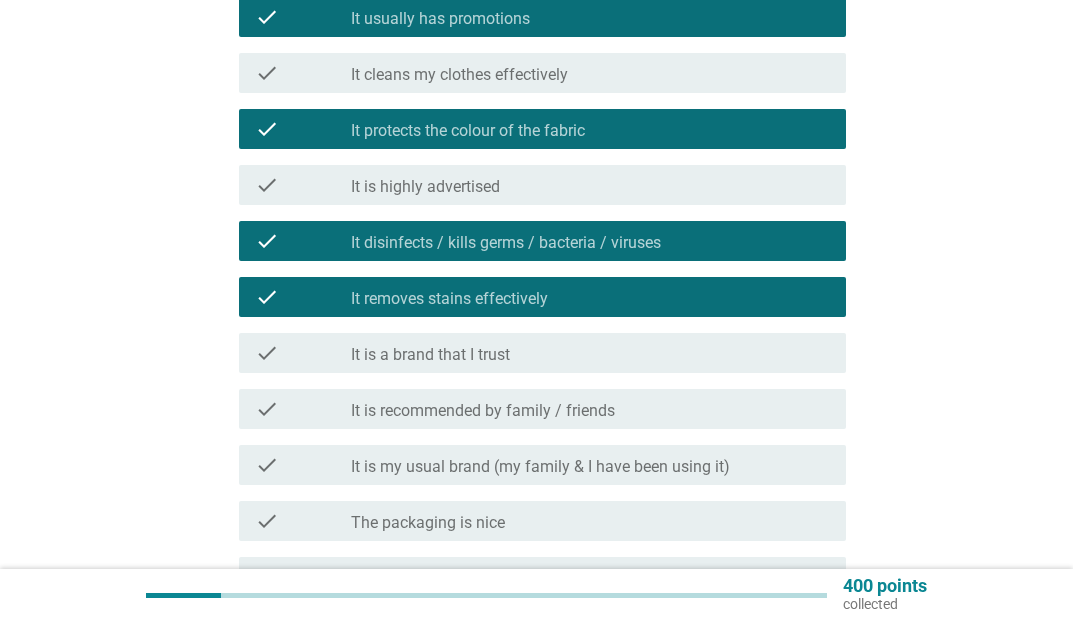 scroll, scrollTop: 700, scrollLeft: 0, axis: vertical 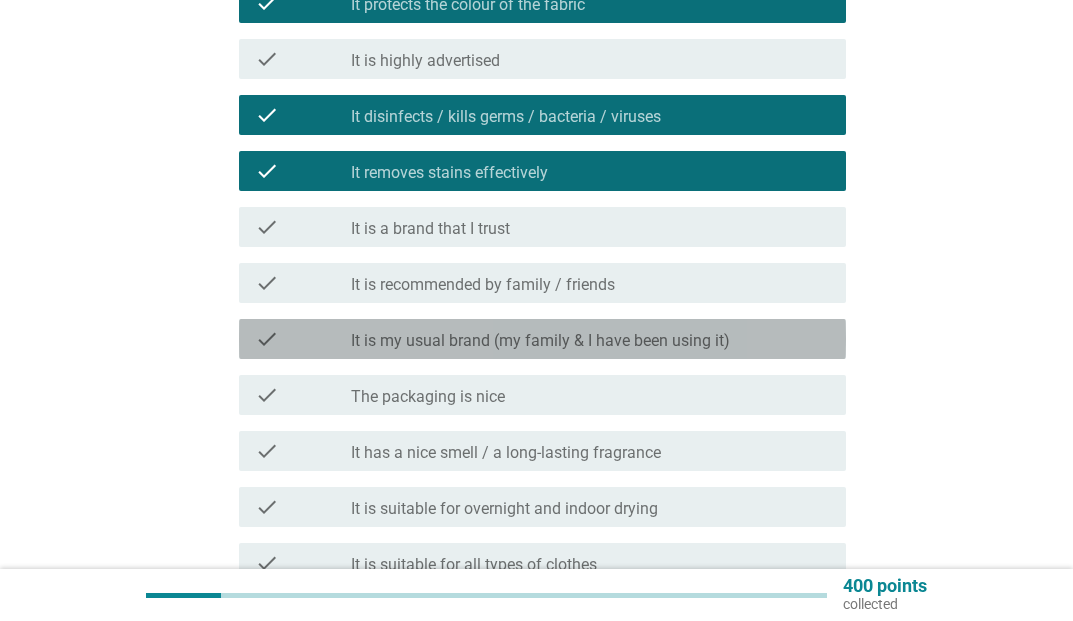 click on "check" at bounding box center (267, 339) 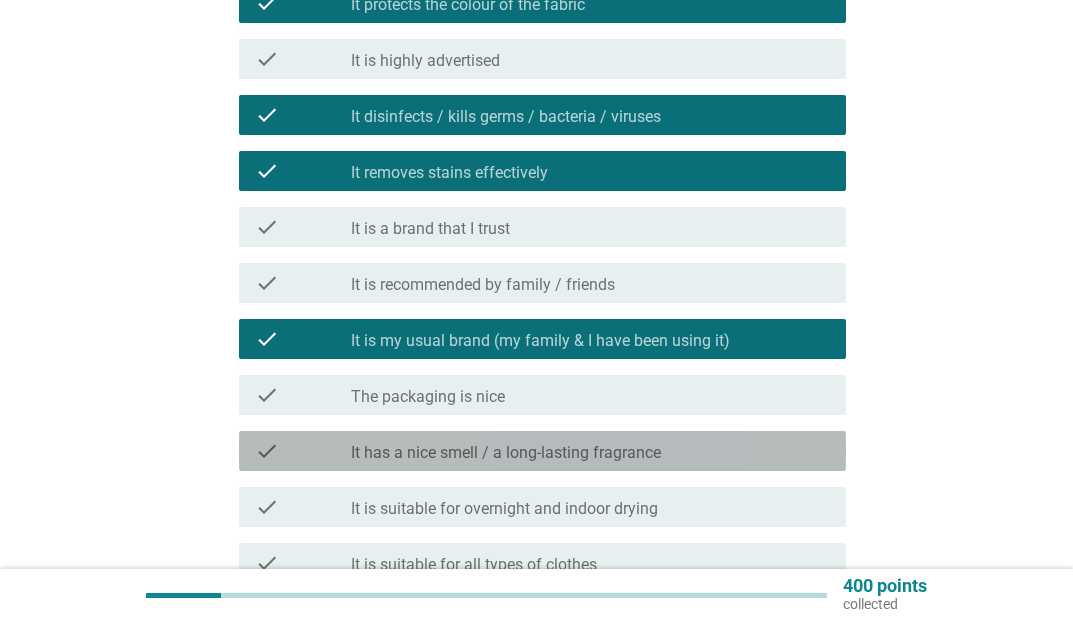 click on "check" at bounding box center (267, 451) 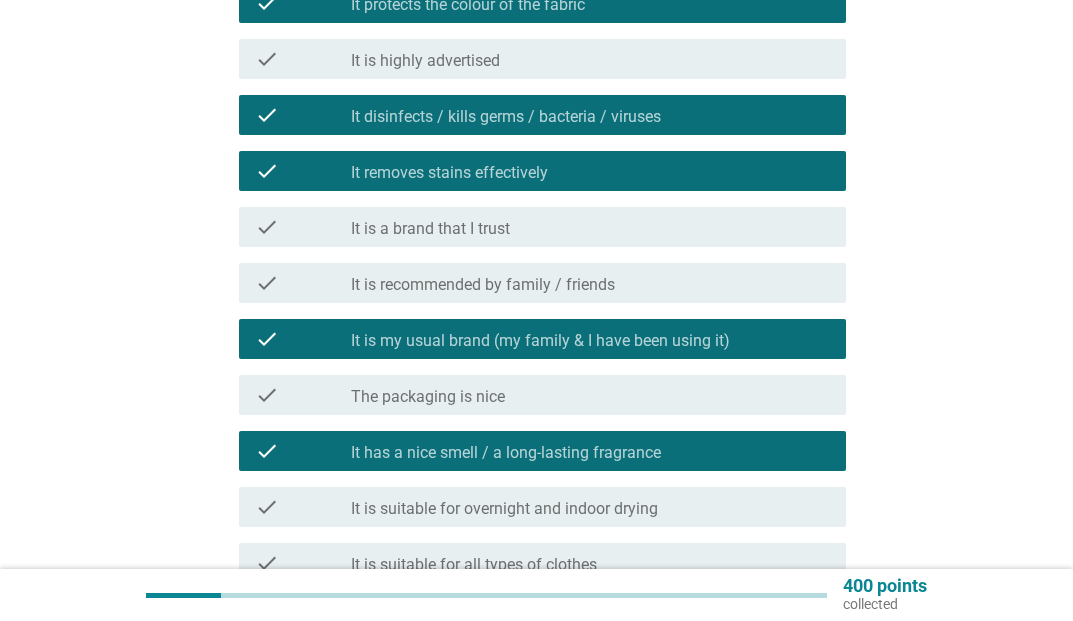 scroll, scrollTop: 800, scrollLeft: 0, axis: vertical 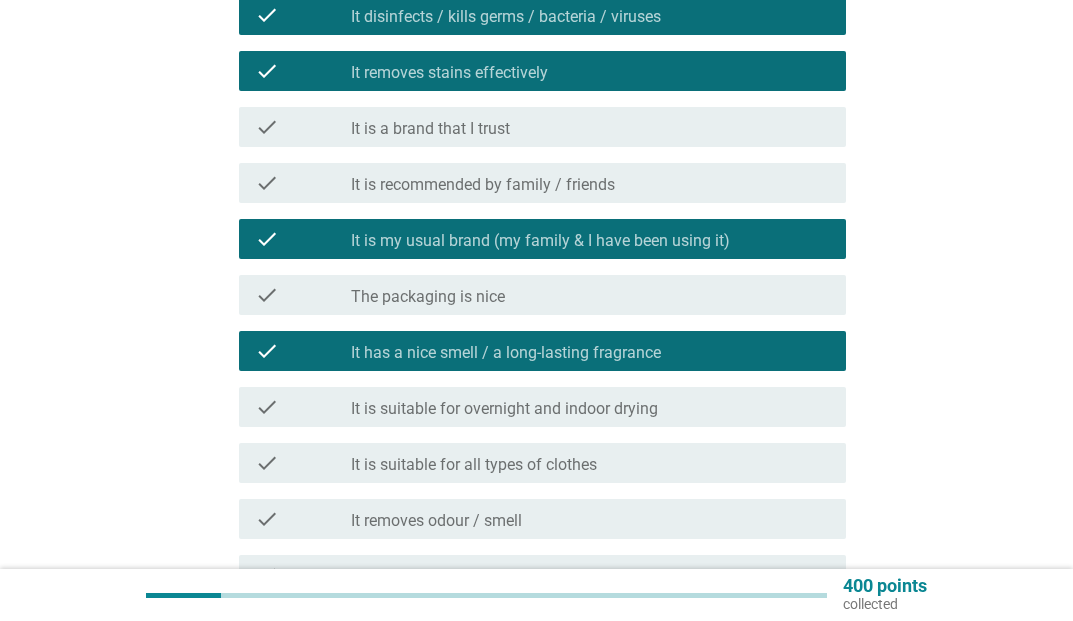 click on "check" at bounding box center [267, 407] 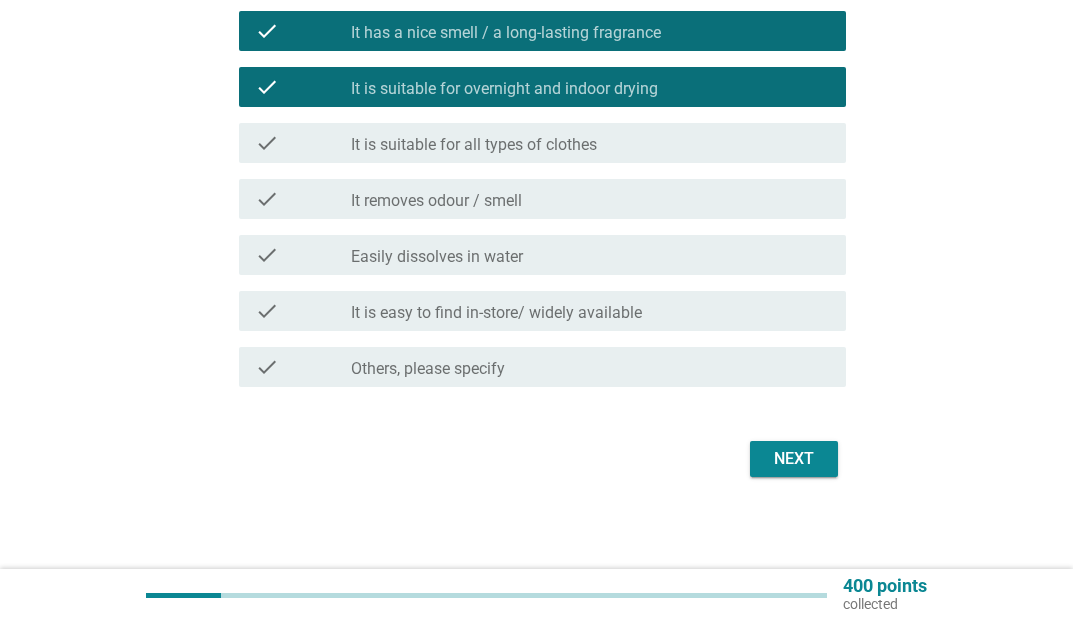 scroll, scrollTop: 1124, scrollLeft: 0, axis: vertical 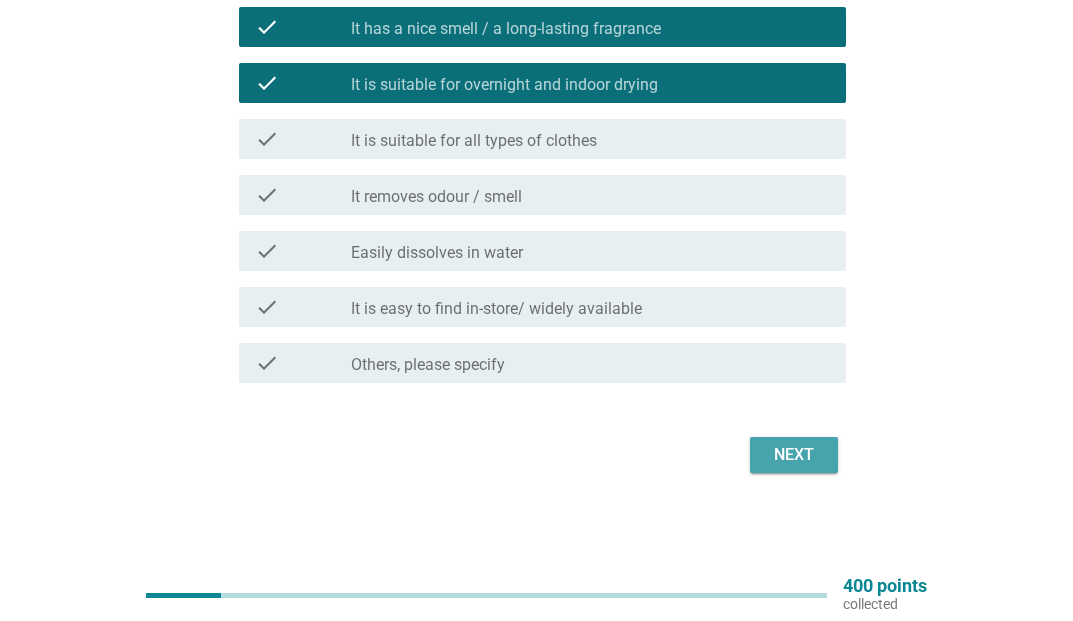 click on "Next" at bounding box center [794, 455] 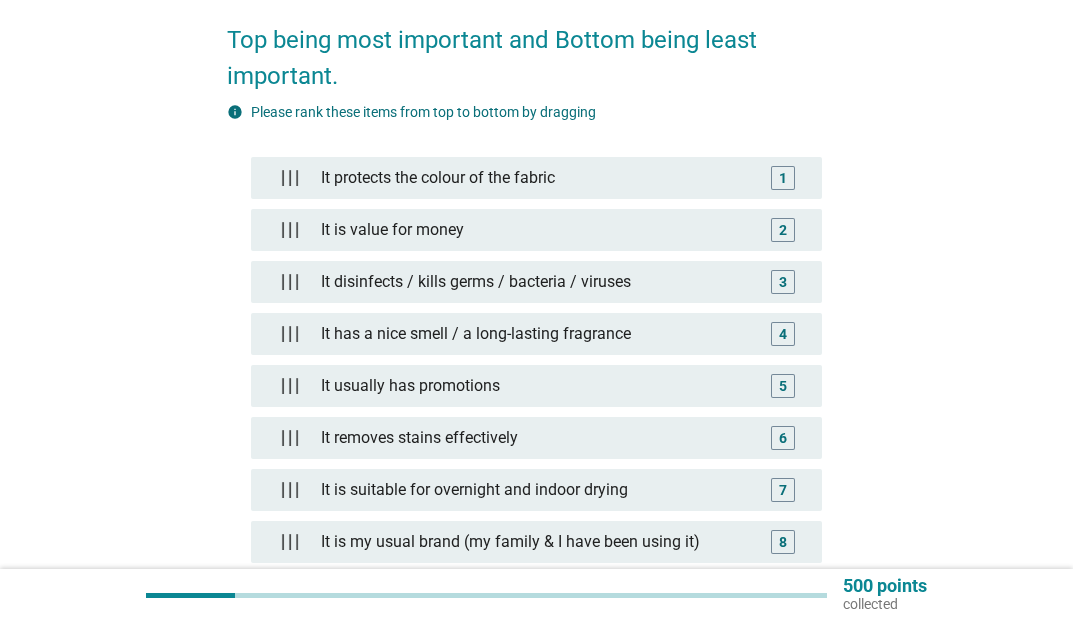 scroll, scrollTop: 300, scrollLeft: 0, axis: vertical 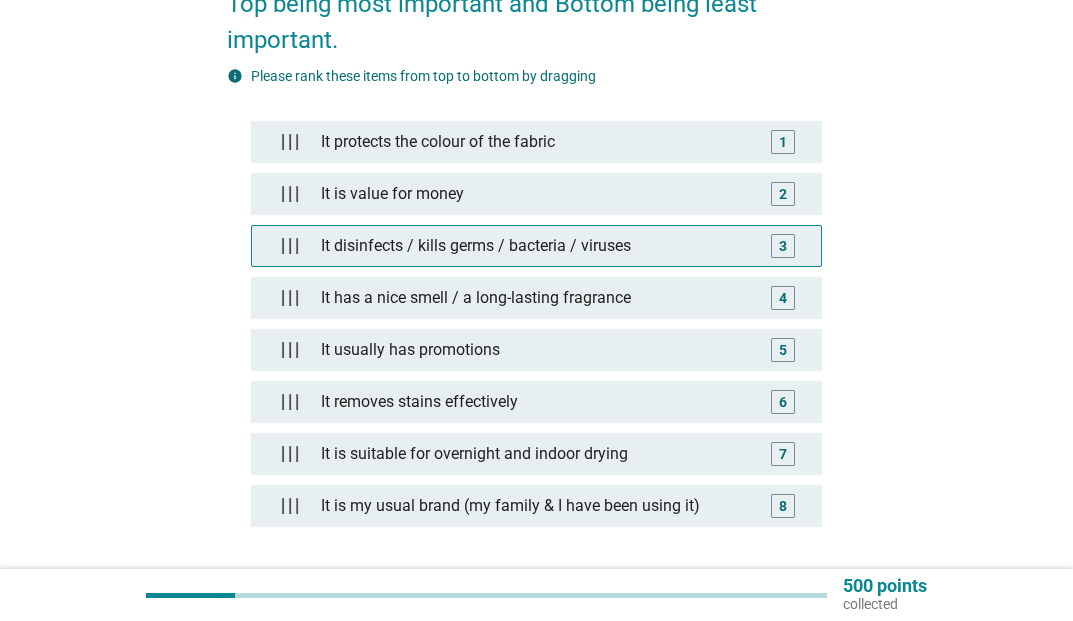 type 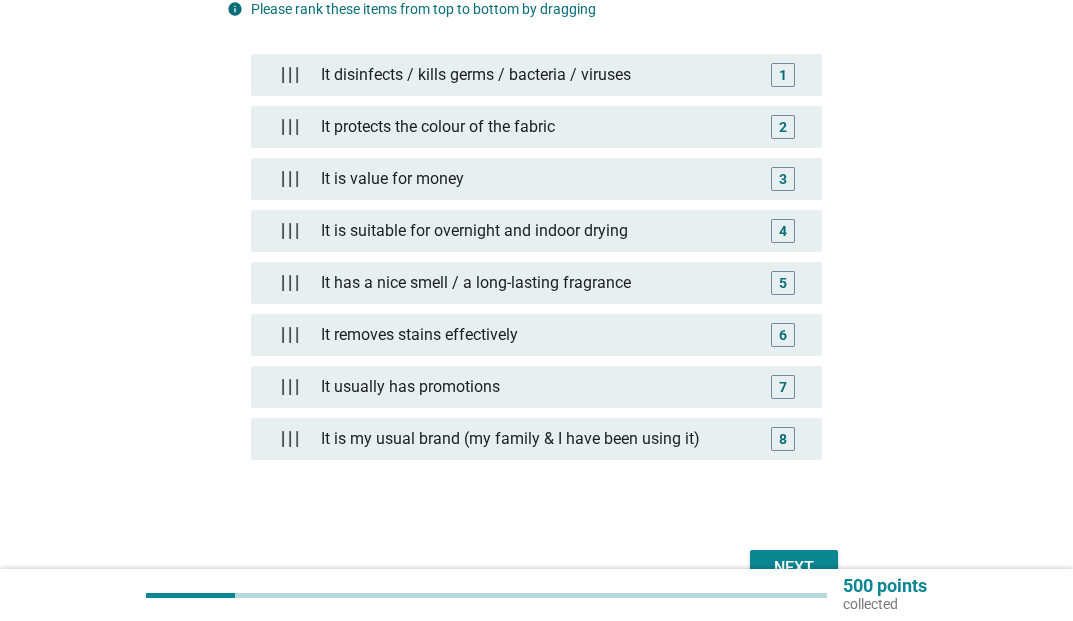 scroll, scrollTop: 480, scrollLeft: 0, axis: vertical 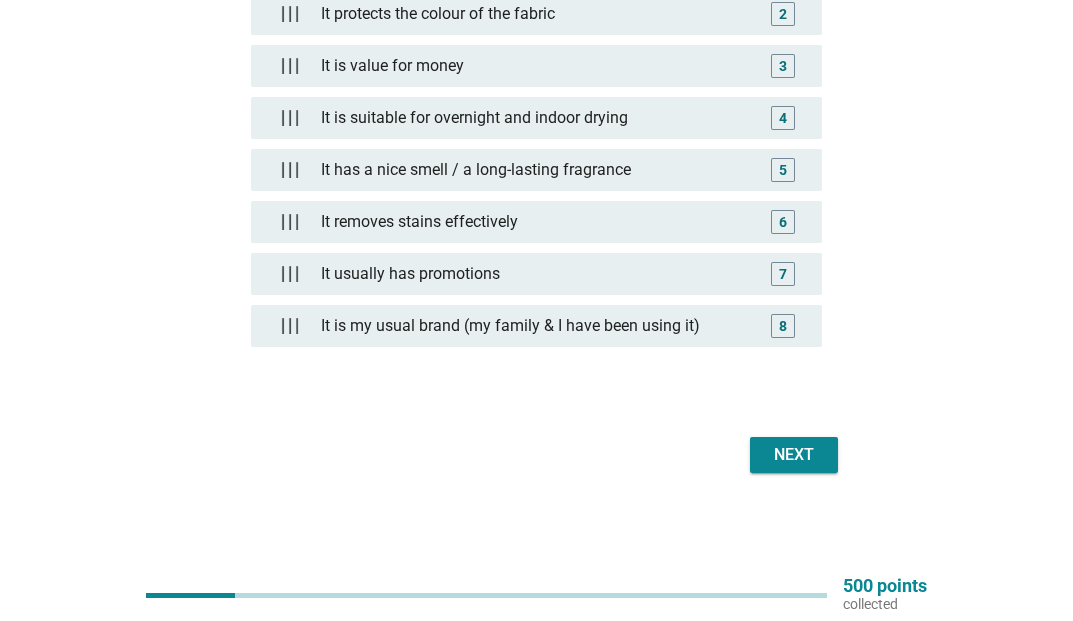 click on "Next" at bounding box center [794, 455] 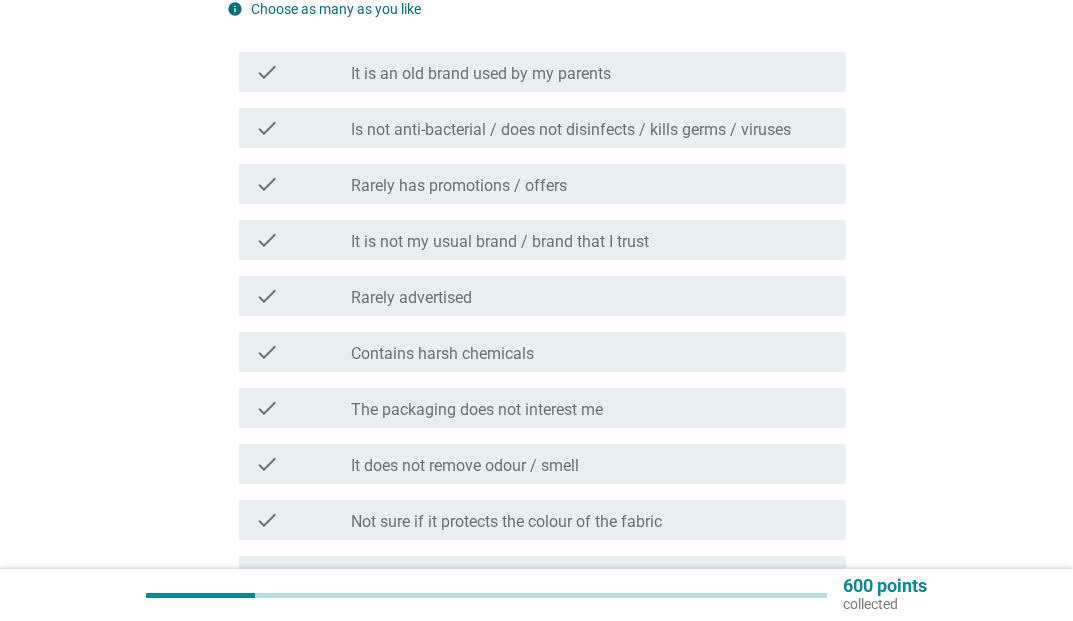 scroll, scrollTop: 300, scrollLeft: 0, axis: vertical 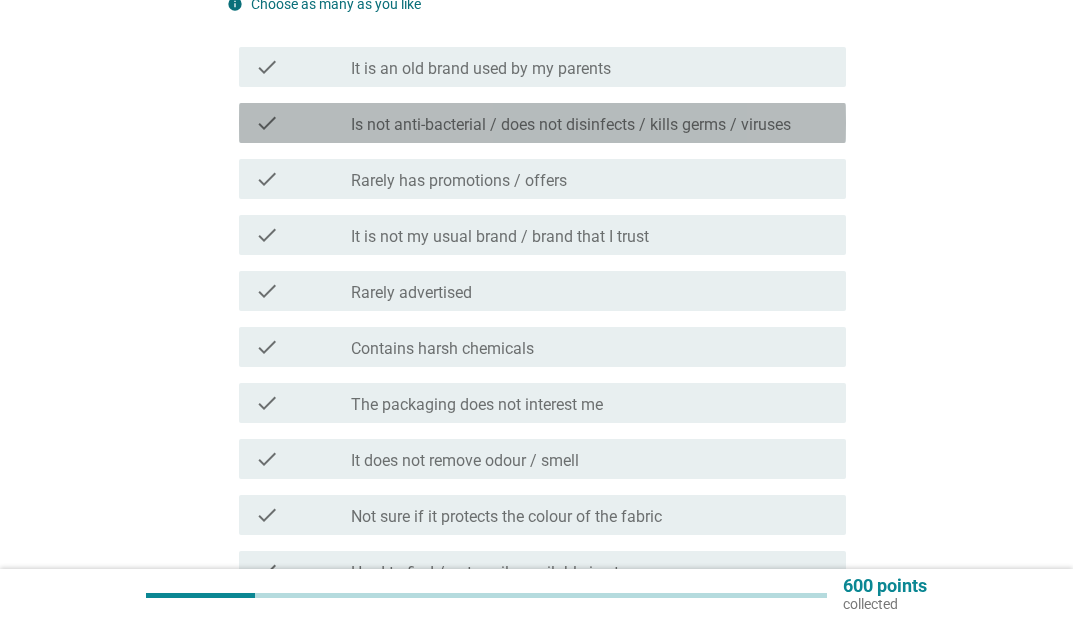 click on "check" at bounding box center [303, 123] 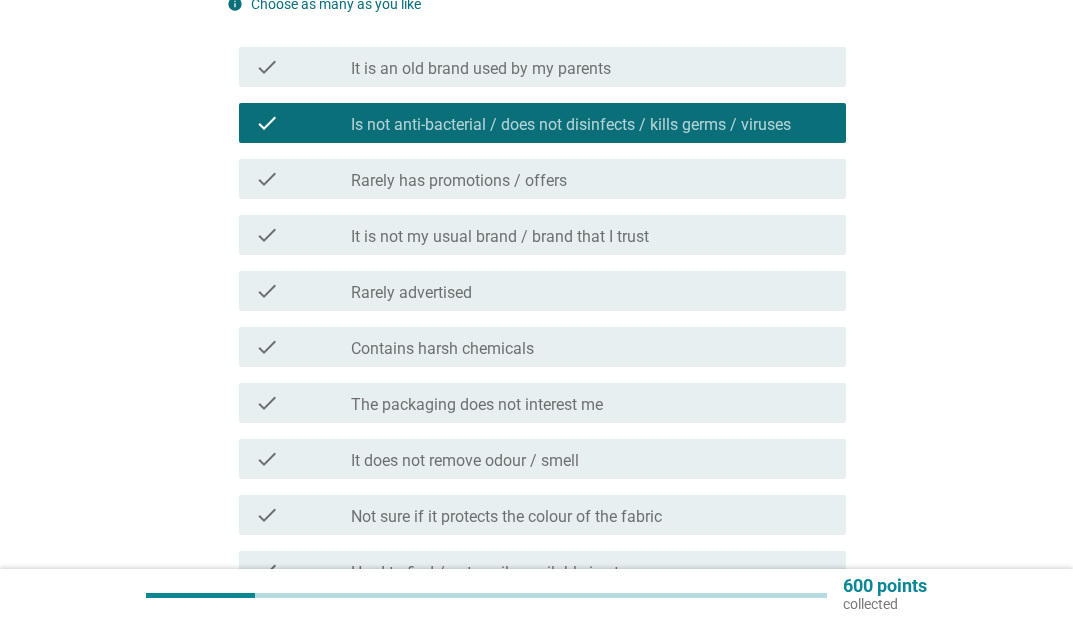 click on "check" at bounding box center (303, 347) 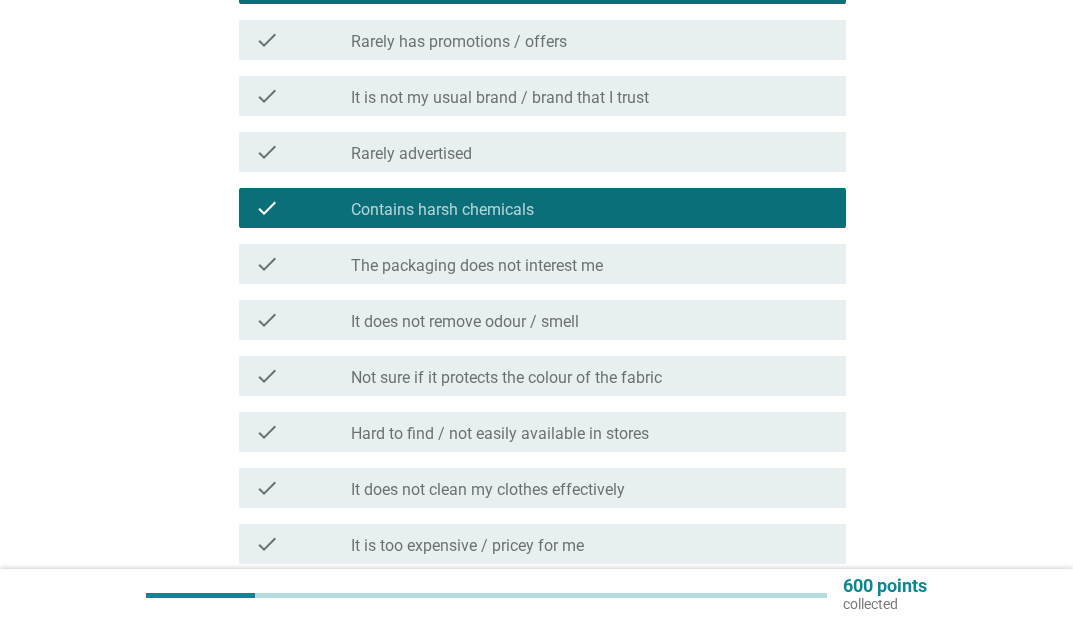scroll, scrollTop: 500, scrollLeft: 0, axis: vertical 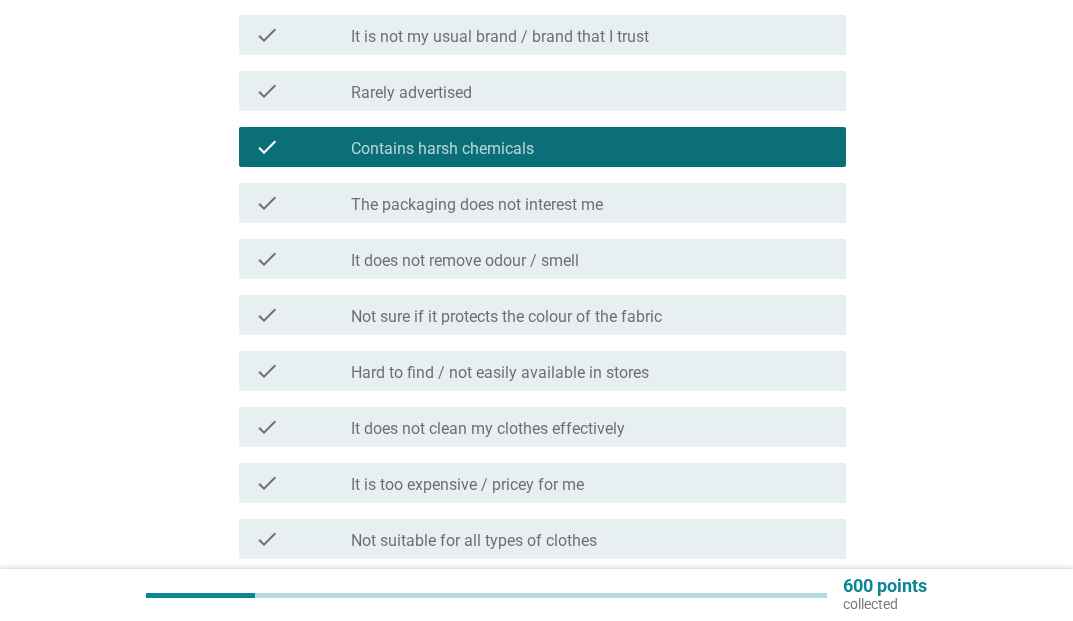 click on "check" at bounding box center [303, 203] 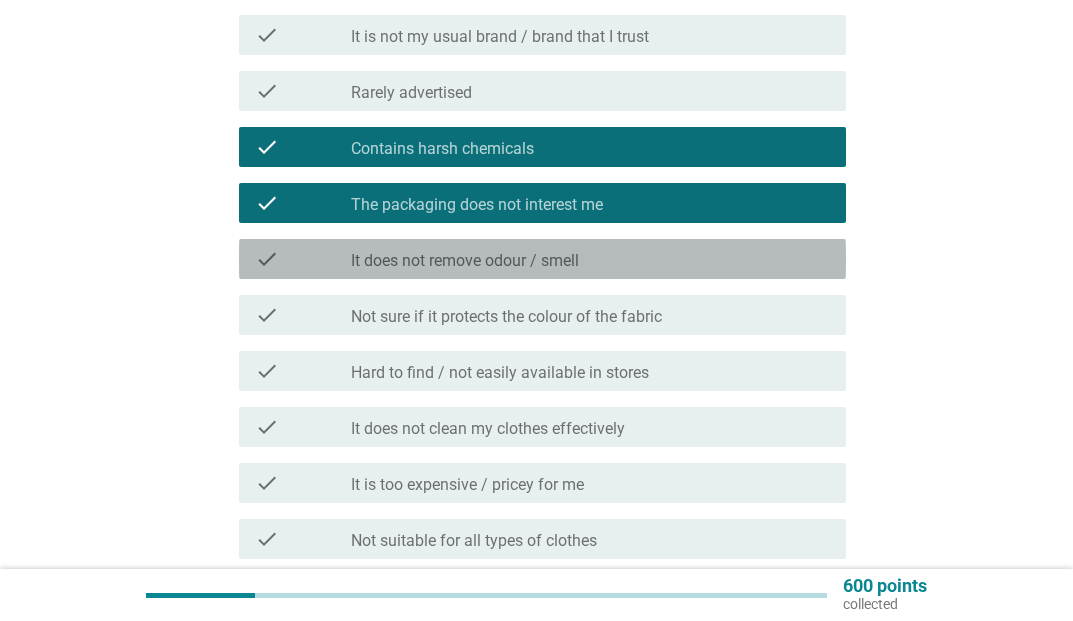 click on "check     check_box_outline_blank It does not remove odour / smell" at bounding box center [542, 259] 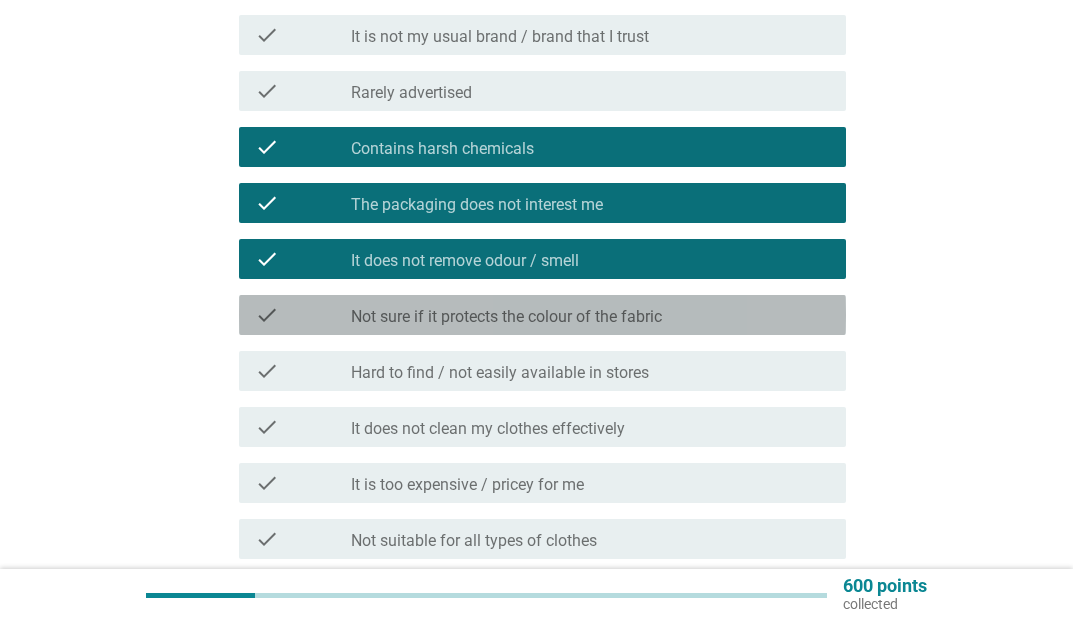 click on "check" at bounding box center (303, 315) 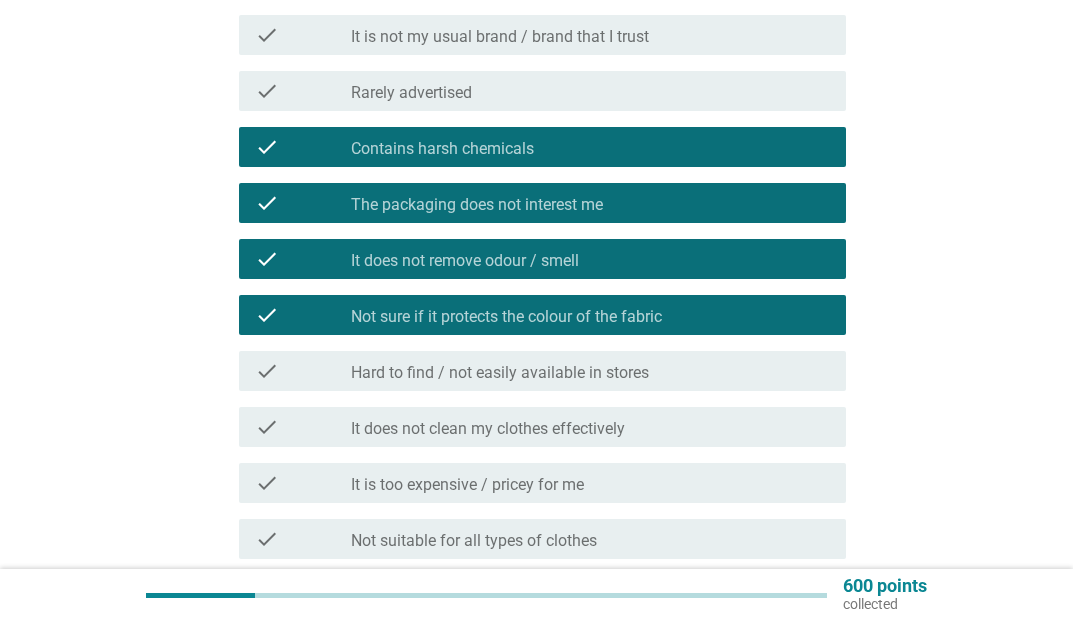 scroll, scrollTop: 600, scrollLeft: 0, axis: vertical 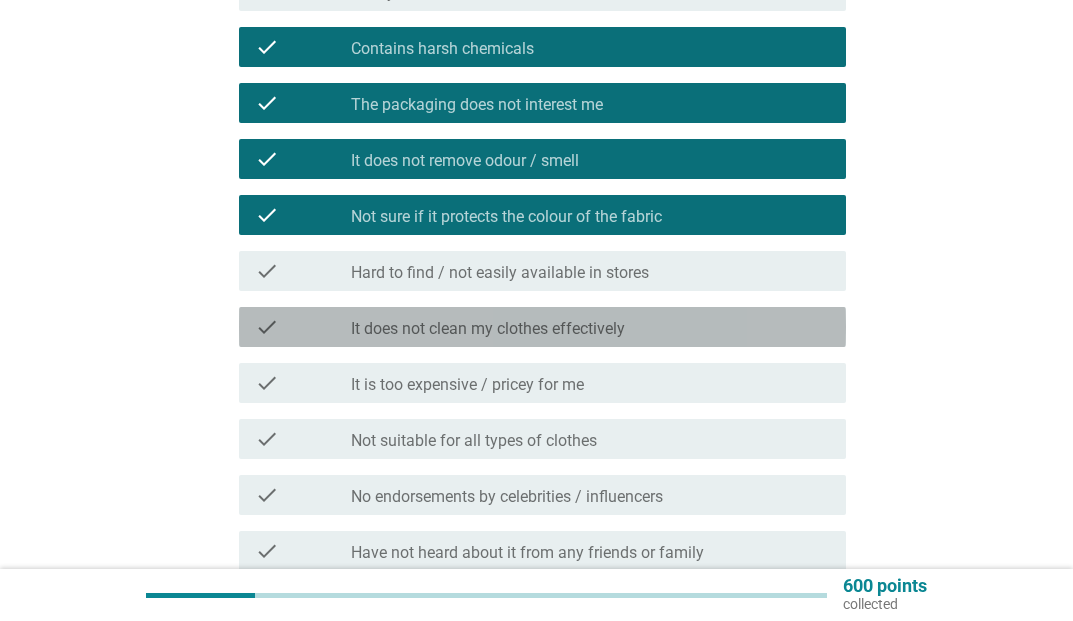 click on "check" at bounding box center [303, 327] 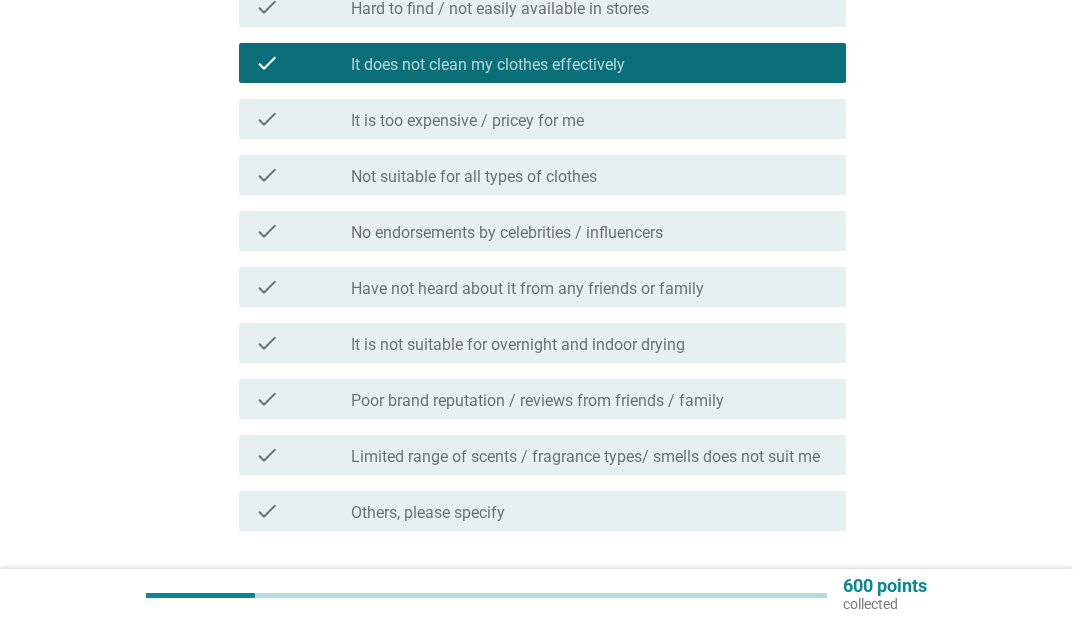 scroll, scrollTop: 900, scrollLeft: 0, axis: vertical 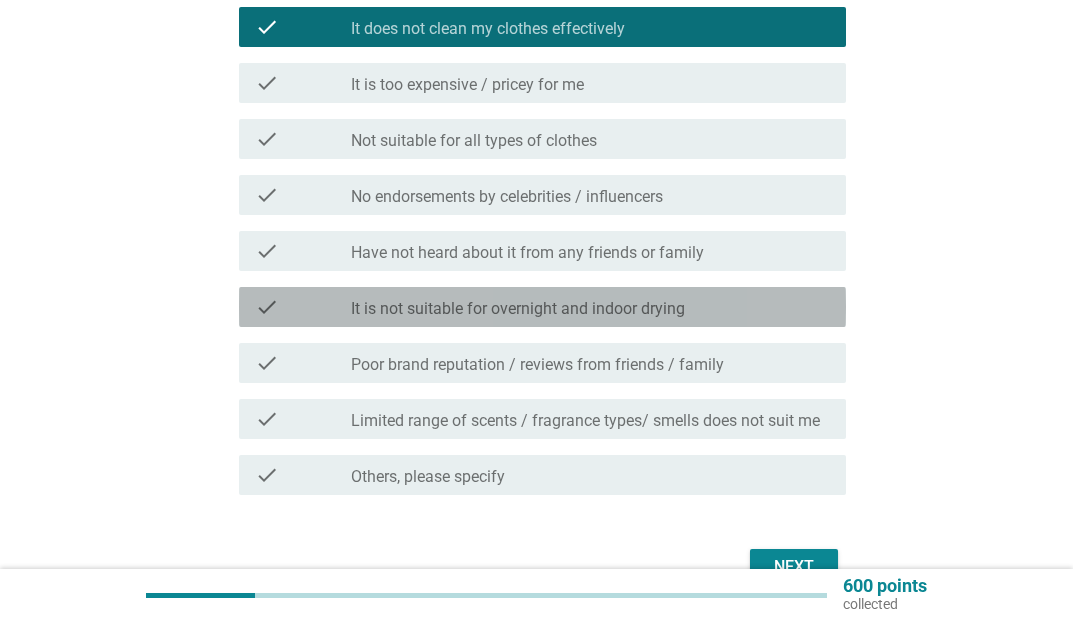 click on "check" at bounding box center [303, 307] 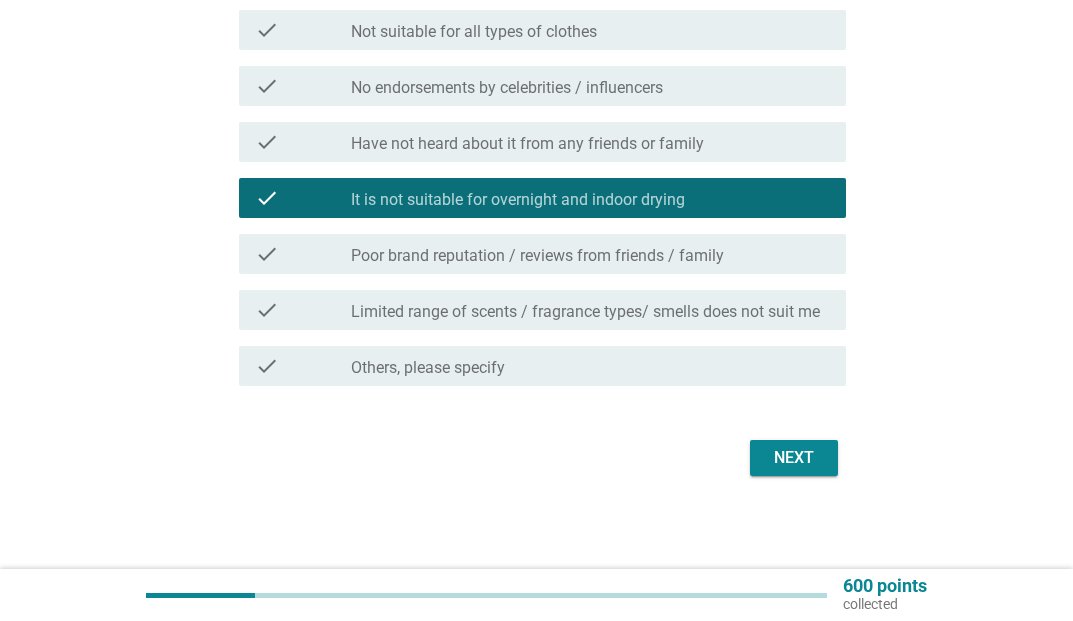 scroll, scrollTop: 1012, scrollLeft: 0, axis: vertical 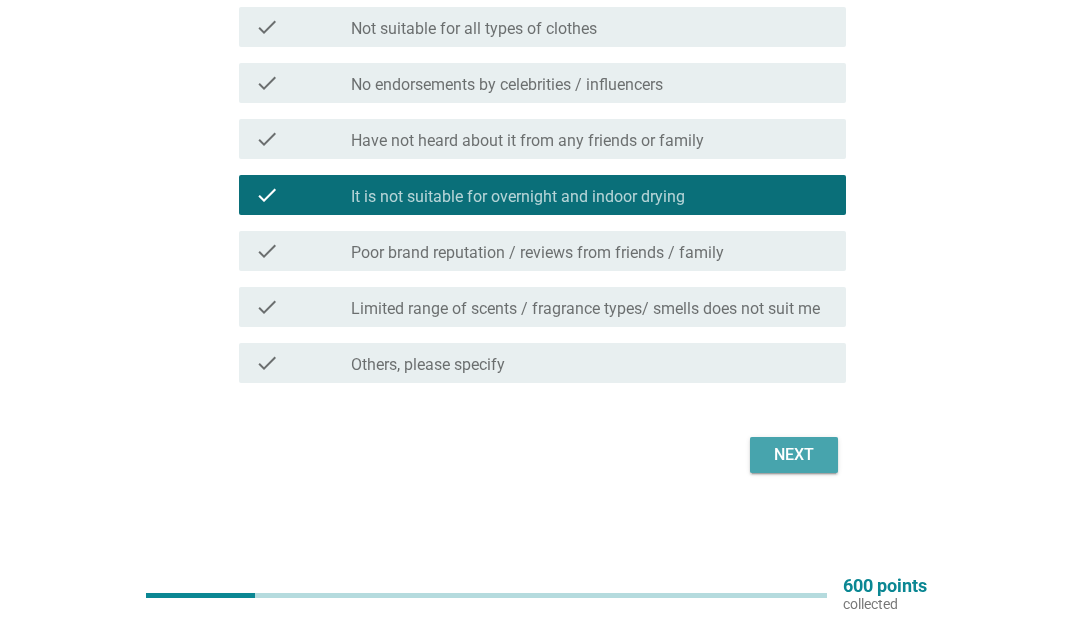 click on "Next" at bounding box center [794, 455] 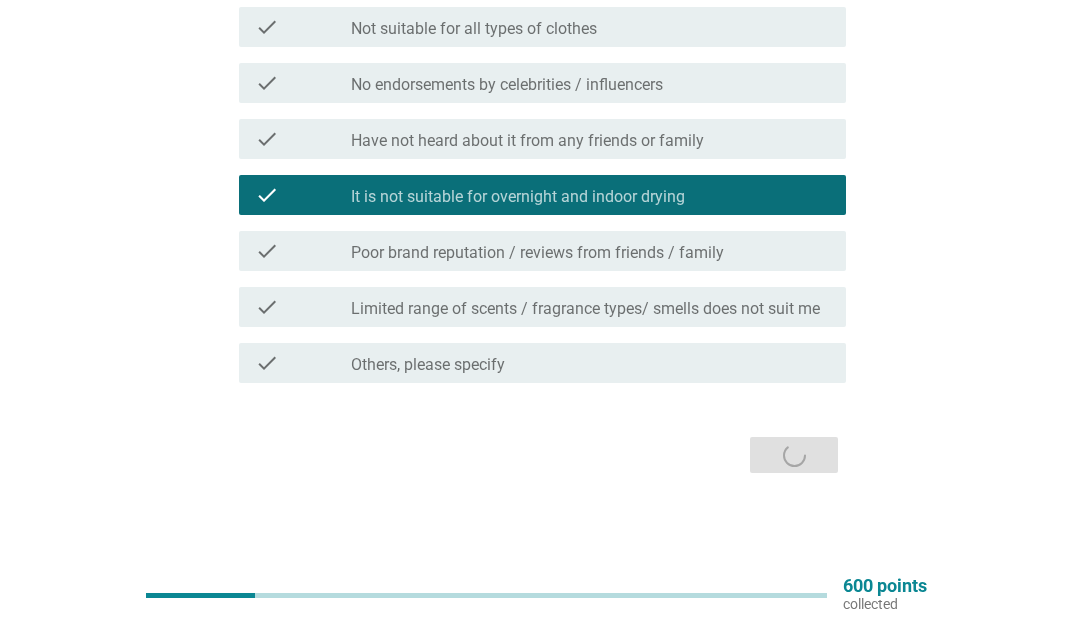 scroll, scrollTop: 0, scrollLeft: 0, axis: both 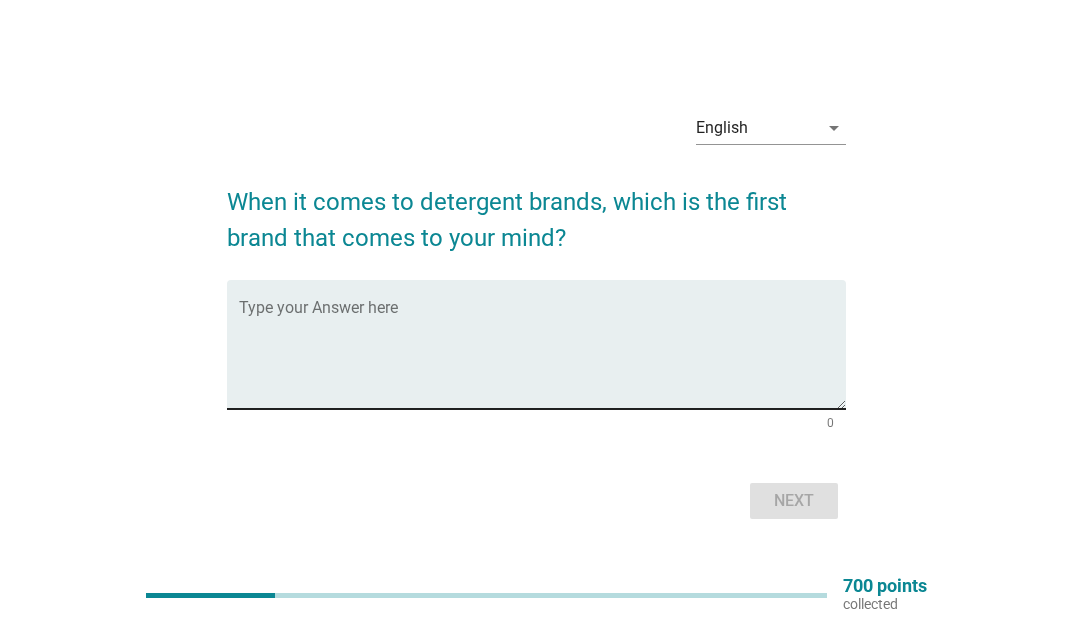 drag, startPoint x: 420, startPoint y: 333, endPoint x: 429, endPoint y: 318, distance: 17.492855 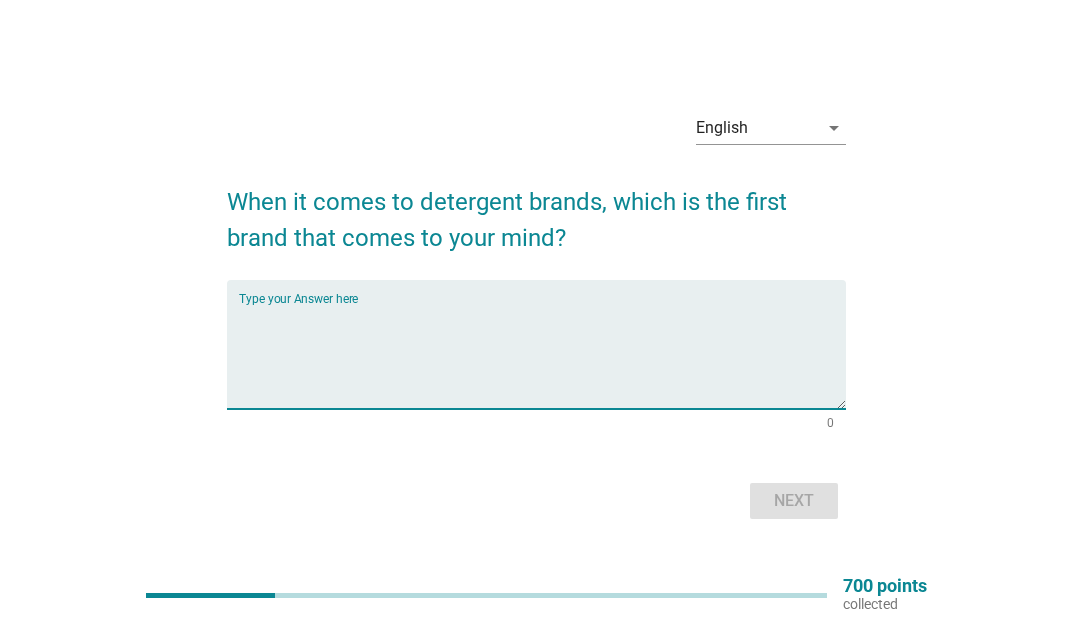 type on "T" 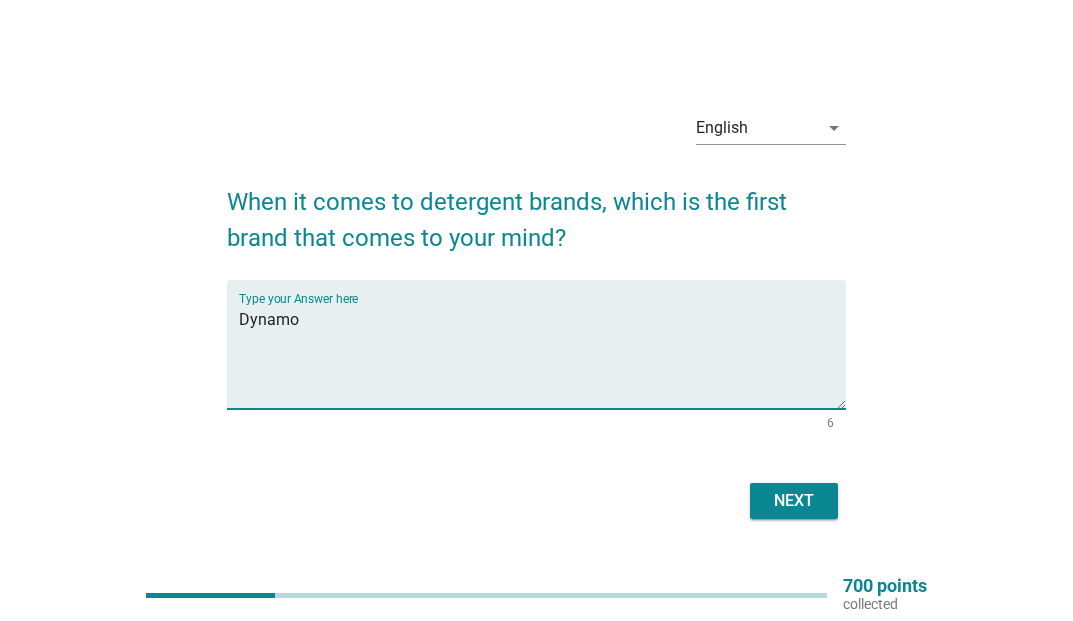 type on "Dynamo" 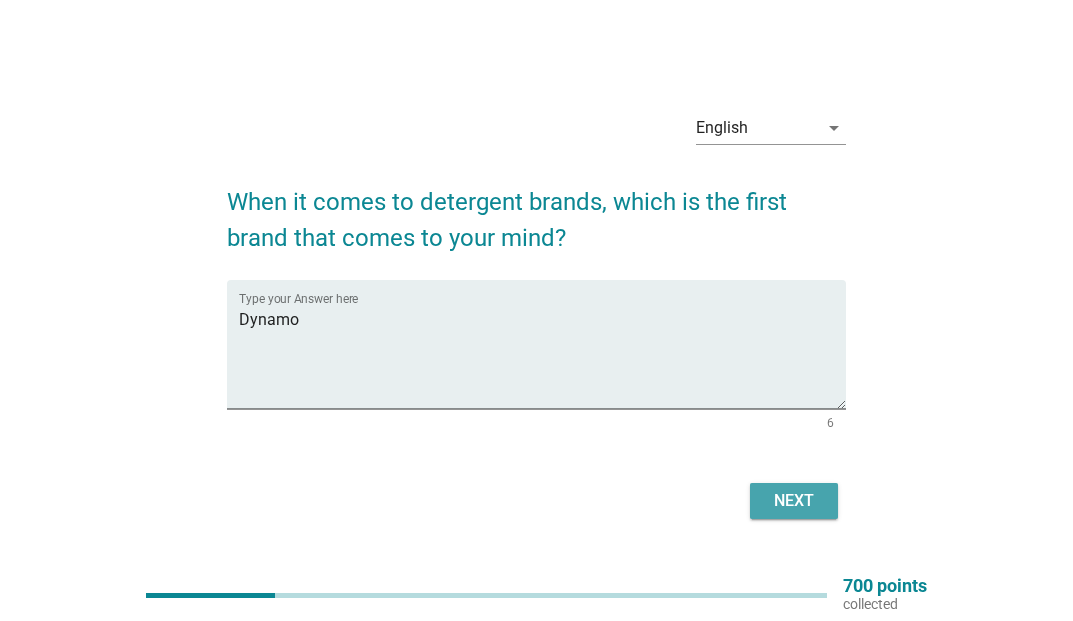 click on "Next" at bounding box center [794, 501] 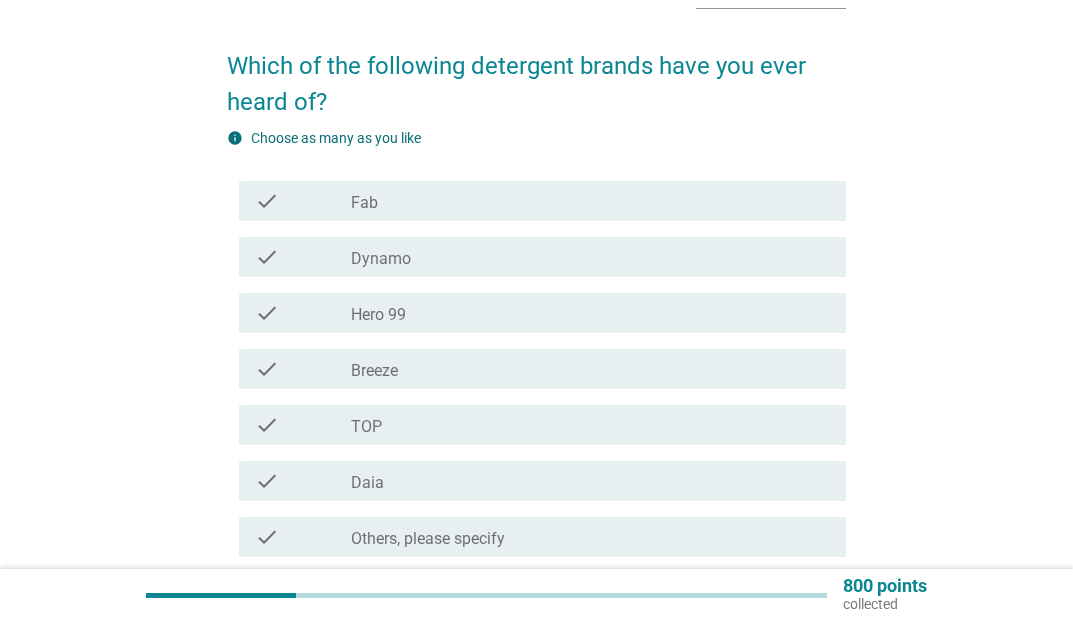 scroll, scrollTop: 200, scrollLeft: 0, axis: vertical 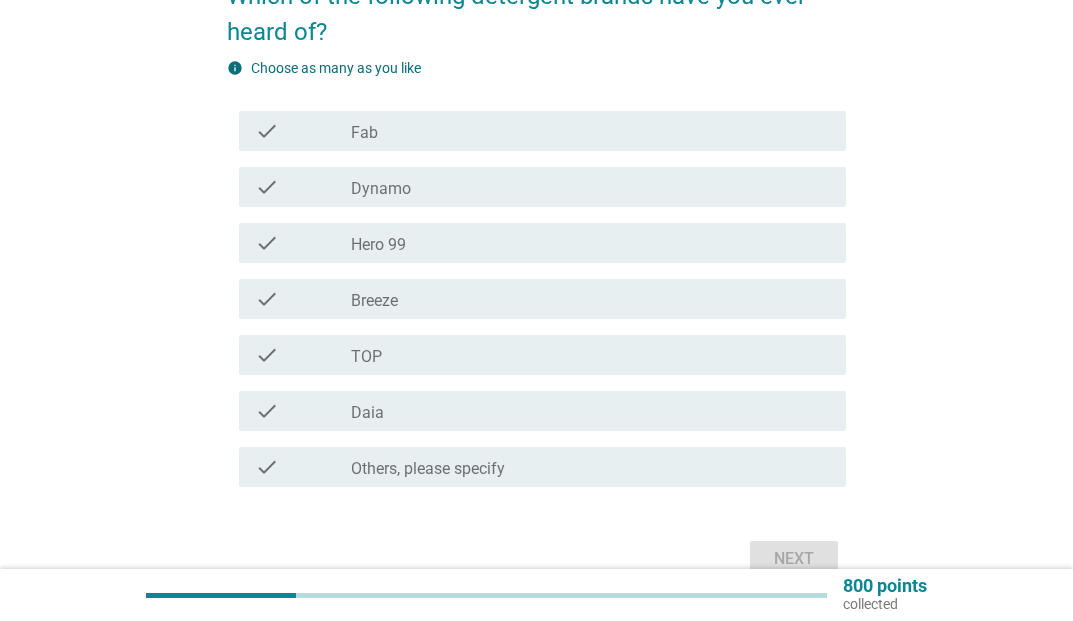 click on "Fab" at bounding box center (364, 133) 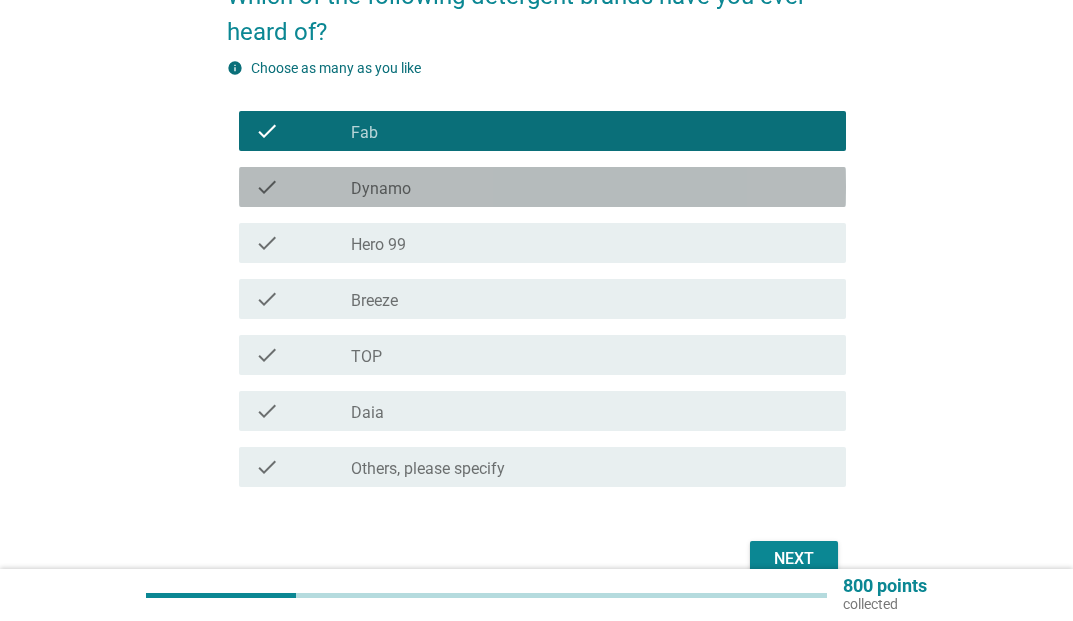 click on "check" at bounding box center [303, 187] 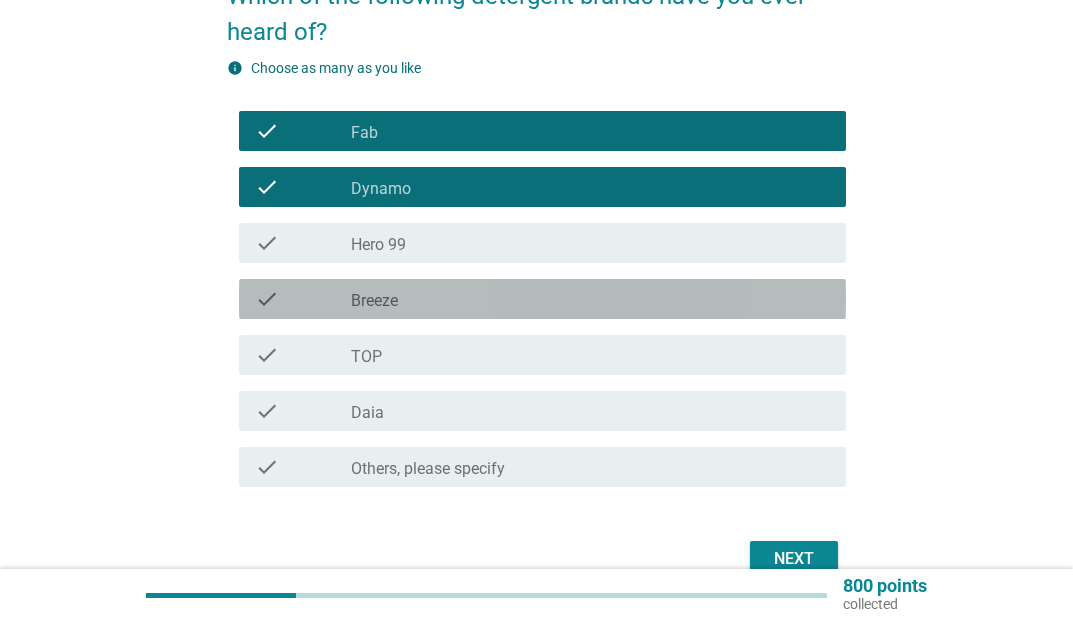 click on "check" at bounding box center [303, 299] 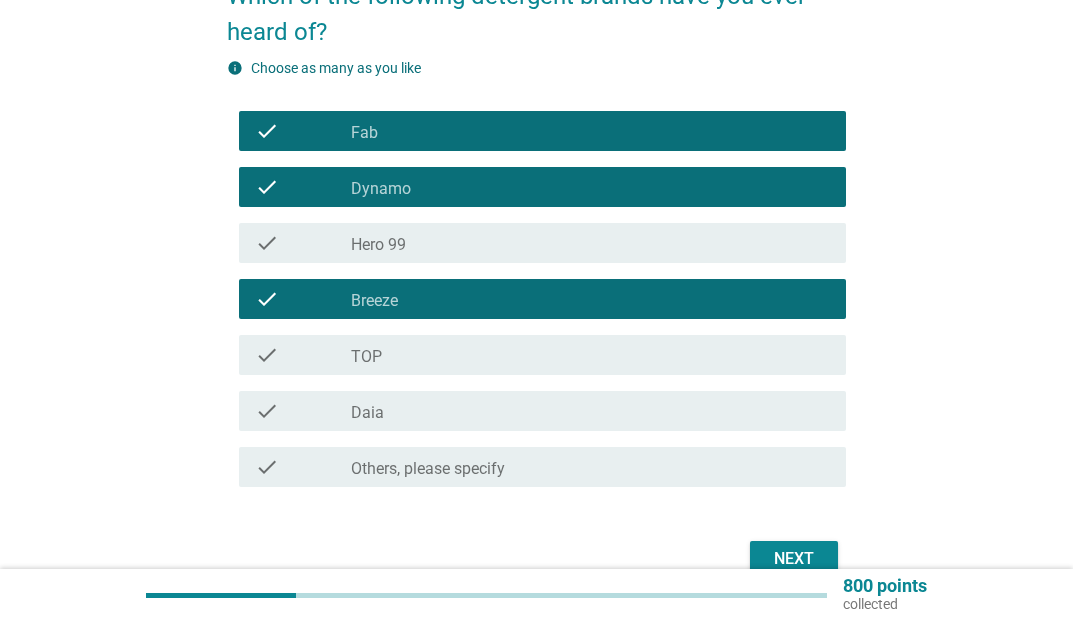 click on "check" at bounding box center [267, 355] 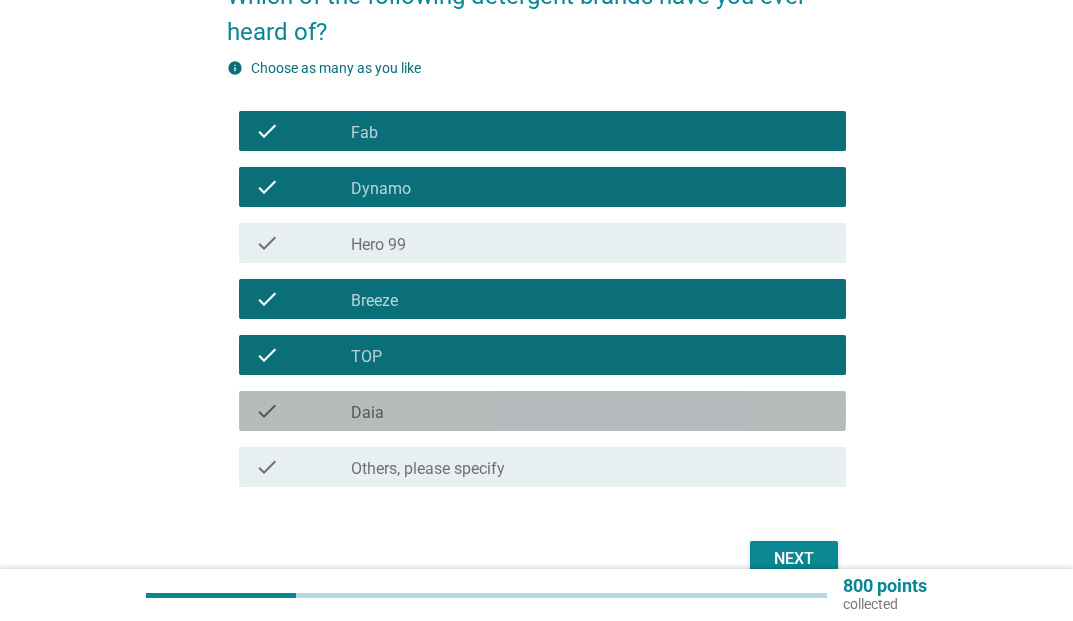 click on "check" at bounding box center [303, 411] 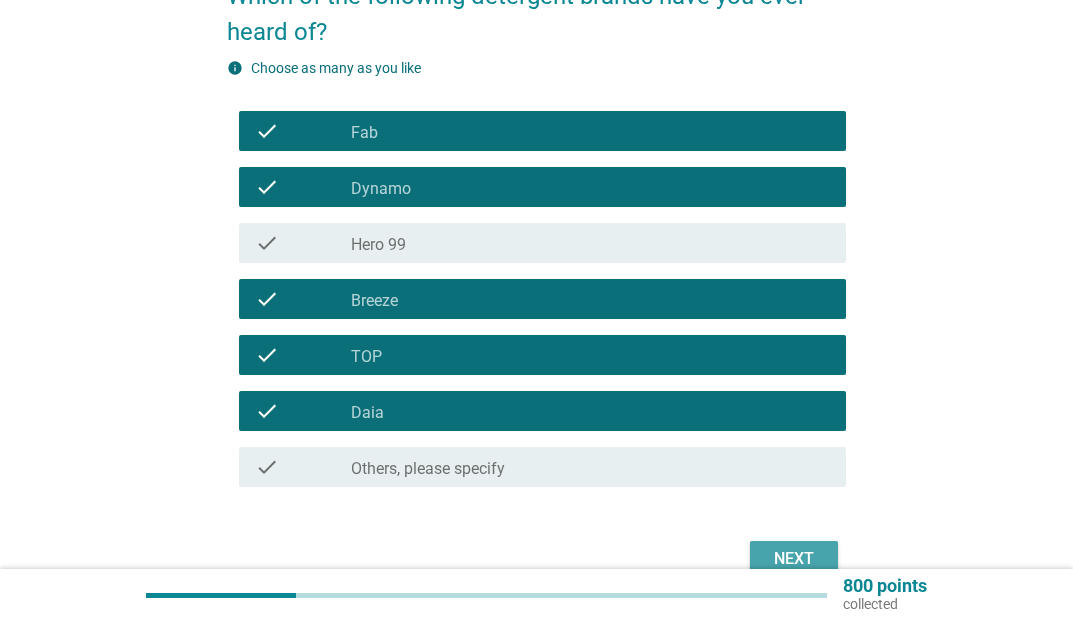 click on "Next" at bounding box center (794, 559) 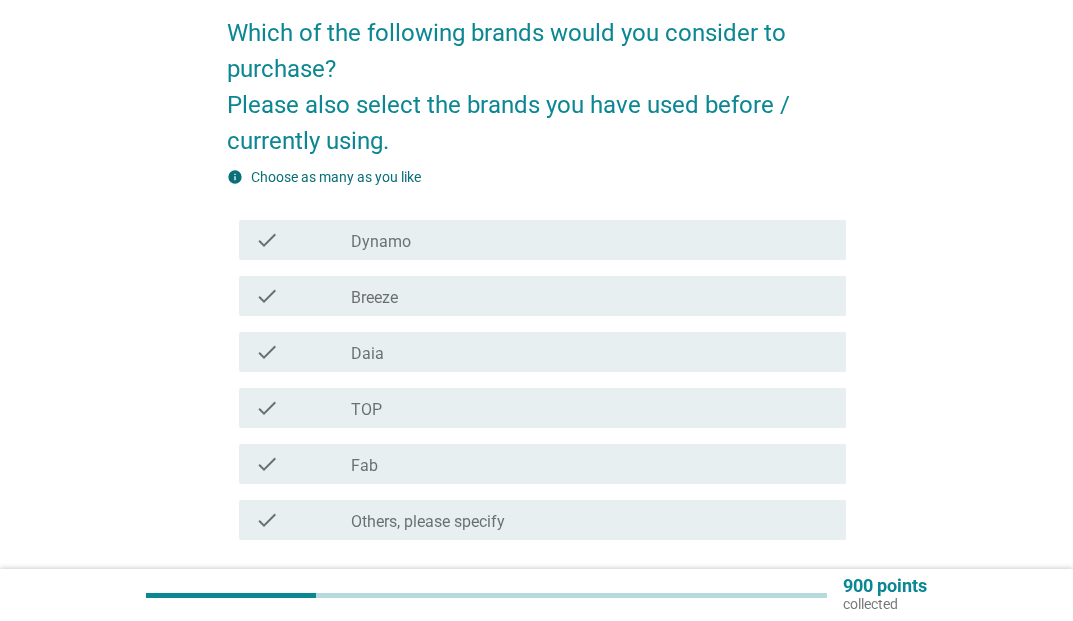 scroll, scrollTop: 300, scrollLeft: 0, axis: vertical 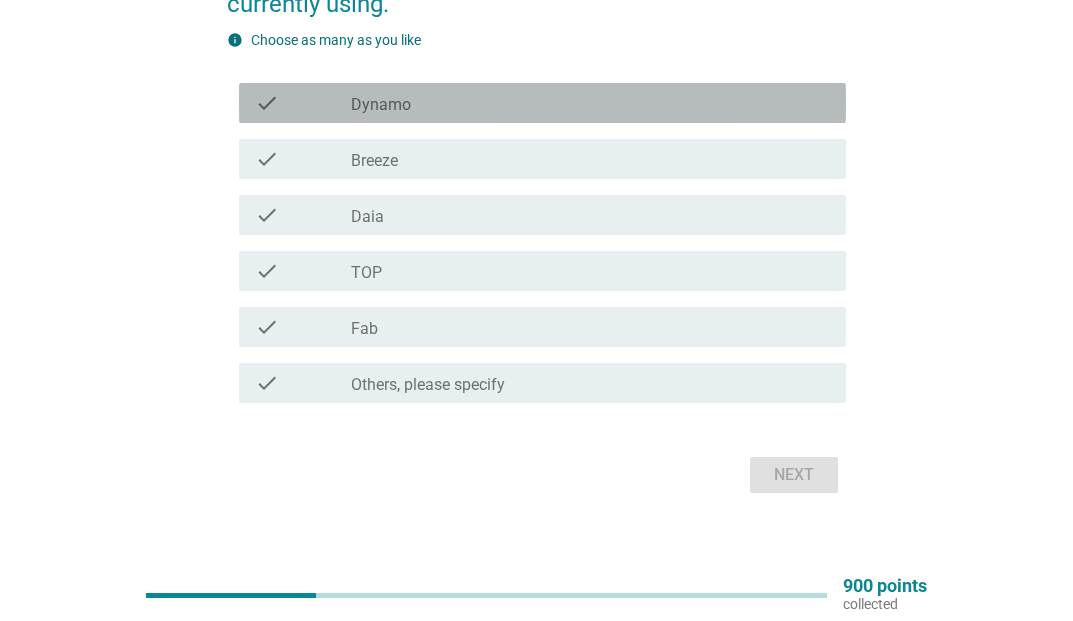 click on "check" at bounding box center (267, 103) 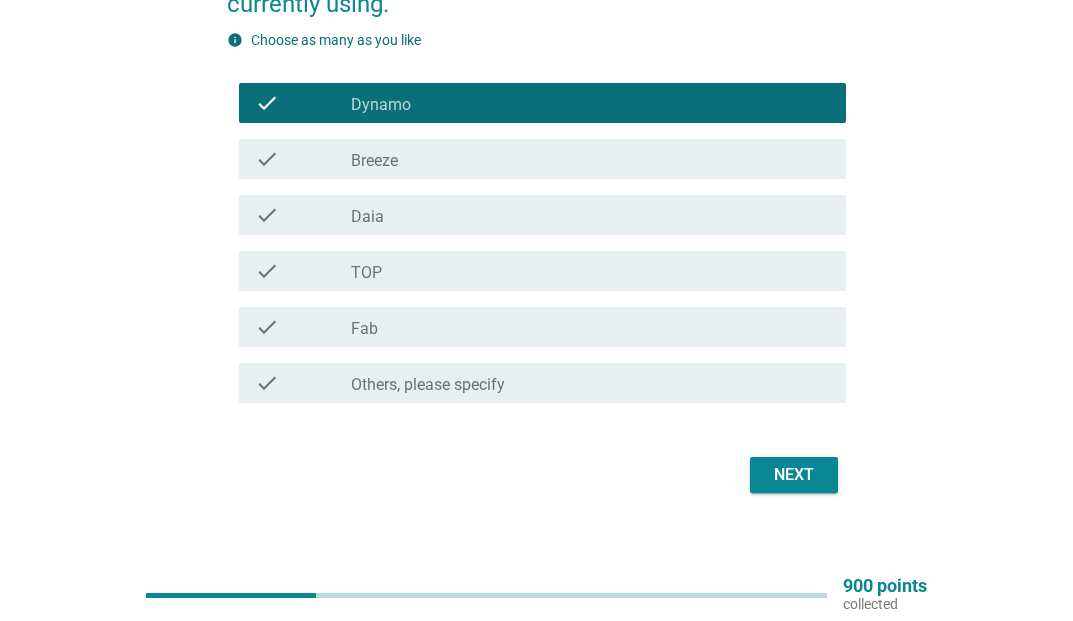 click on "check     check_box_outline_blank Breeze" at bounding box center [536, 159] 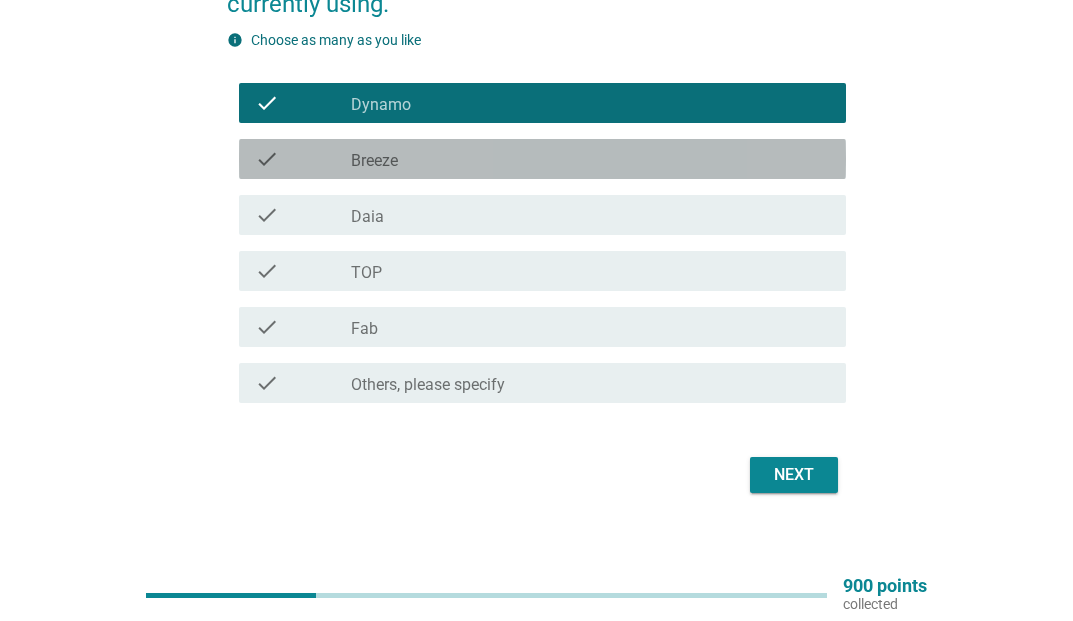 click on "check" at bounding box center (303, 159) 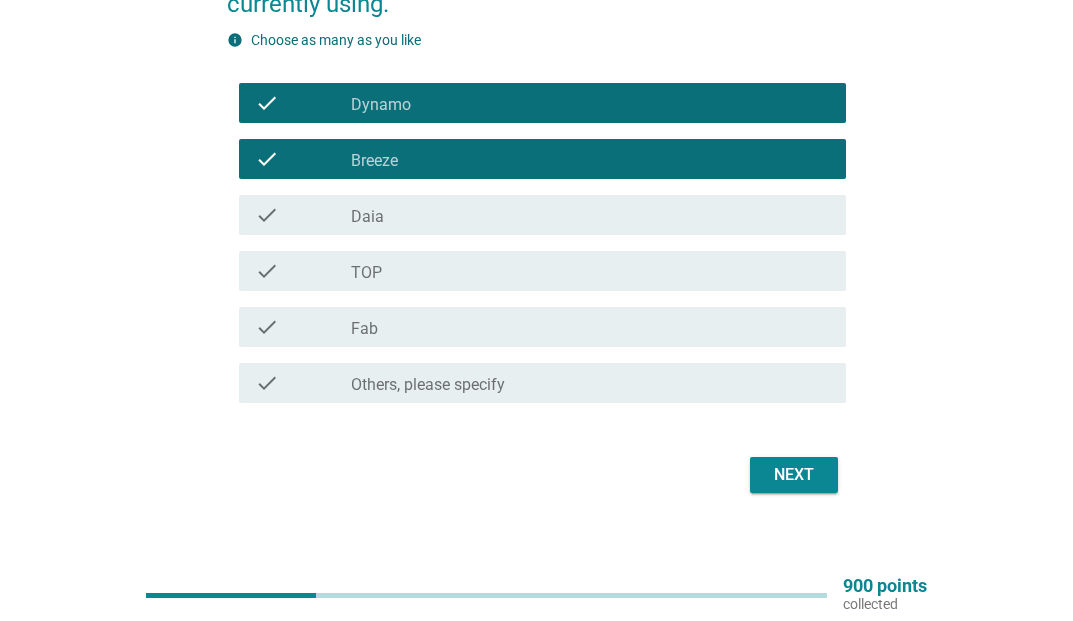 click on "check" at bounding box center (303, 271) 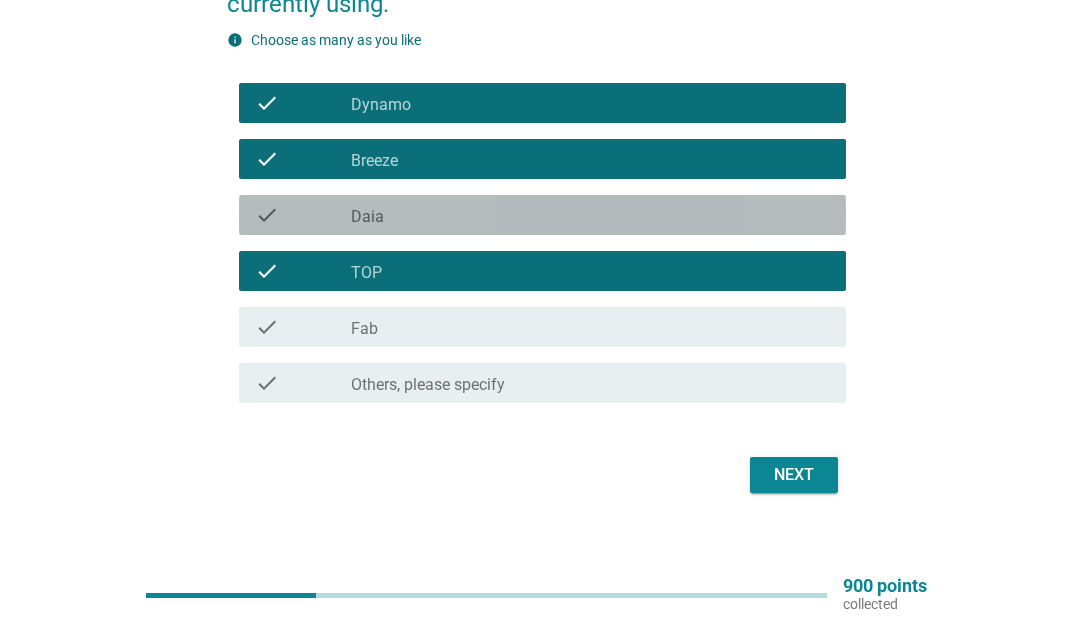 click on "check" at bounding box center (303, 215) 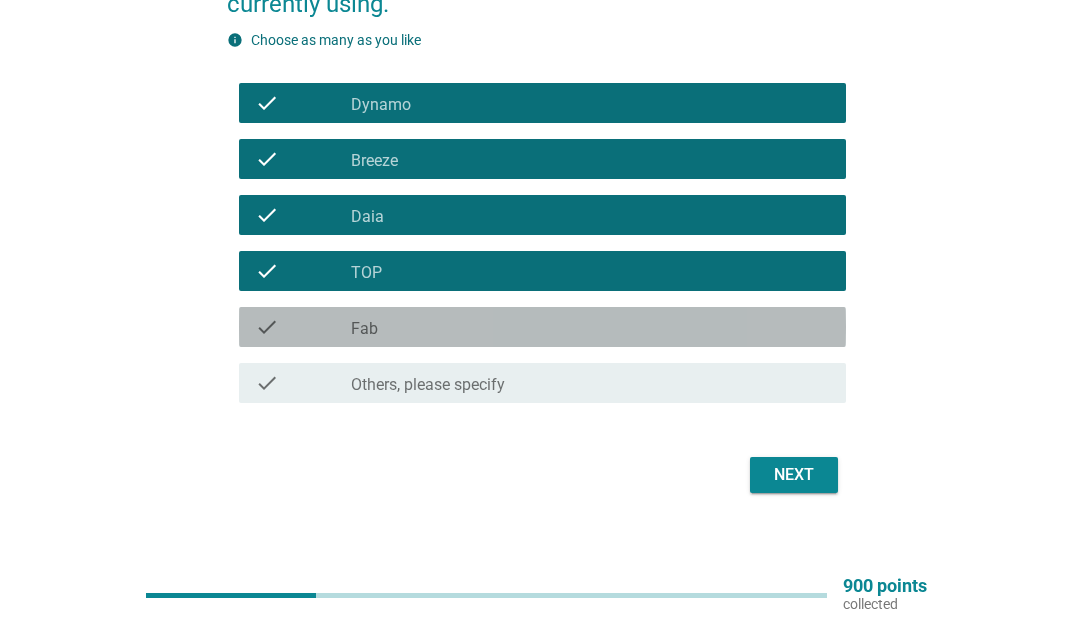 drag, startPoint x: 261, startPoint y: 320, endPoint x: 350, endPoint y: 350, distance: 93.92018 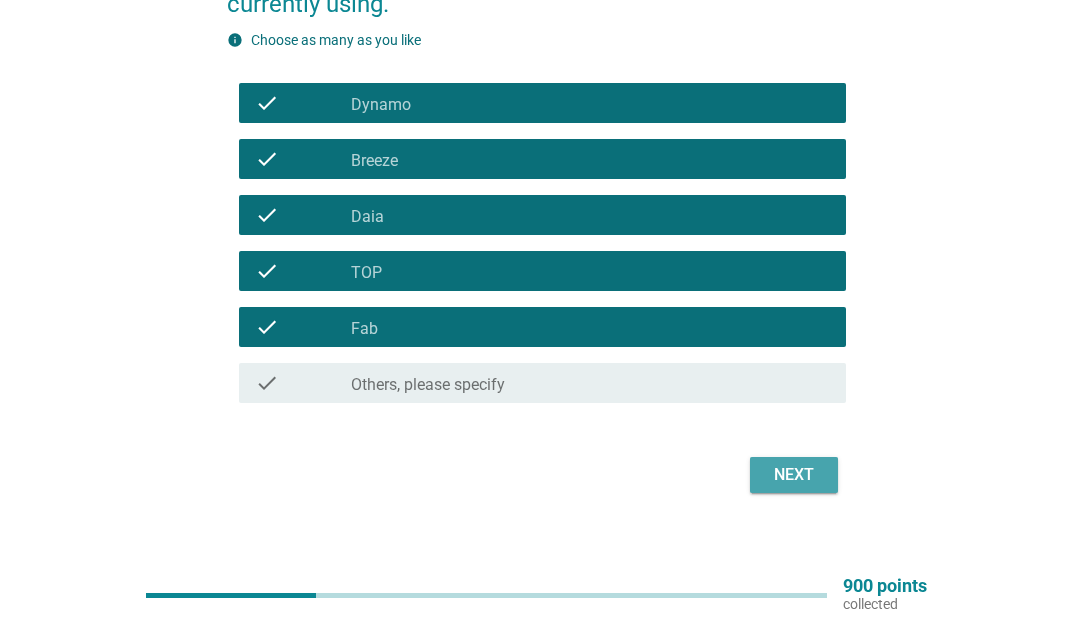 click on "Next" at bounding box center [794, 475] 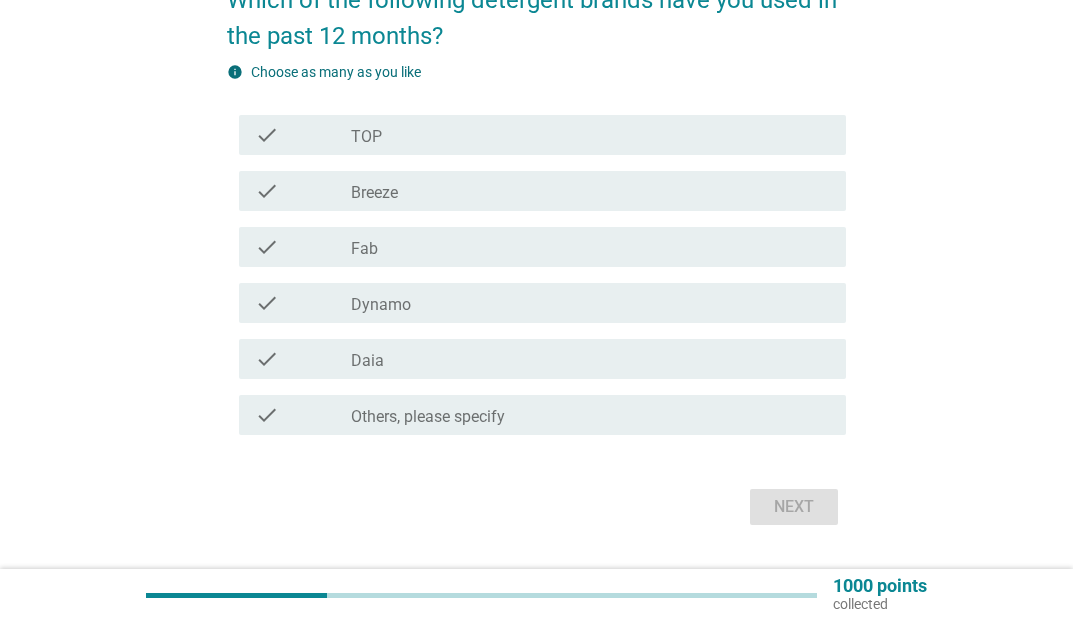 scroll, scrollTop: 200, scrollLeft: 0, axis: vertical 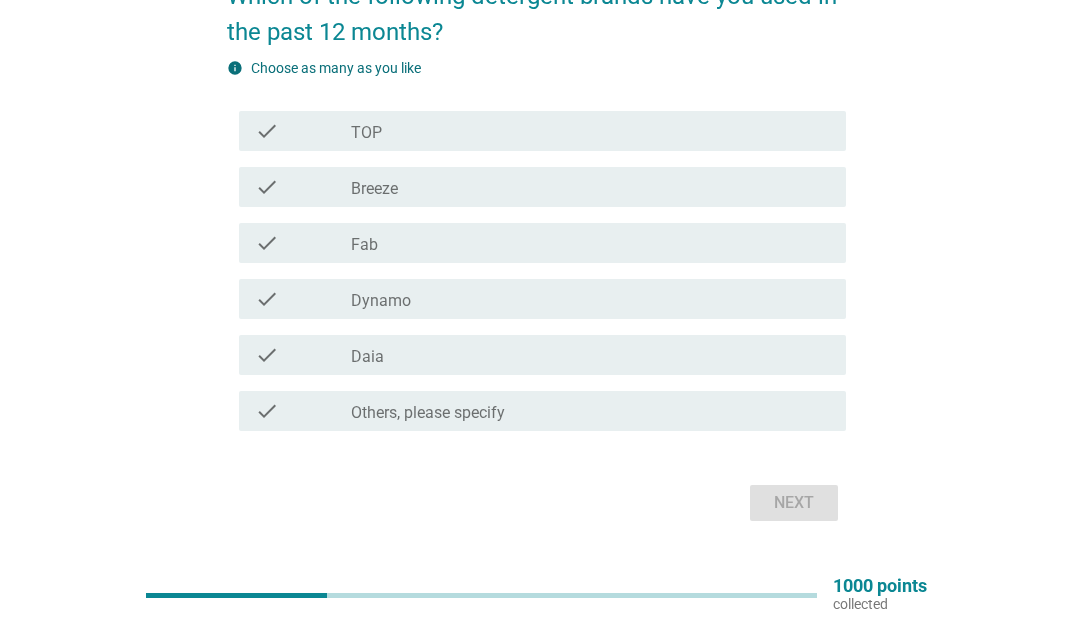 click on "check" at bounding box center (303, 131) 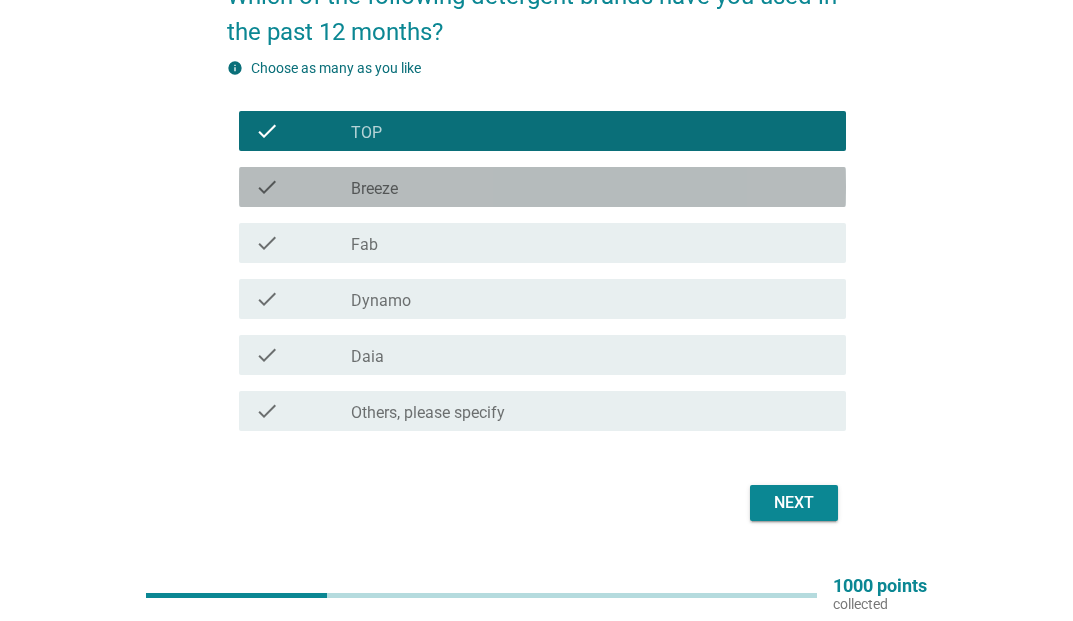 click on "check" at bounding box center [267, 187] 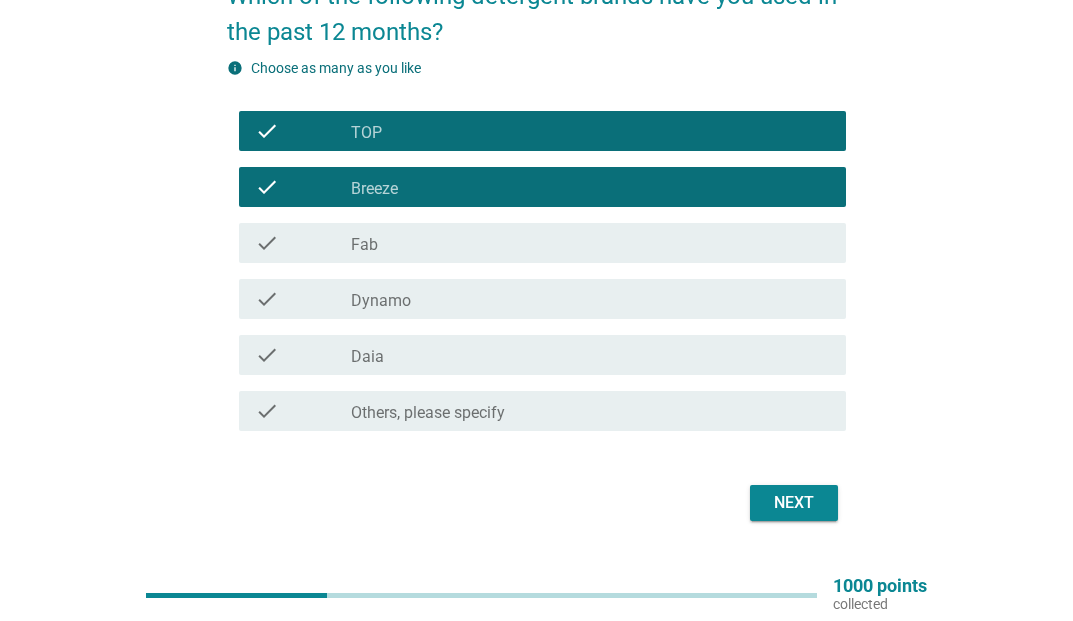 click on "Next" at bounding box center (794, 503) 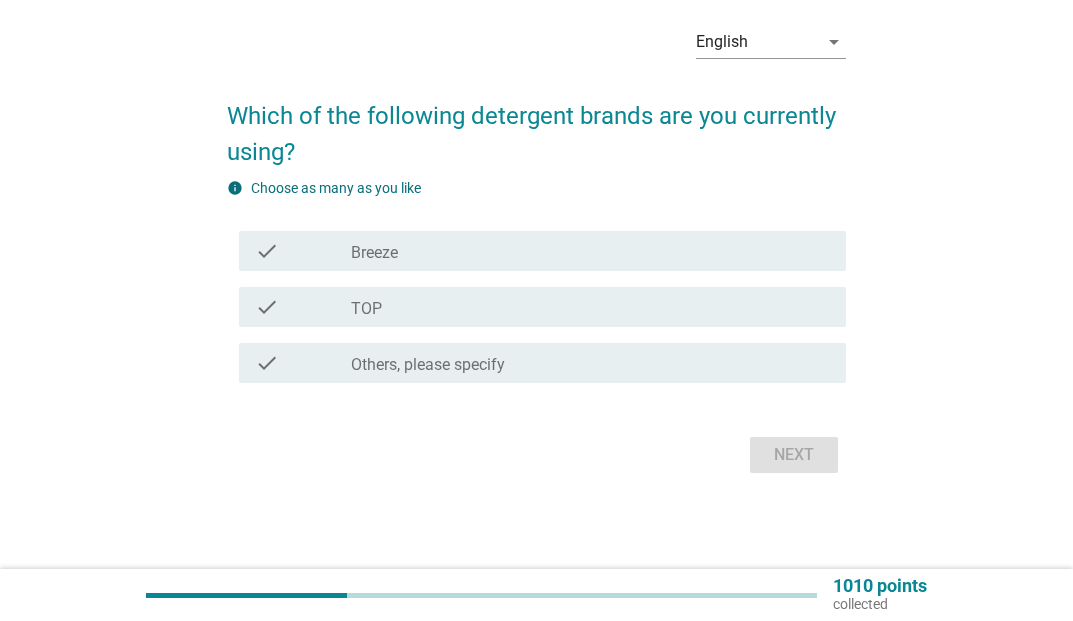 scroll, scrollTop: 0, scrollLeft: 0, axis: both 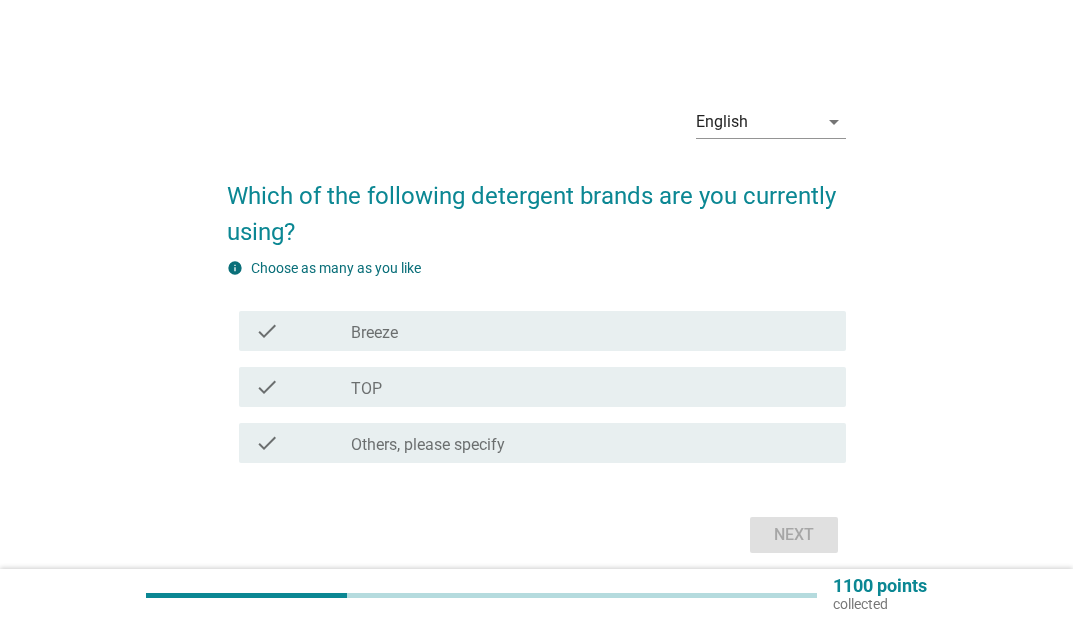 click on "check" at bounding box center [303, 331] 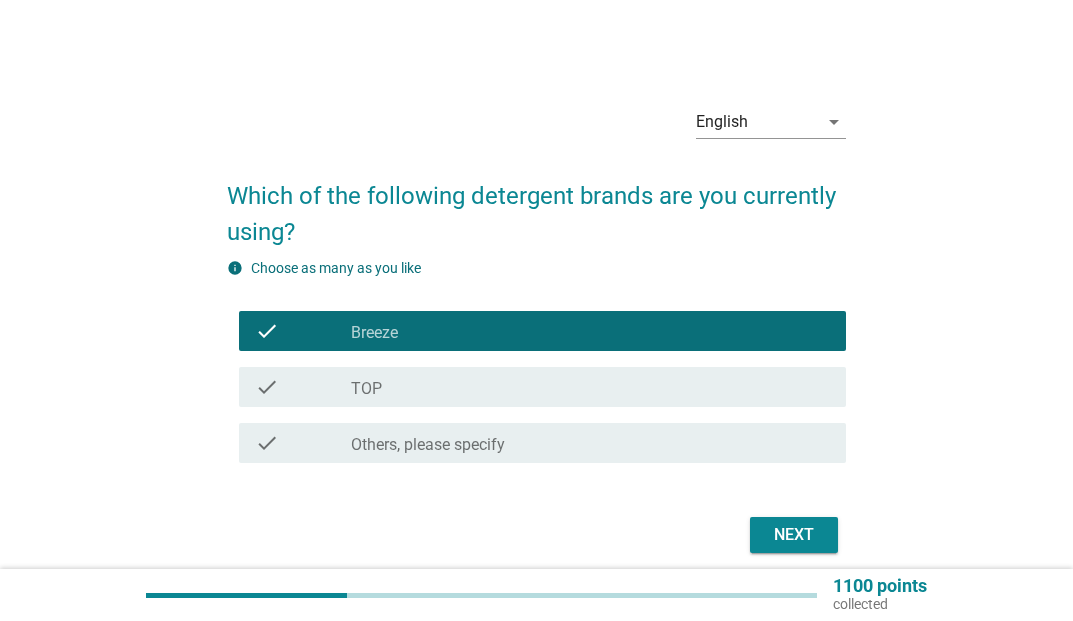 click on "Next" at bounding box center [794, 535] 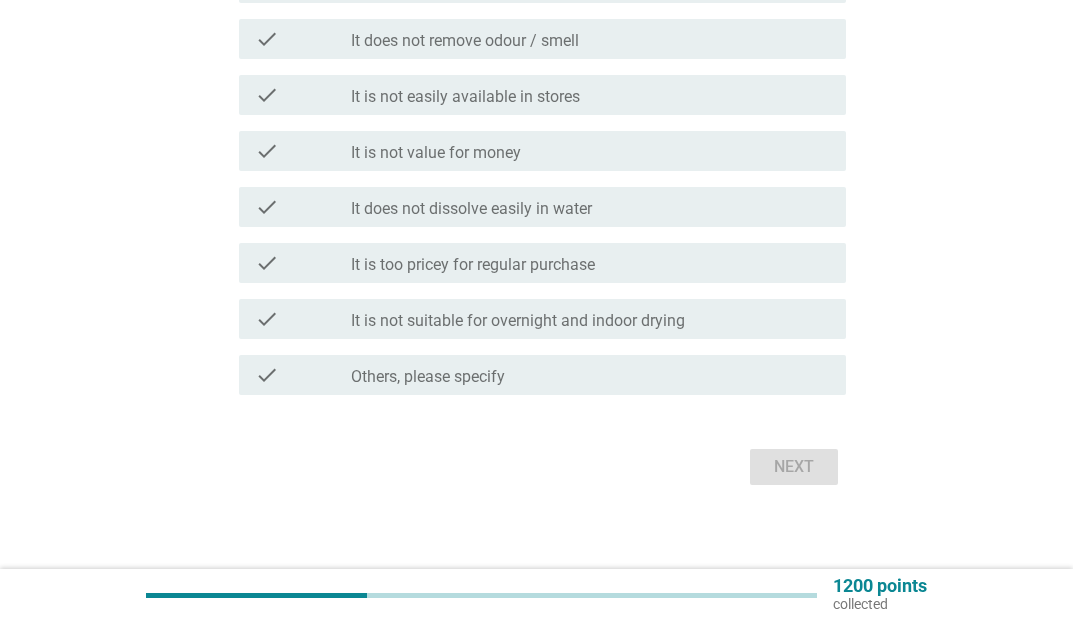 scroll, scrollTop: 864, scrollLeft: 0, axis: vertical 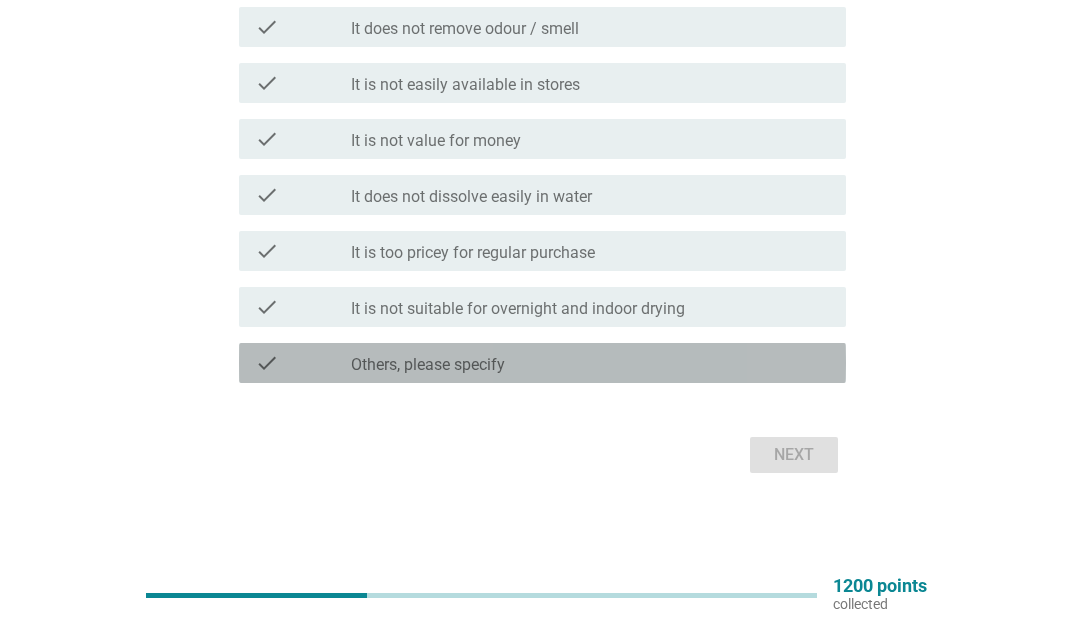 click on "Others, please specify" at bounding box center [428, 365] 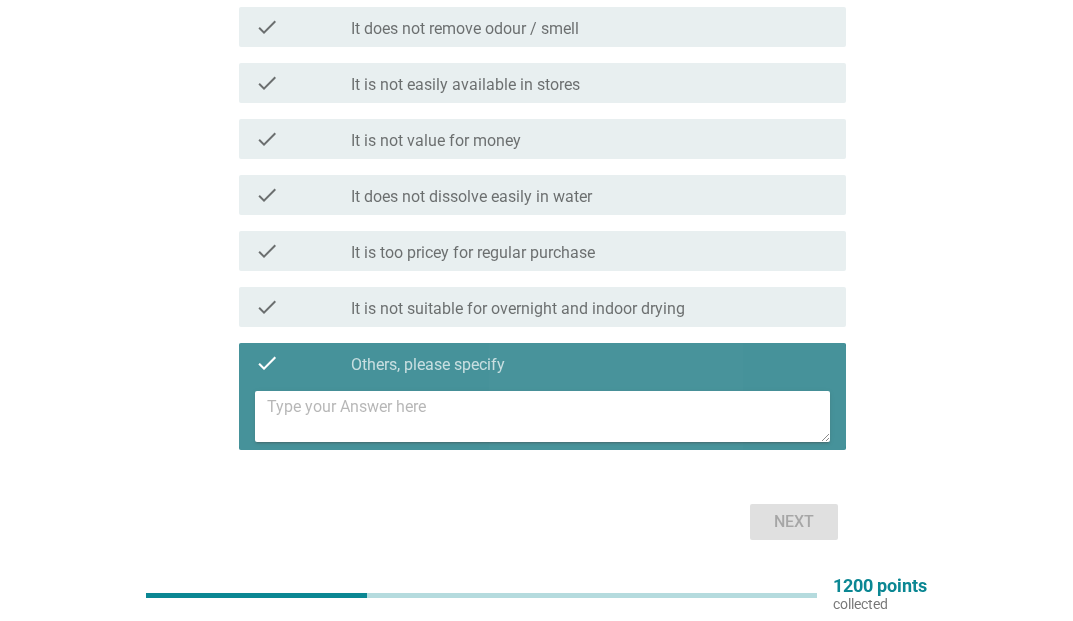 click at bounding box center [548, 416] 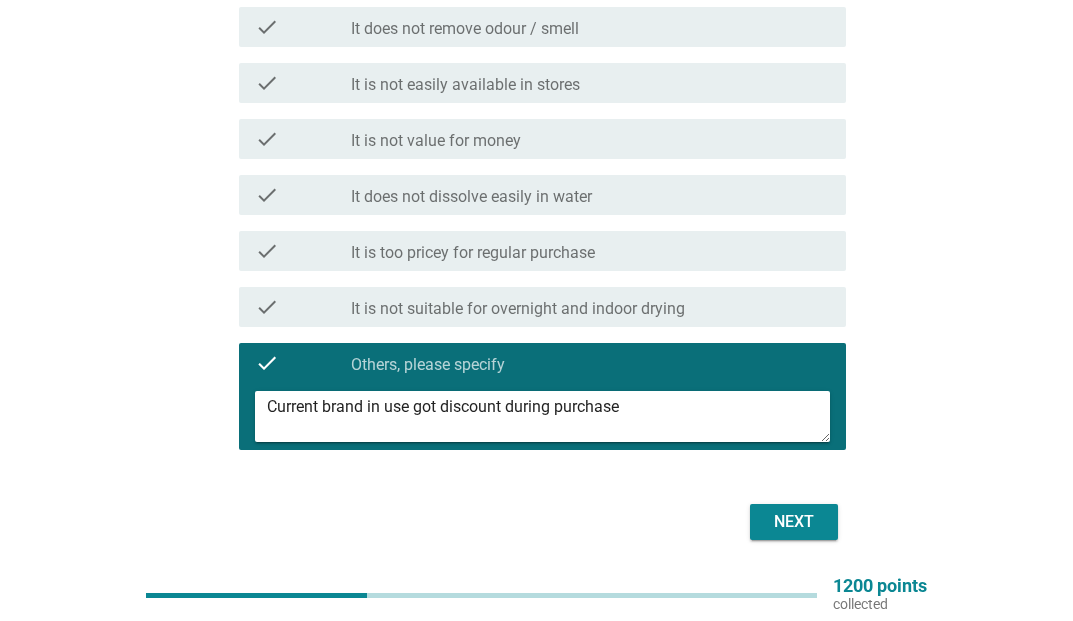 type on "Current brand in use got discount during purchase" 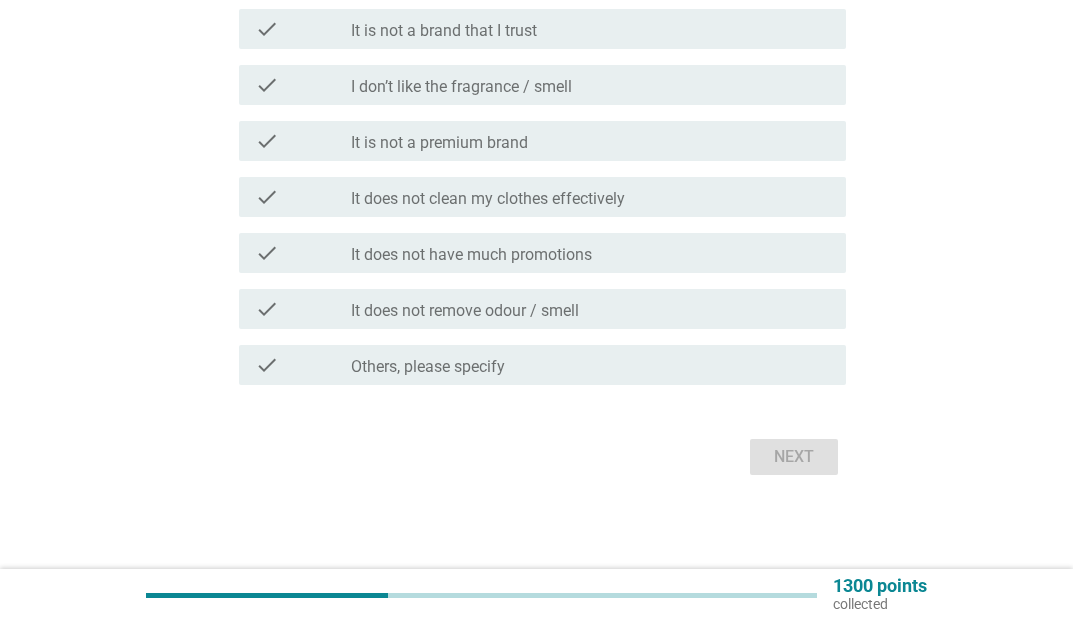 scroll, scrollTop: 864, scrollLeft: 0, axis: vertical 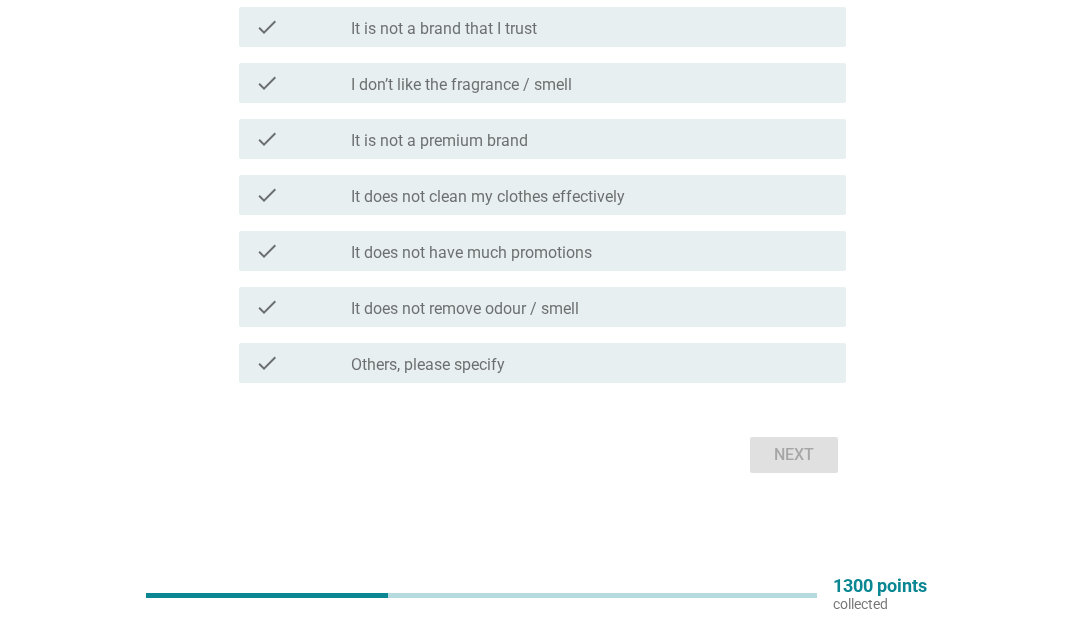click on "check     check_box_outline_blank Others, please specify" at bounding box center (542, 363) 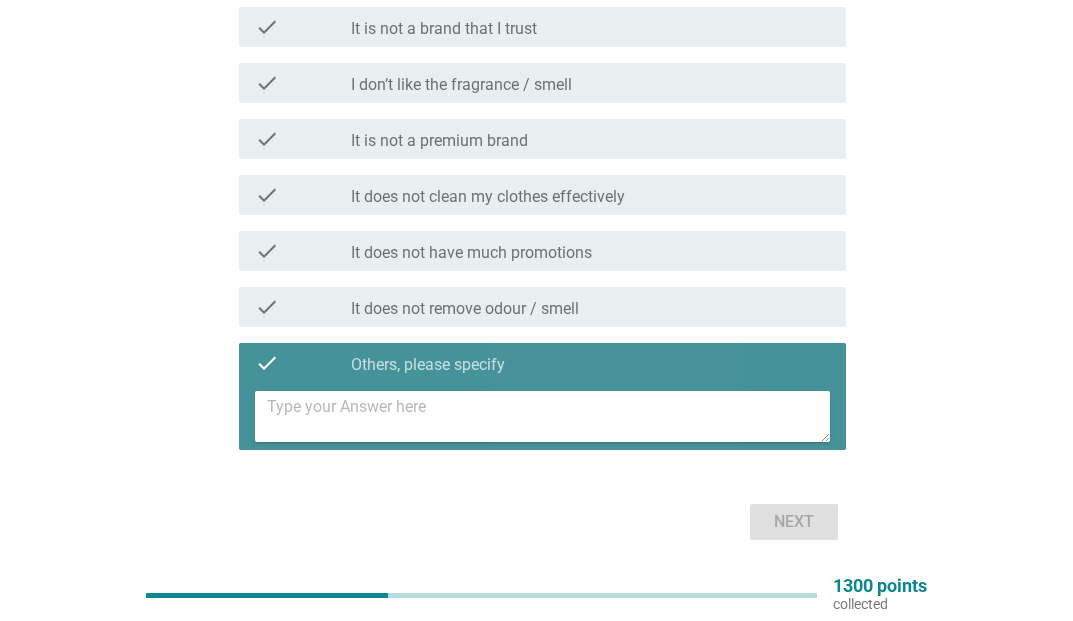 click at bounding box center [548, 416] 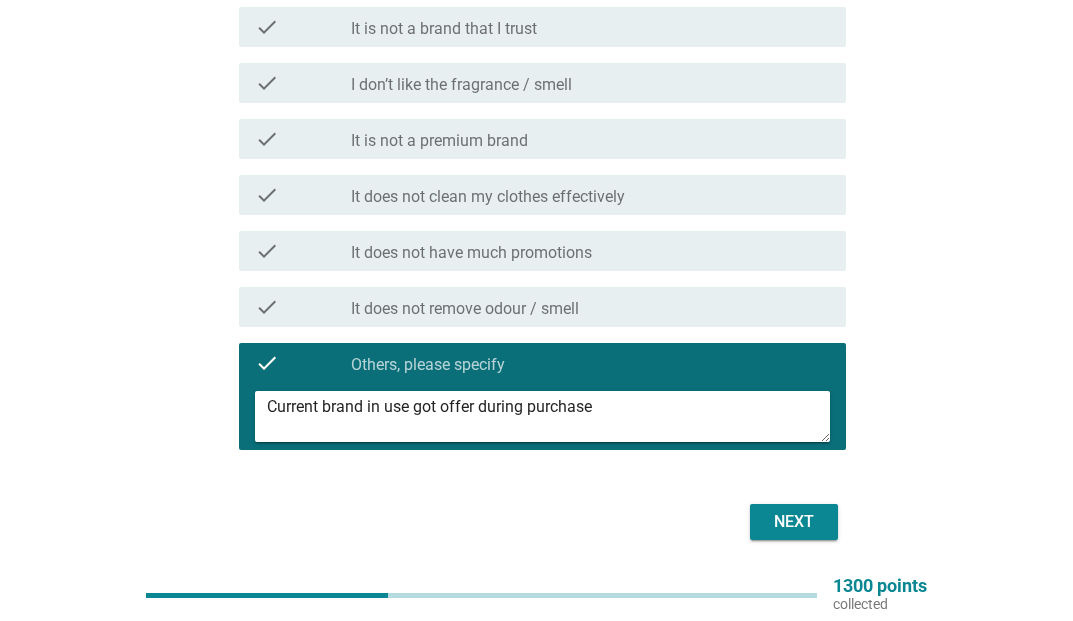 type on "Current brand in use got offer during purchase" 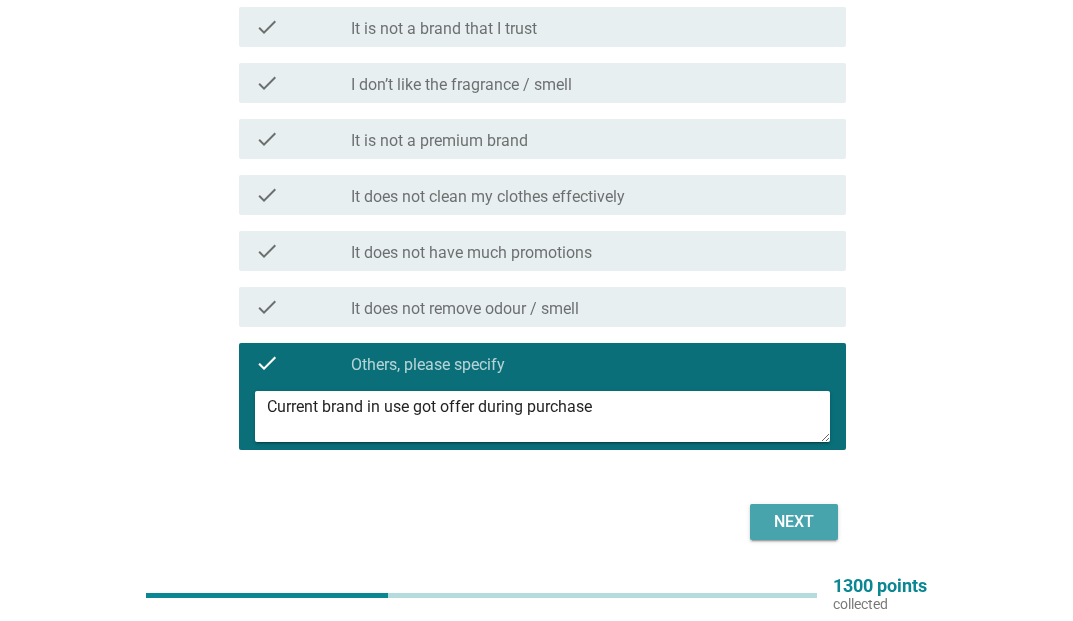 click on "Next" at bounding box center (794, 522) 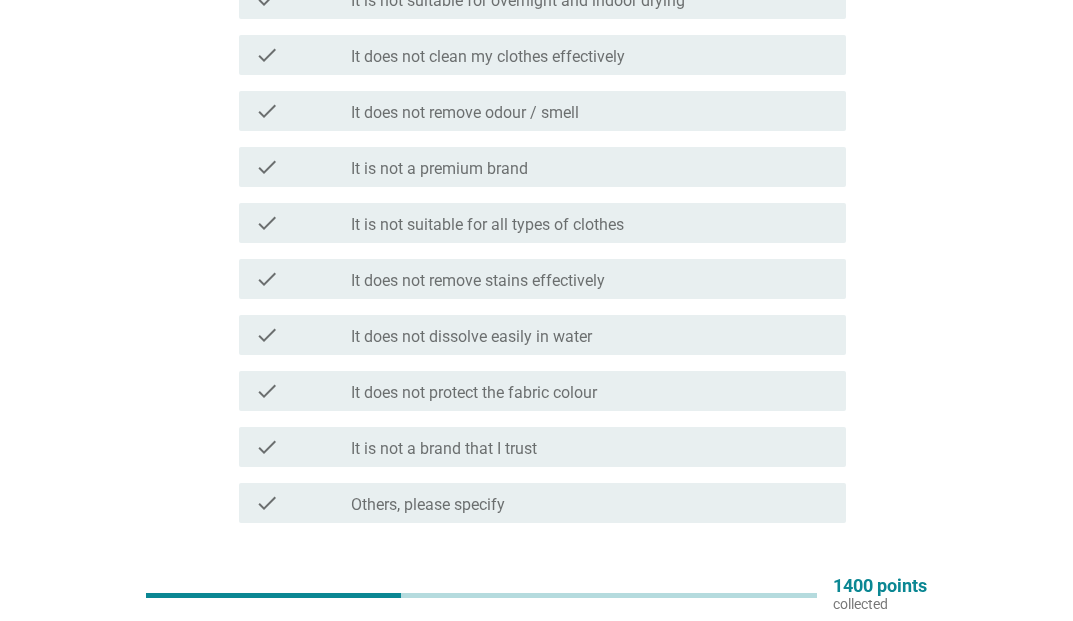 scroll, scrollTop: 564, scrollLeft: 0, axis: vertical 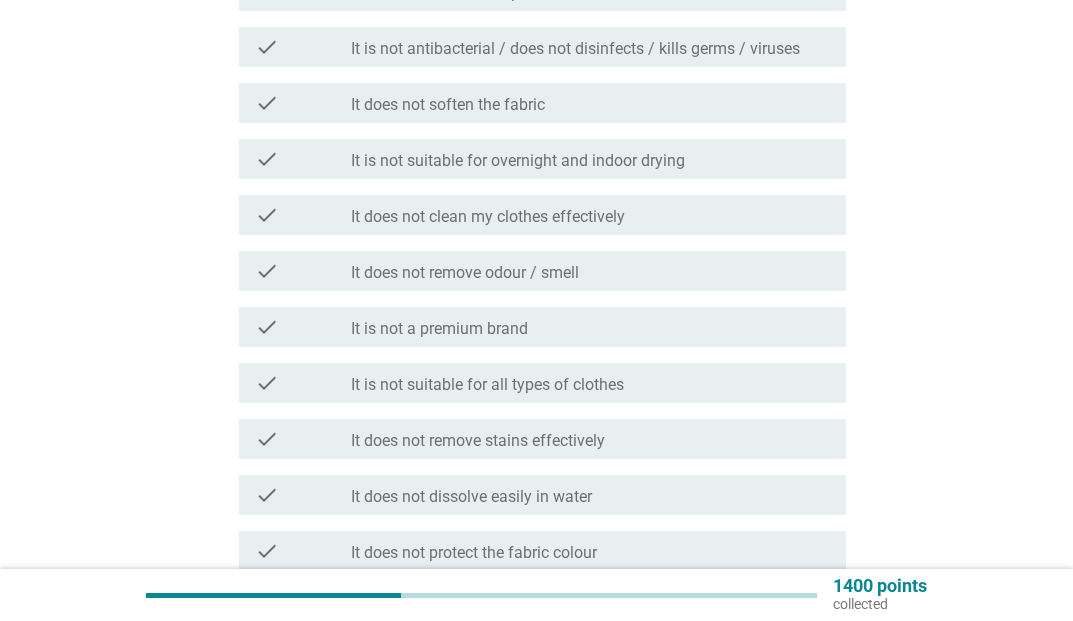 click on "It is not a premium brand" at bounding box center (439, 329) 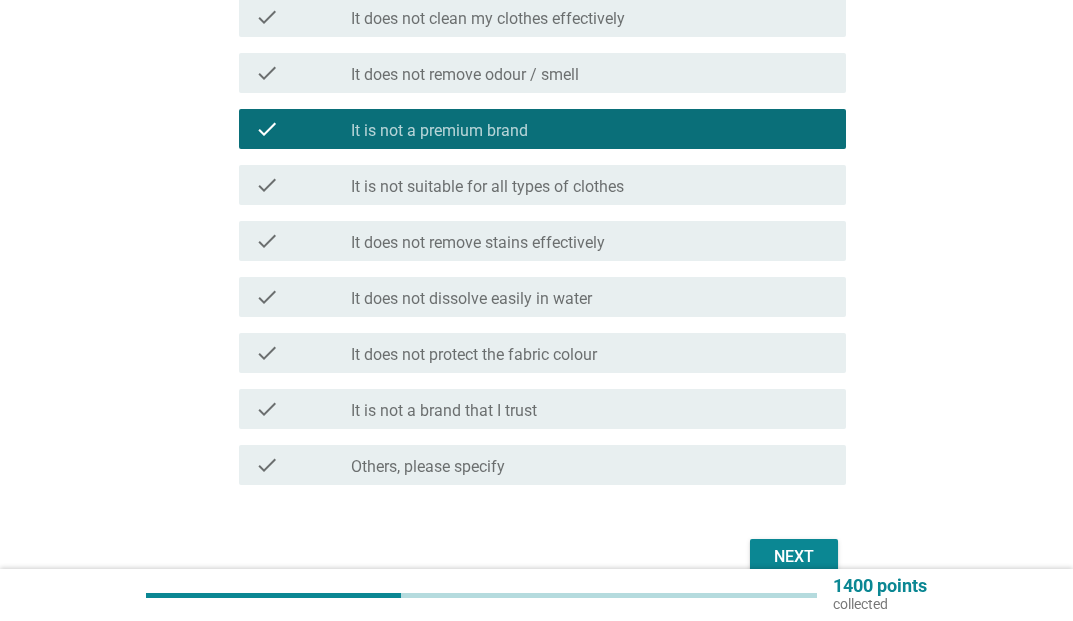 scroll, scrollTop: 864, scrollLeft: 0, axis: vertical 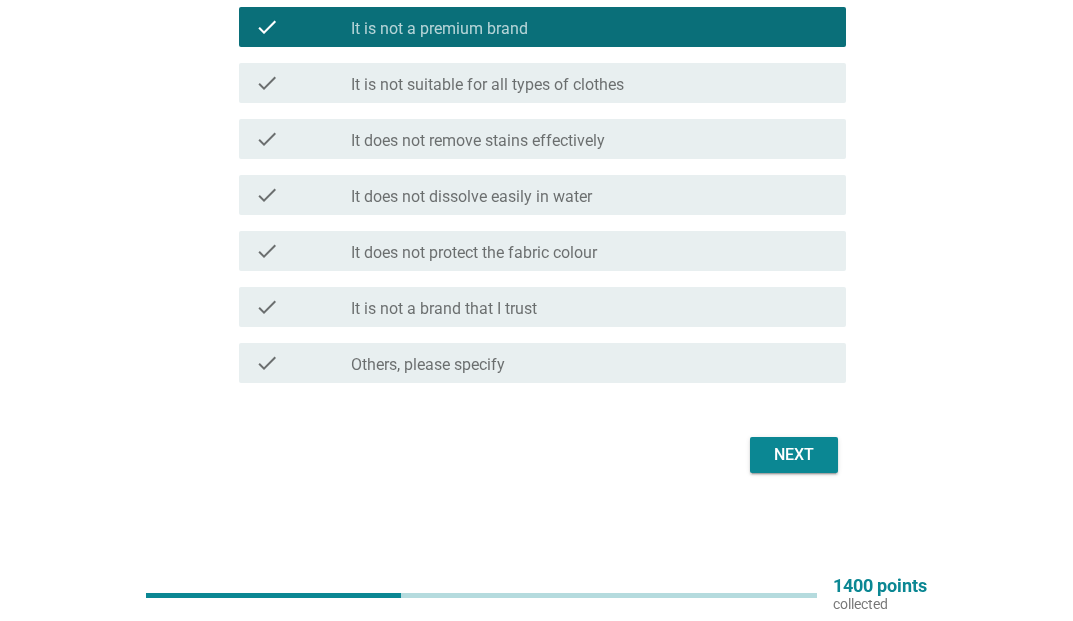 click on "Next" at bounding box center (794, 455) 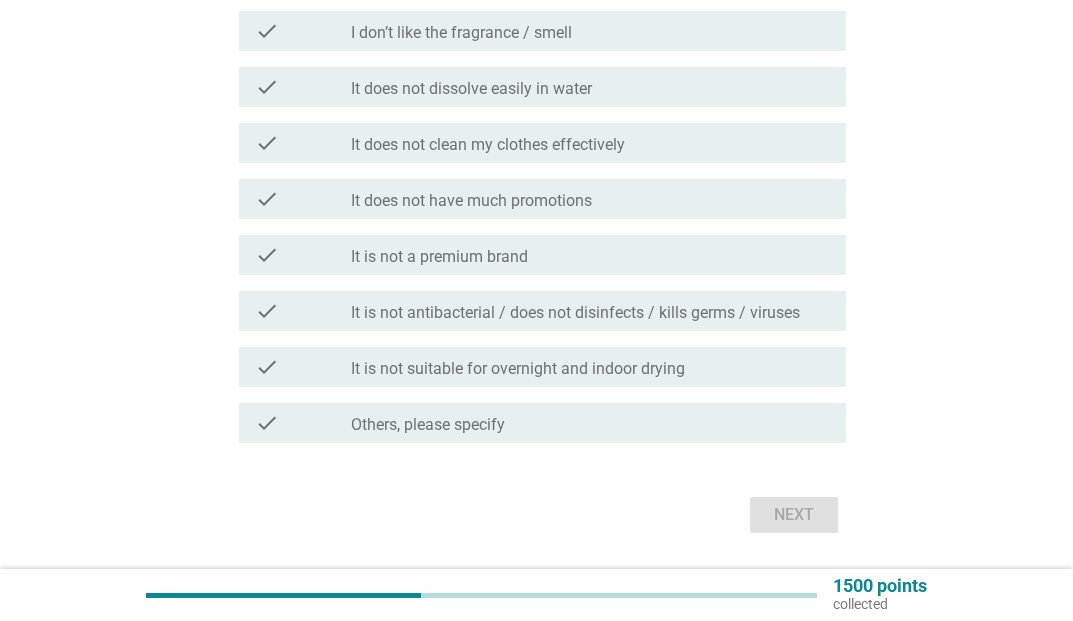 scroll, scrollTop: 864, scrollLeft: 0, axis: vertical 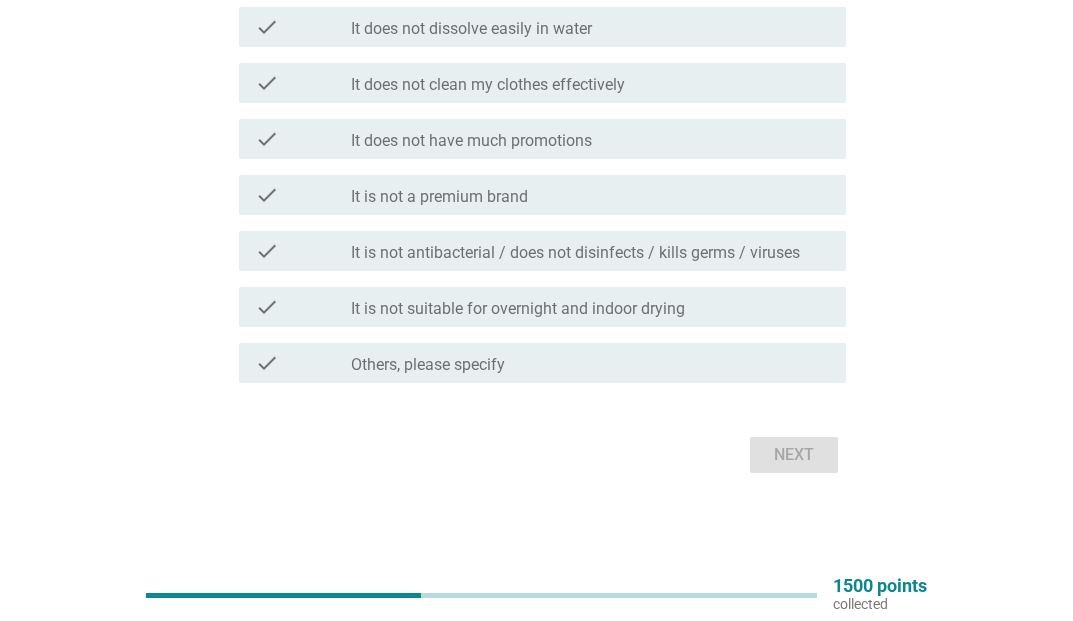 click on "check" at bounding box center [303, 195] 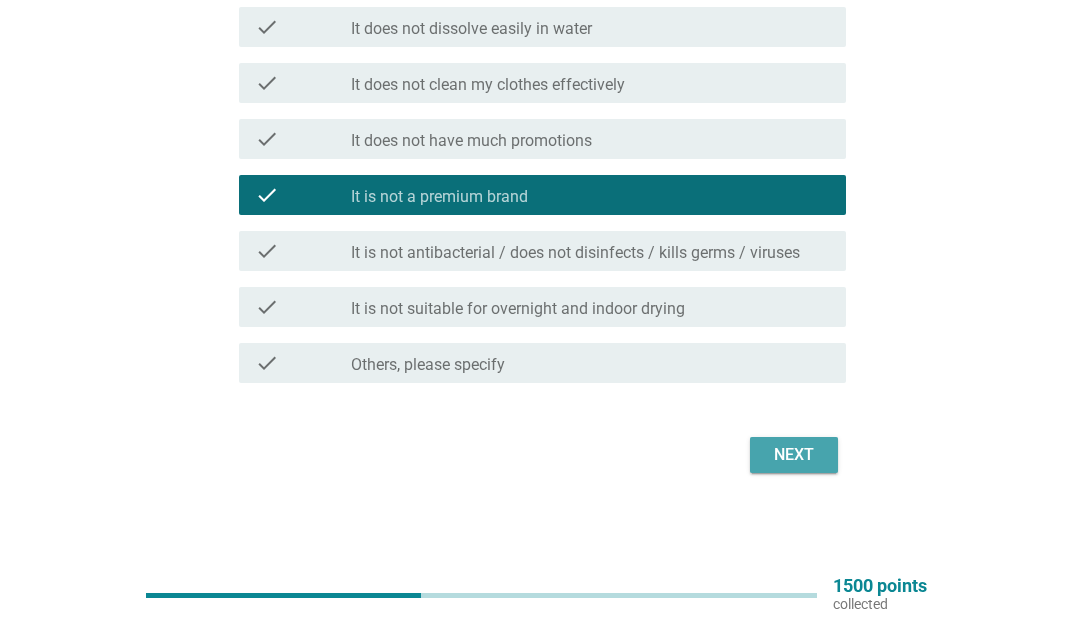 click on "Next" at bounding box center [794, 455] 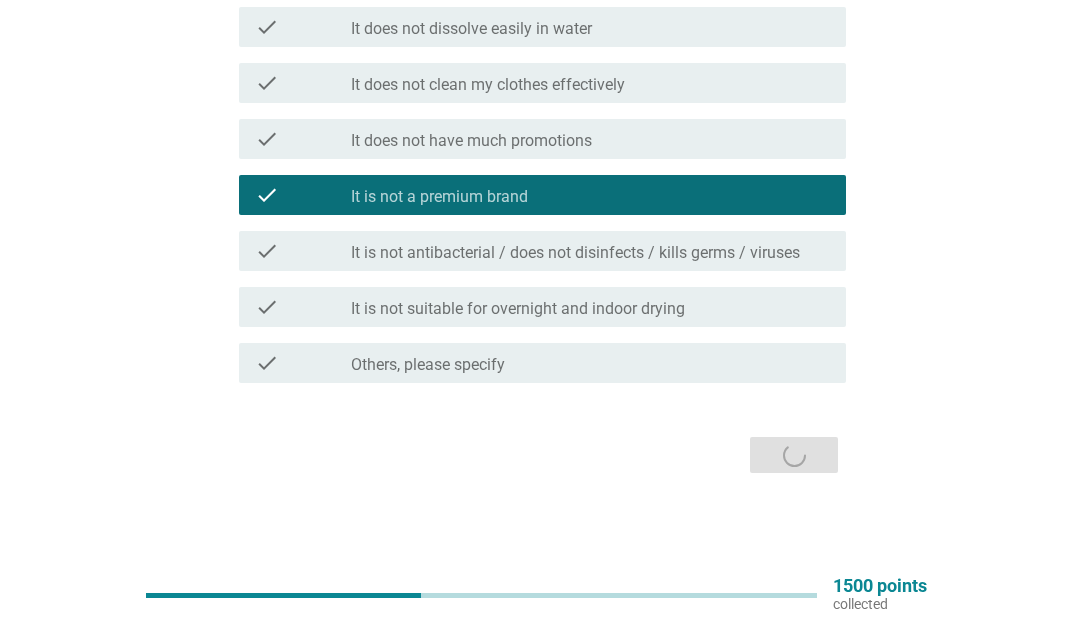 scroll, scrollTop: 0, scrollLeft: 0, axis: both 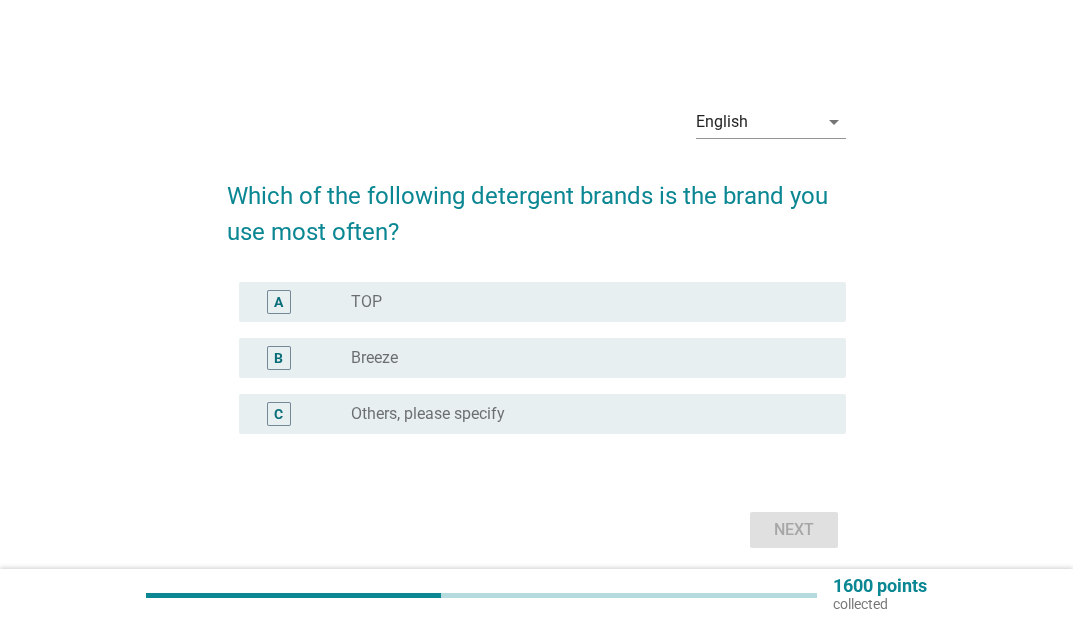 click on "B" at bounding box center (279, 358) 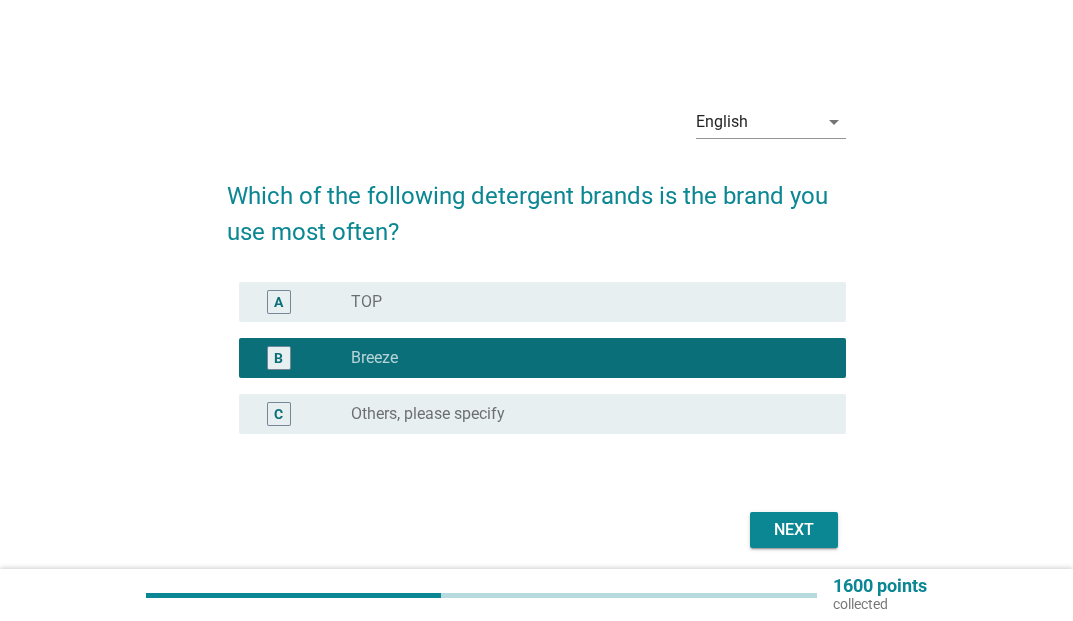 click on "Next" at bounding box center (794, 530) 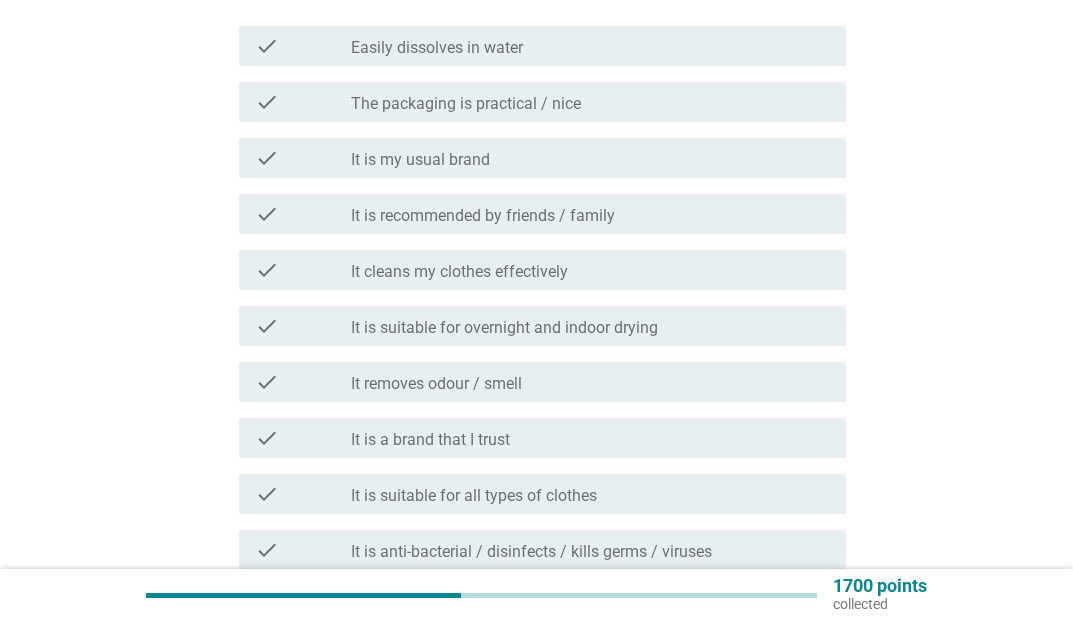 scroll, scrollTop: 400, scrollLeft: 0, axis: vertical 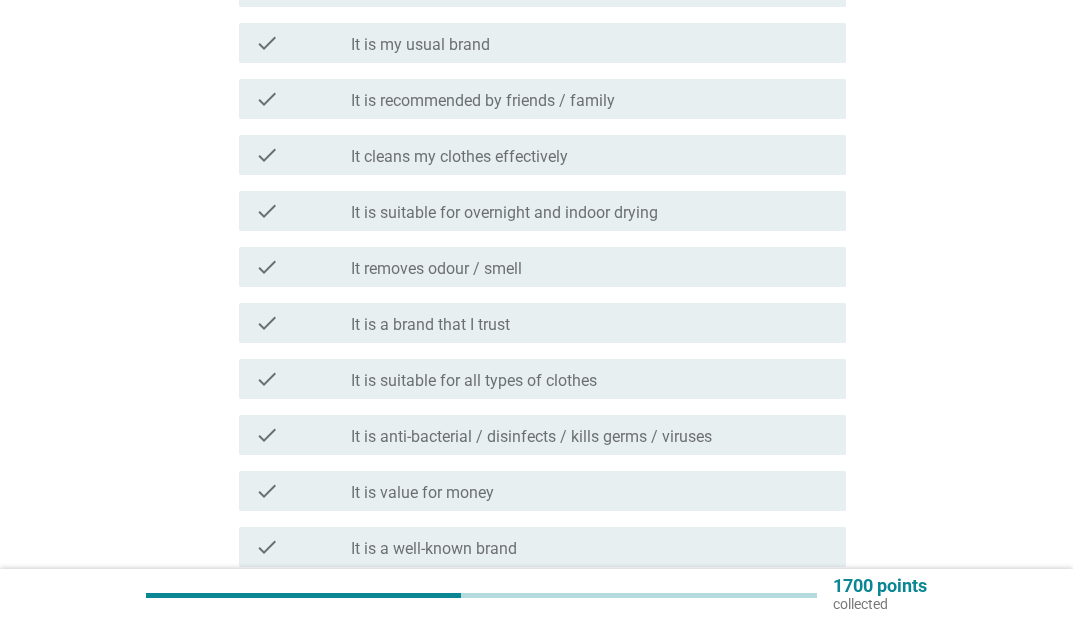 click on "check" at bounding box center [267, 267] 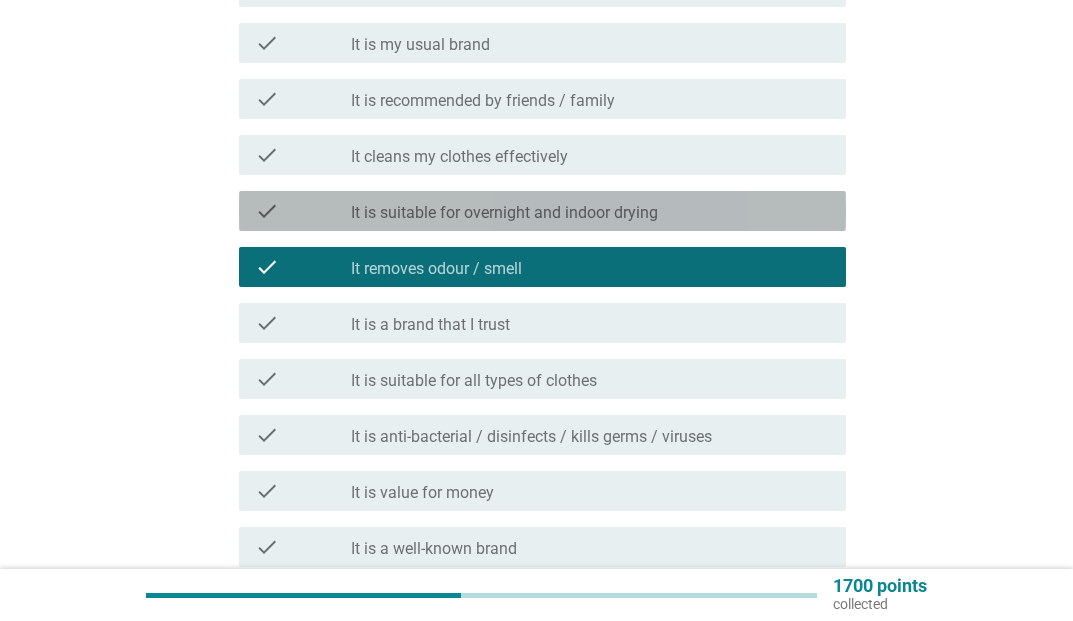 click on "check     check_box_outline_blank It is suitable for overnight and indoor drying" at bounding box center (542, 211) 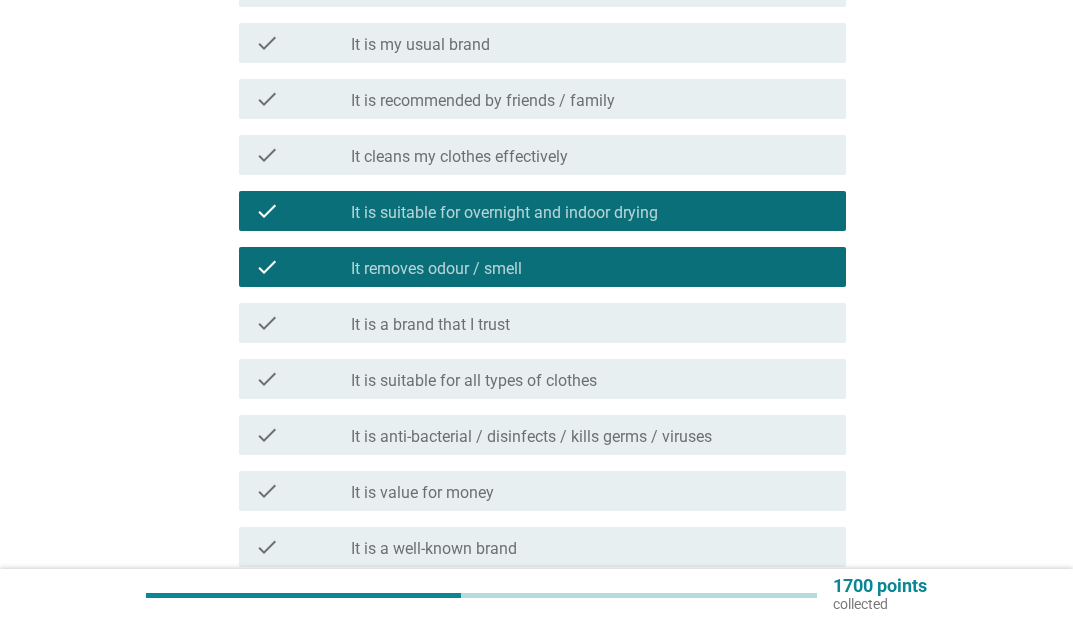 click on "check     check_box_outline_blank It cleans my clothes effectively" at bounding box center (542, 155) 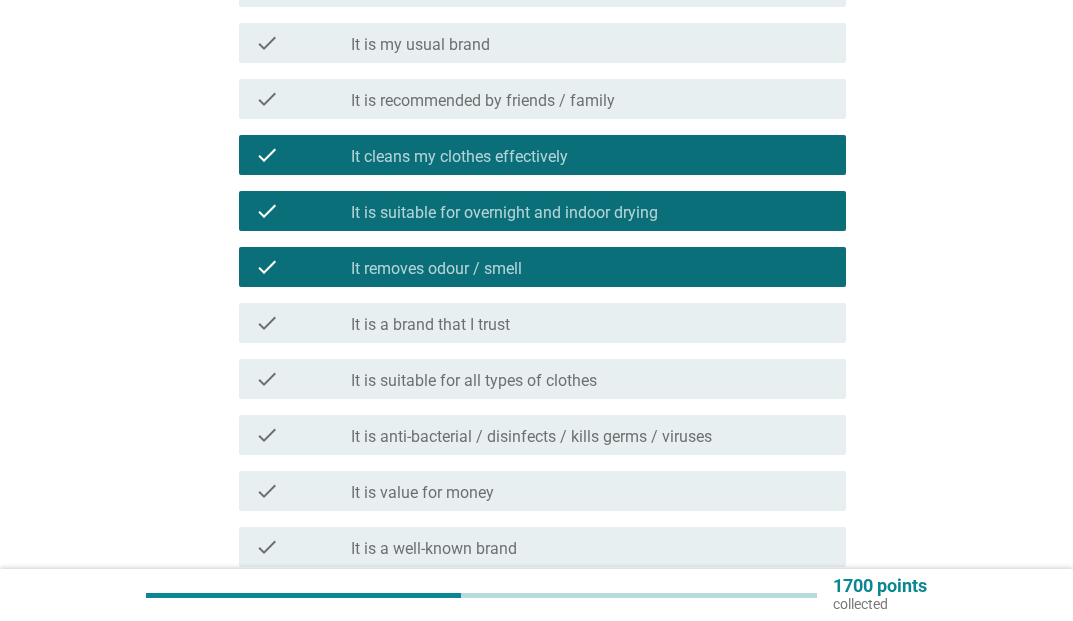 click on "check" at bounding box center (267, 155) 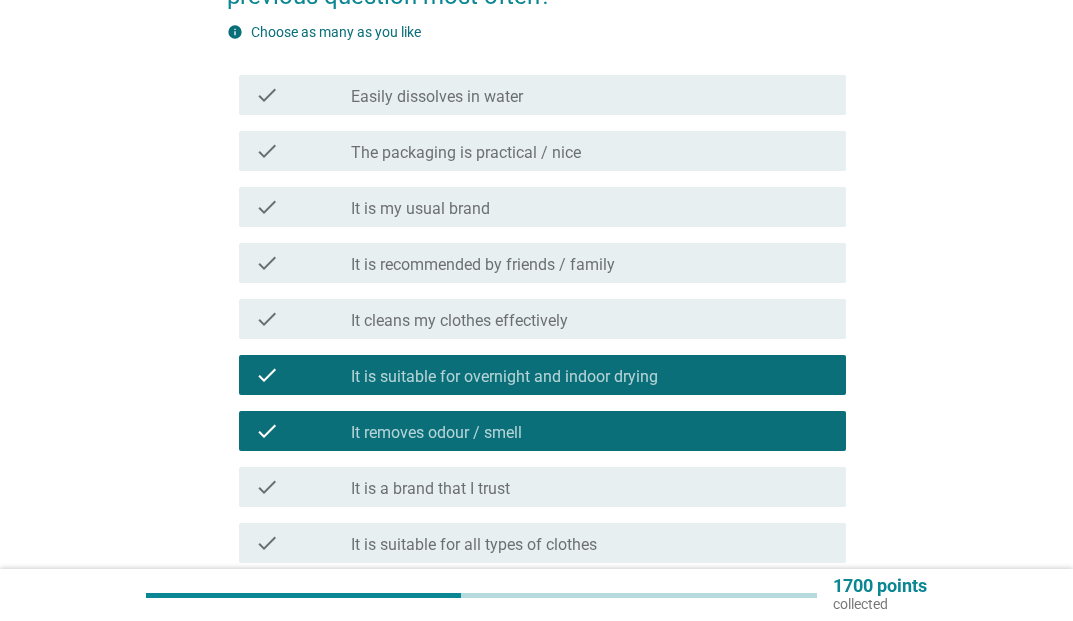 scroll, scrollTop: 200, scrollLeft: 0, axis: vertical 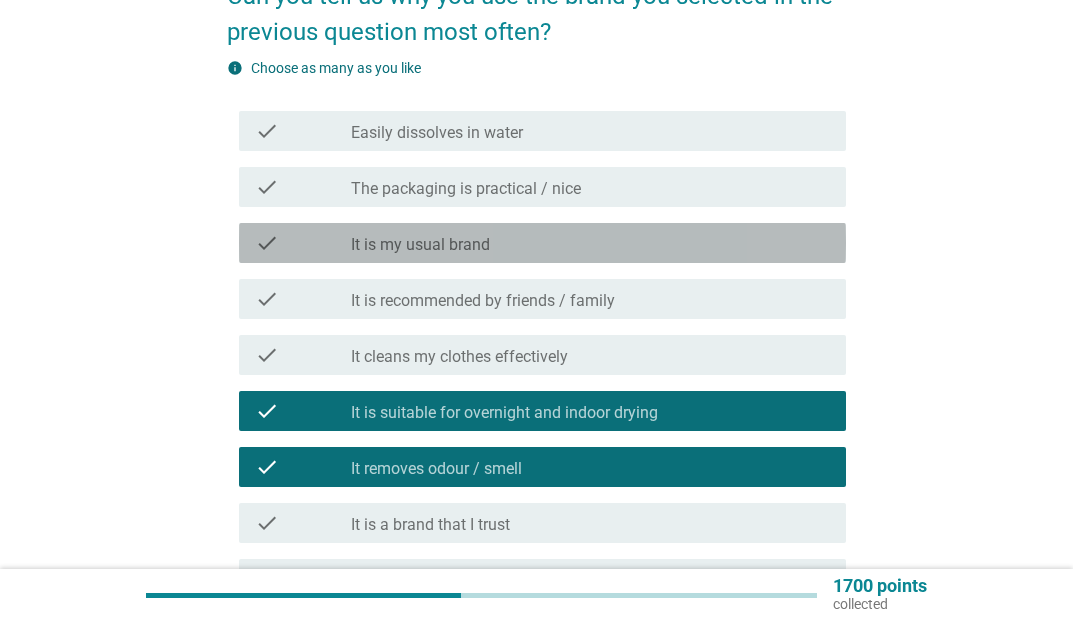 click on "check" at bounding box center [303, 243] 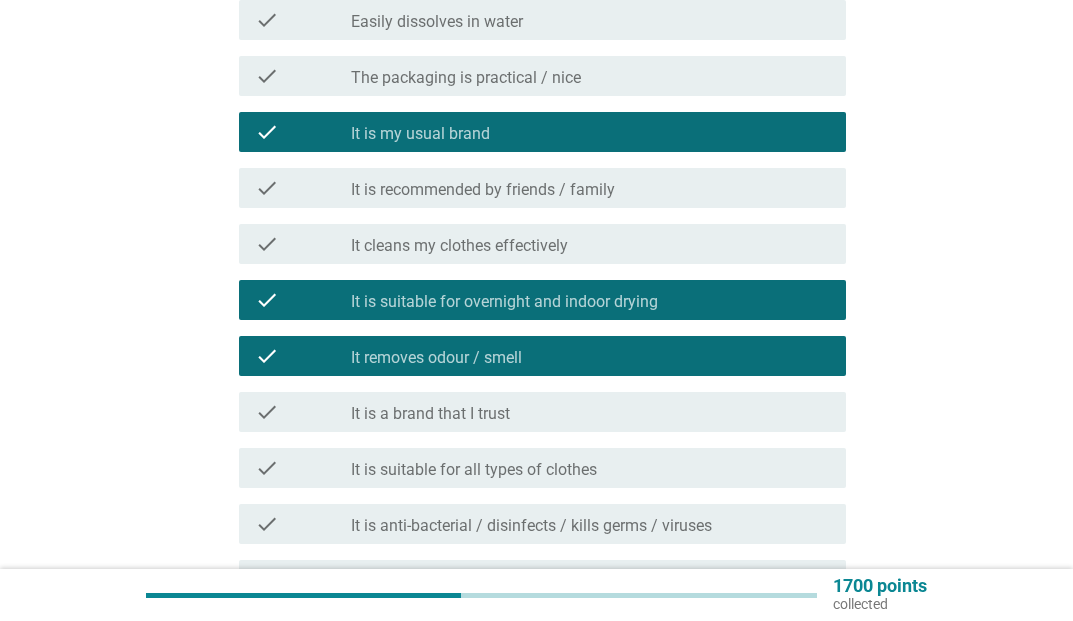scroll, scrollTop: 500, scrollLeft: 0, axis: vertical 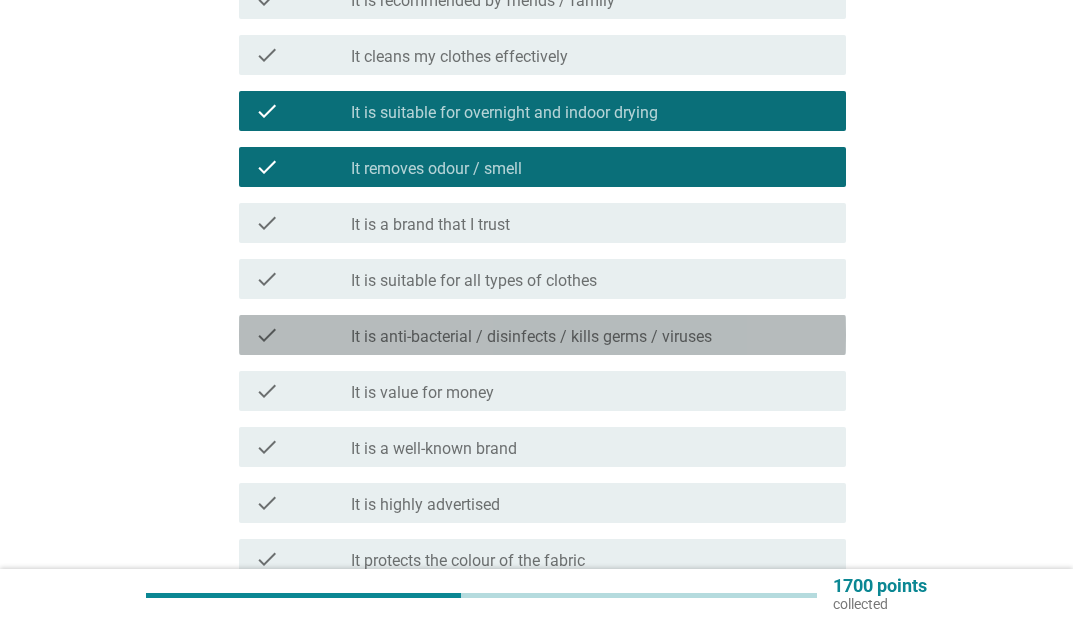 click on "It is anti-bacterial / disinfects / kills germs / viruses" at bounding box center [531, 337] 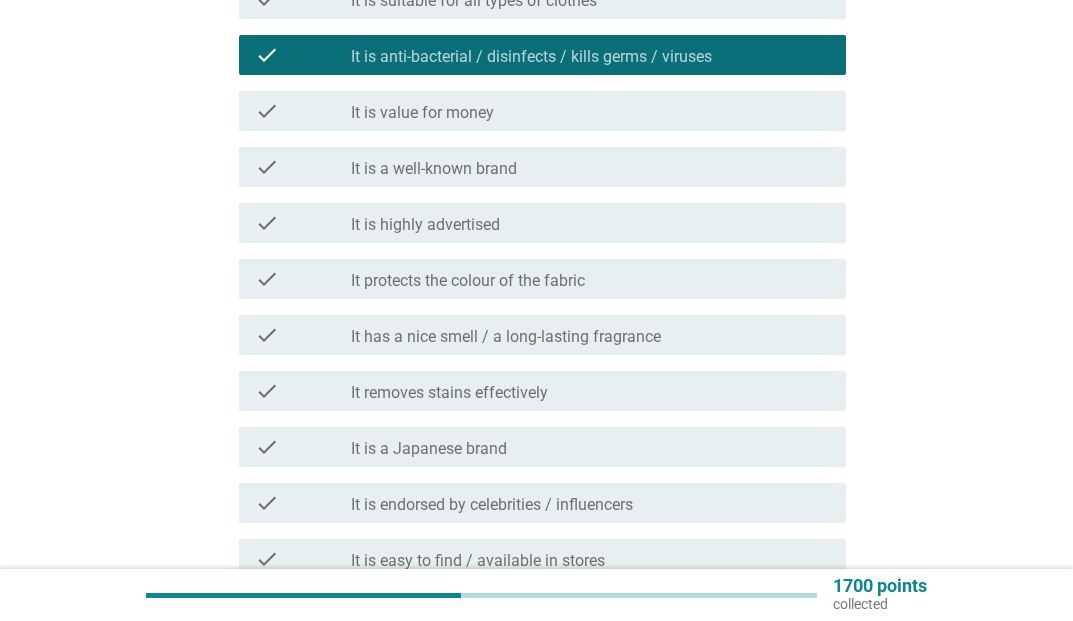 scroll, scrollTop: 800, scrollLeft: 0, axis: vertical 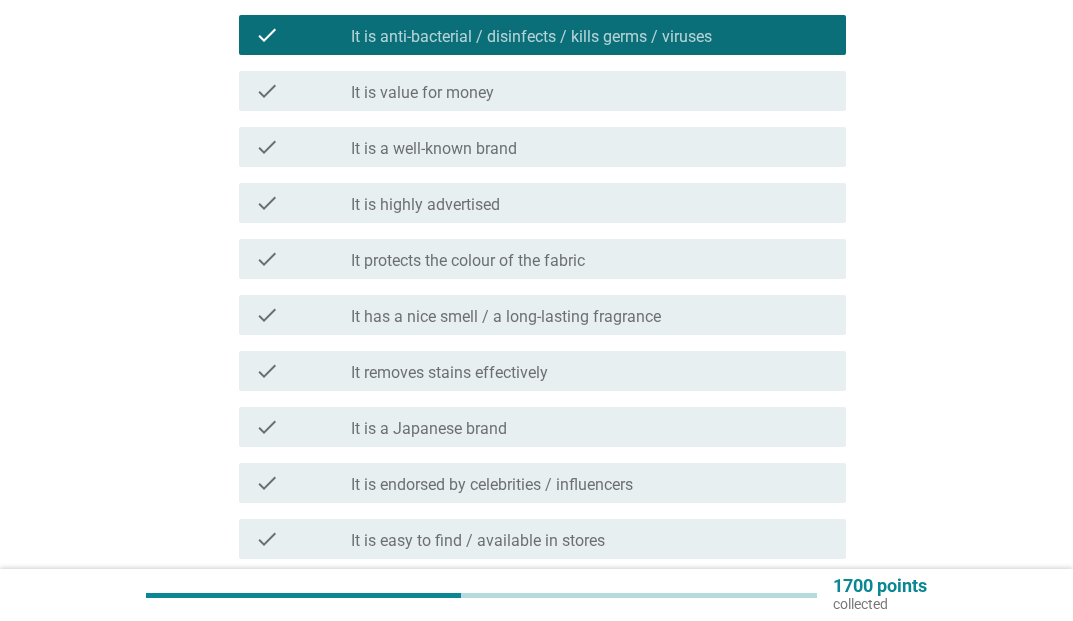 click on "It protects the colour of the fabric" at bounding box center [468, 261] 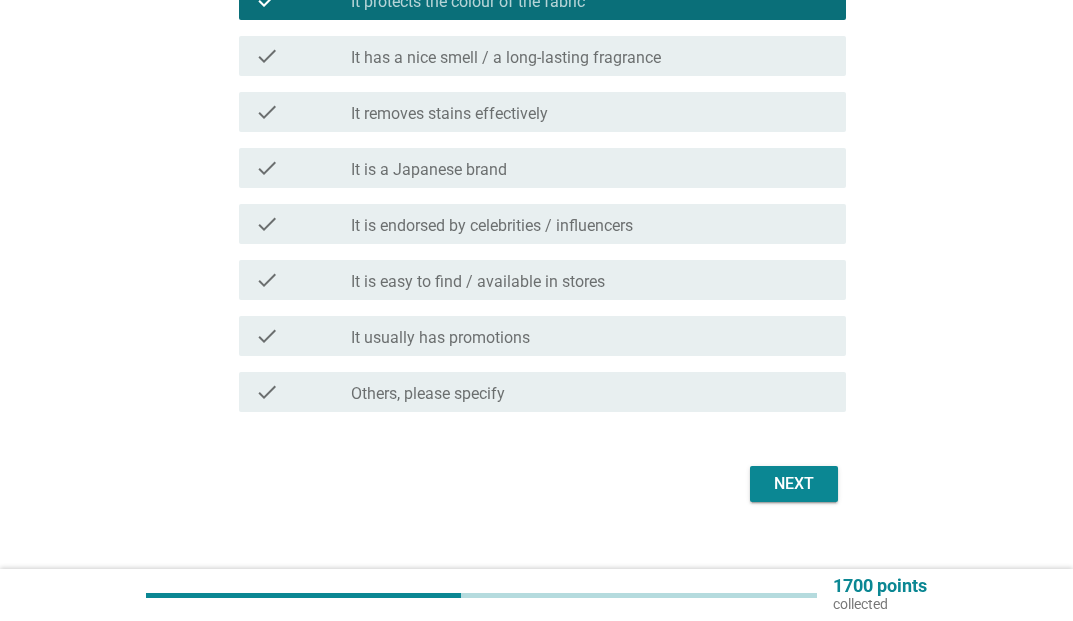 scroll, scrollTop: 1088, scrollLeft: 0, axis: vertical 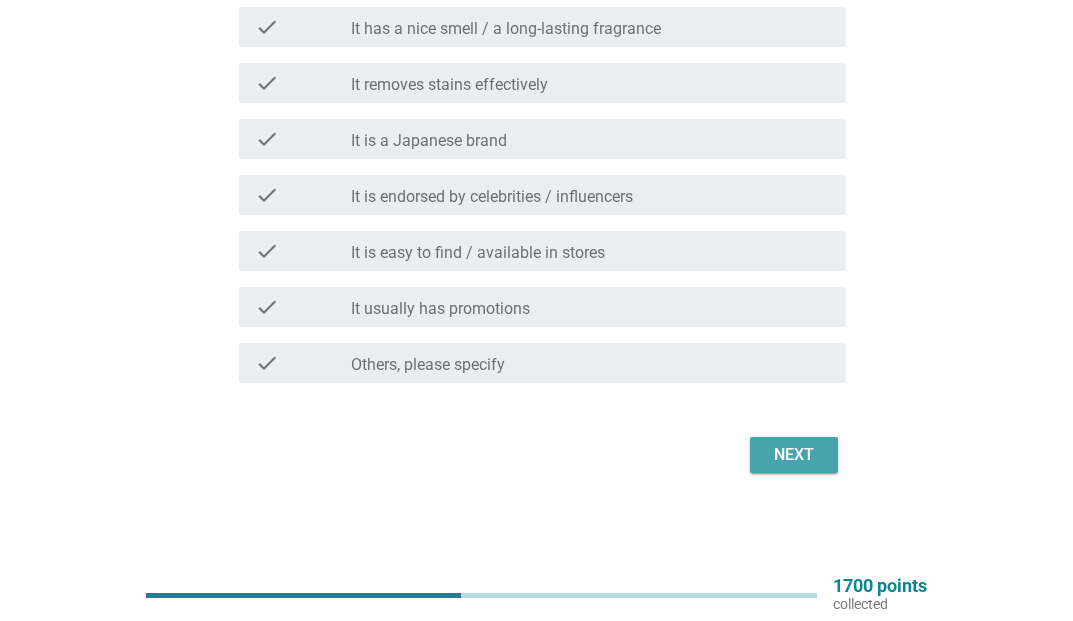 click on "Next" at bounding box center [794, 455] 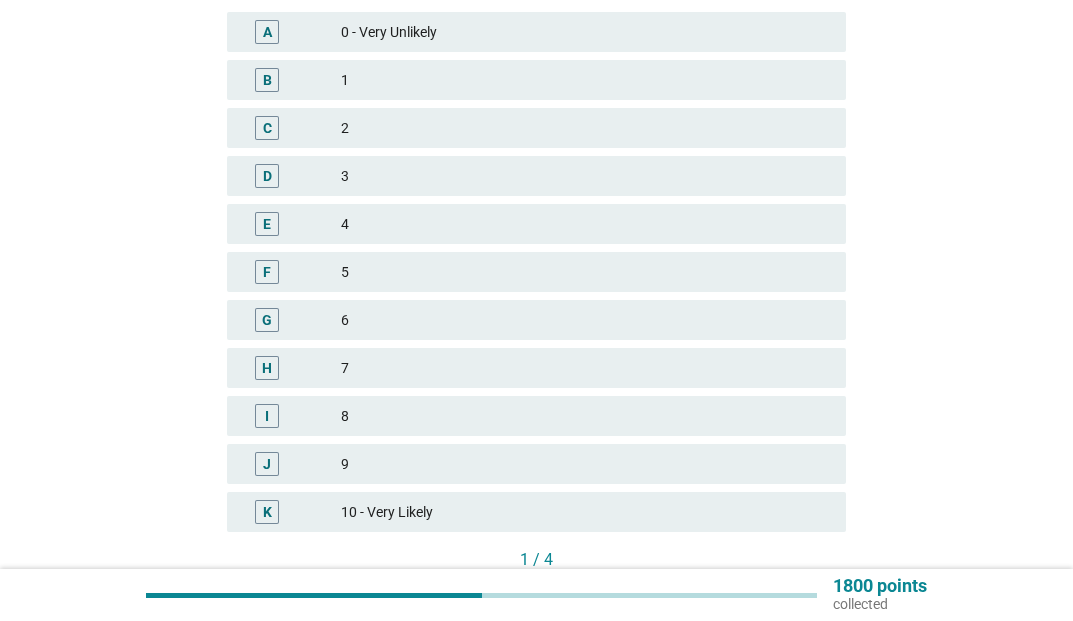 scroll, scrollTop: 400, scrollLeft: 0, axis: vertical 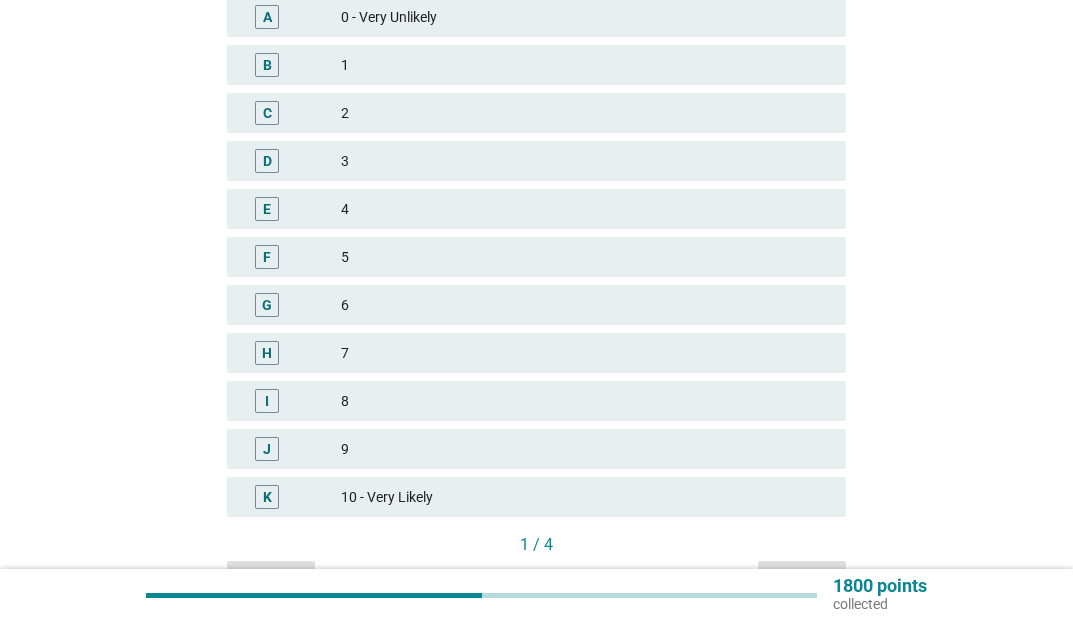 click on "H" at bounding box center (267, 353) 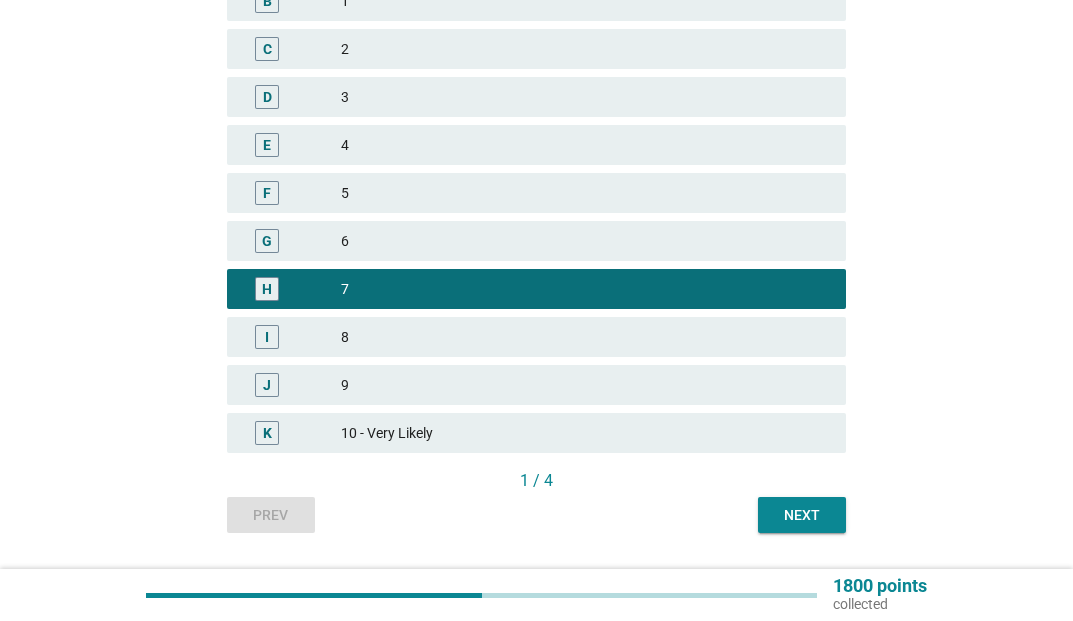 scroll, scrollTop: 518, scrollLeft: 0, axis: vertical 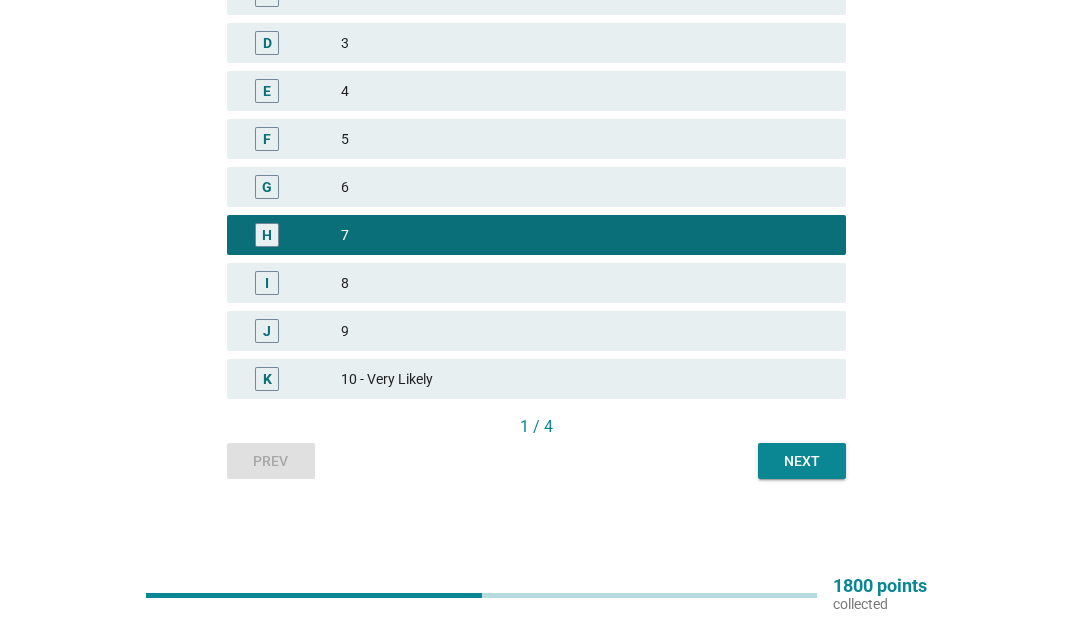 click on "Next" at bounding box center (802, 461) 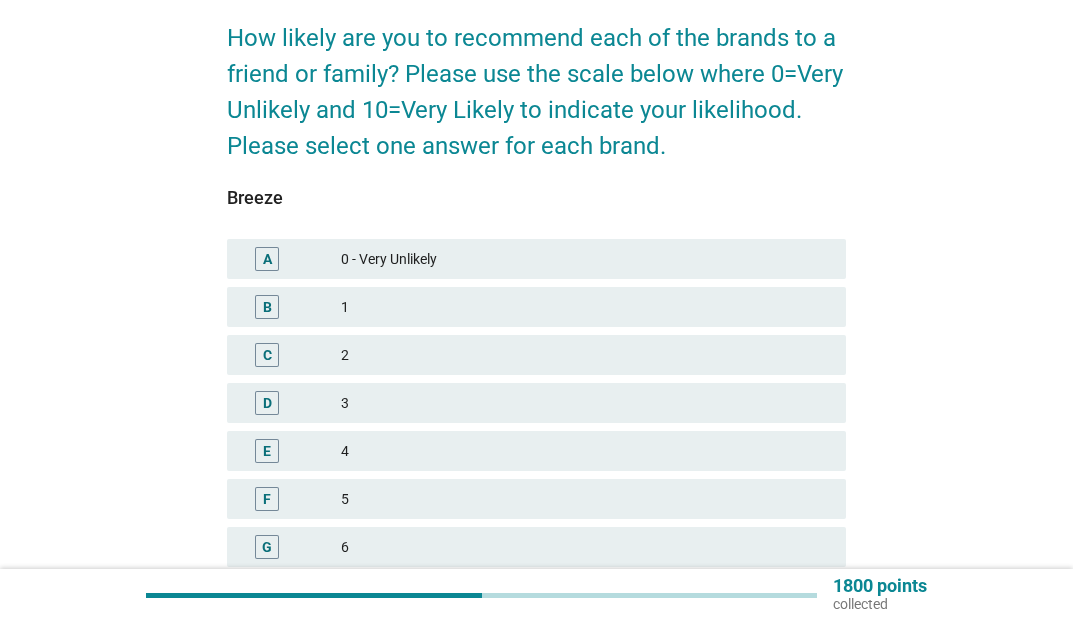 scroll, scrollTop: 300, scrollLeft: 0, axis: vertical 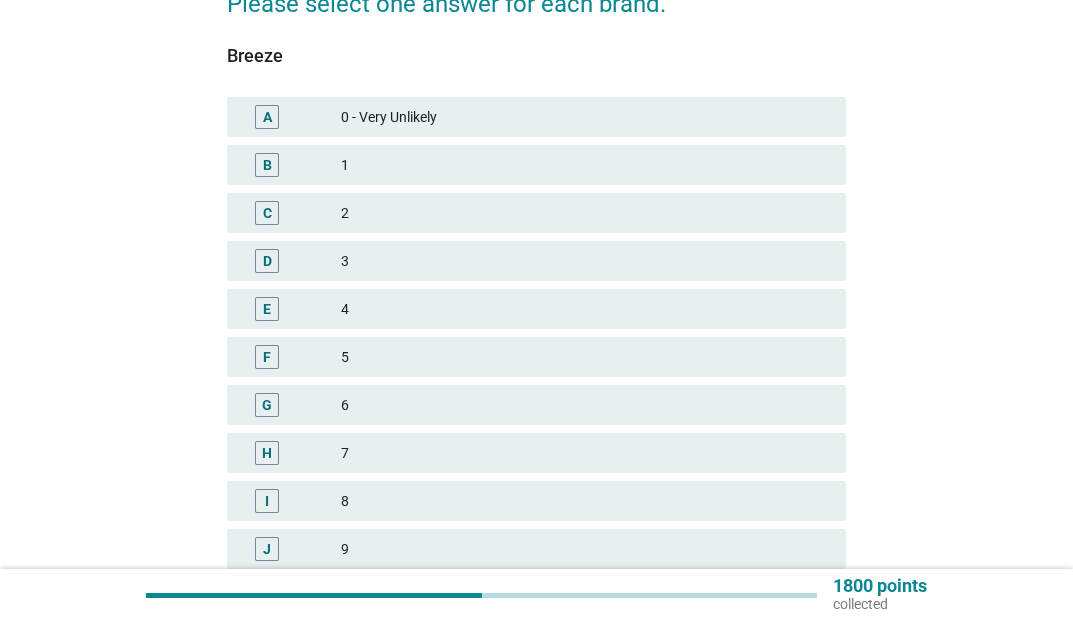 click on "H" at bounding box center (267, 453) 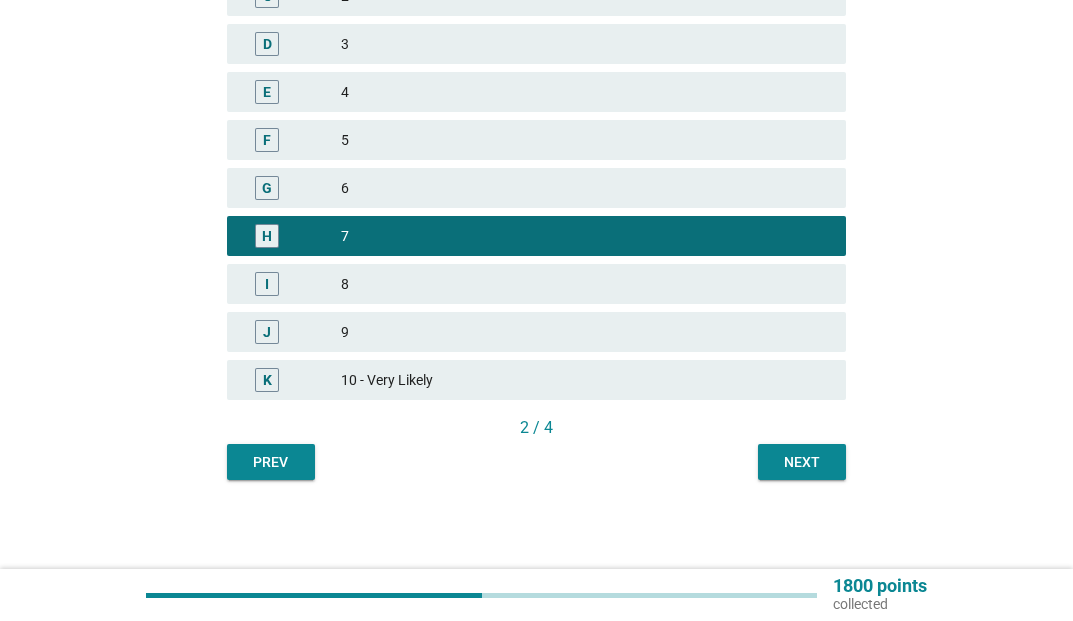 scroll, scrollTop: 518, scrollLeft: 0, axis: vertical 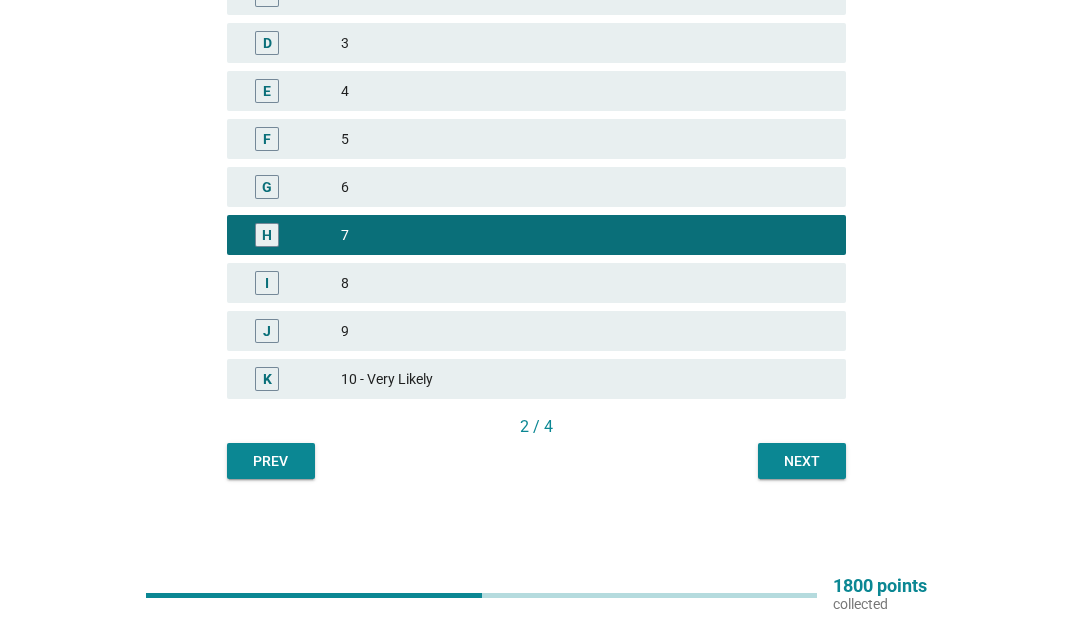click on "Next" at bounding box center [802, 461] 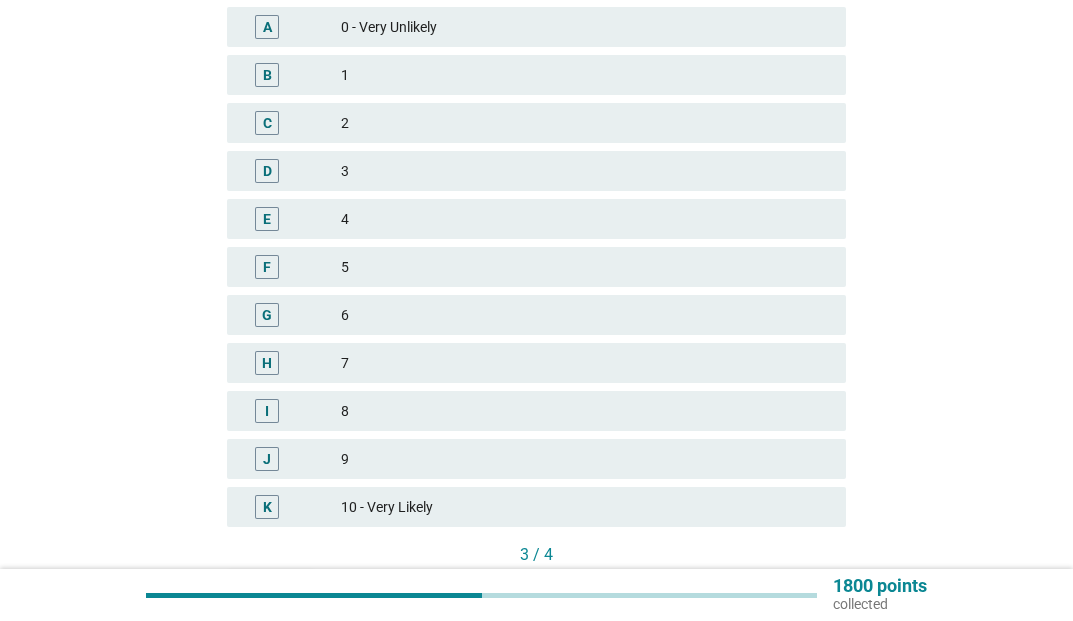 scroll, scrollTop: 518, scrollLeft: 0, axis: vertical 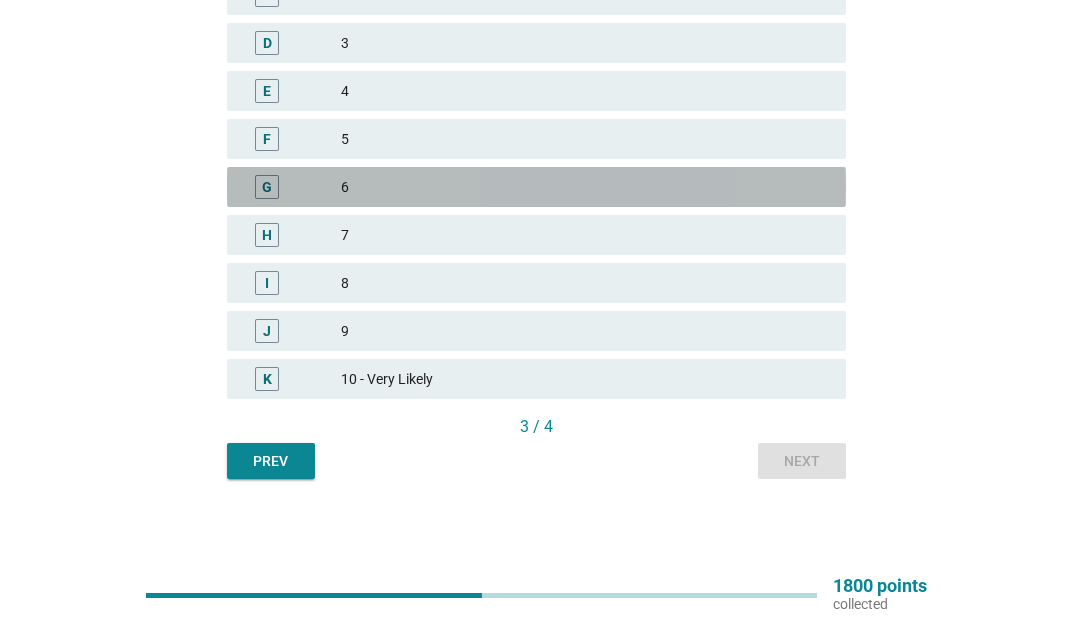 click on "G" at bounding box center [267, 187] 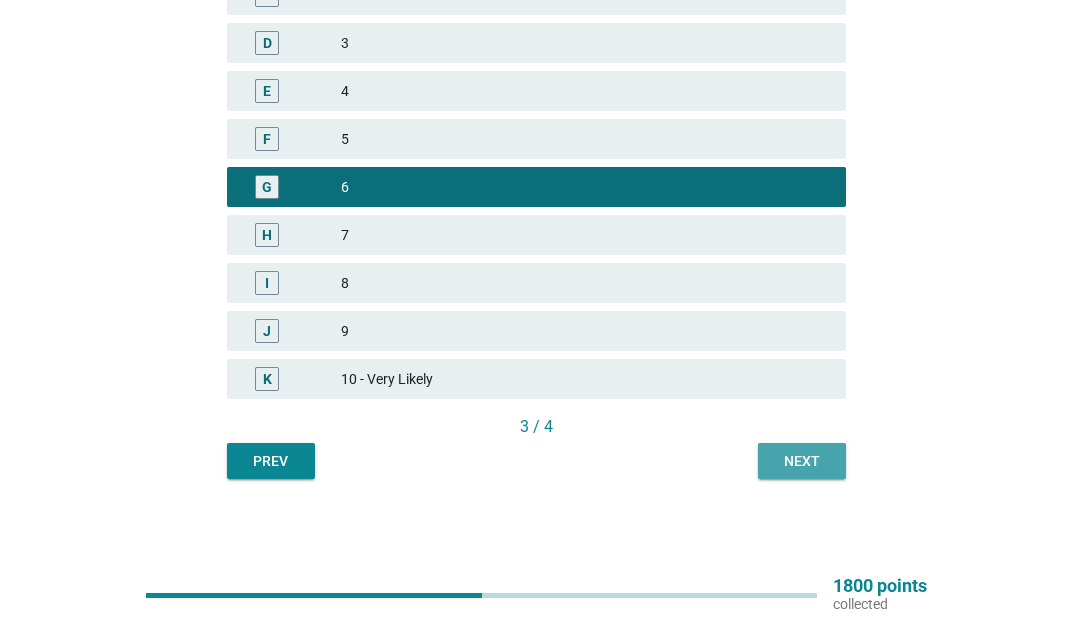 click on "Next" at bounding box center [802, 461] 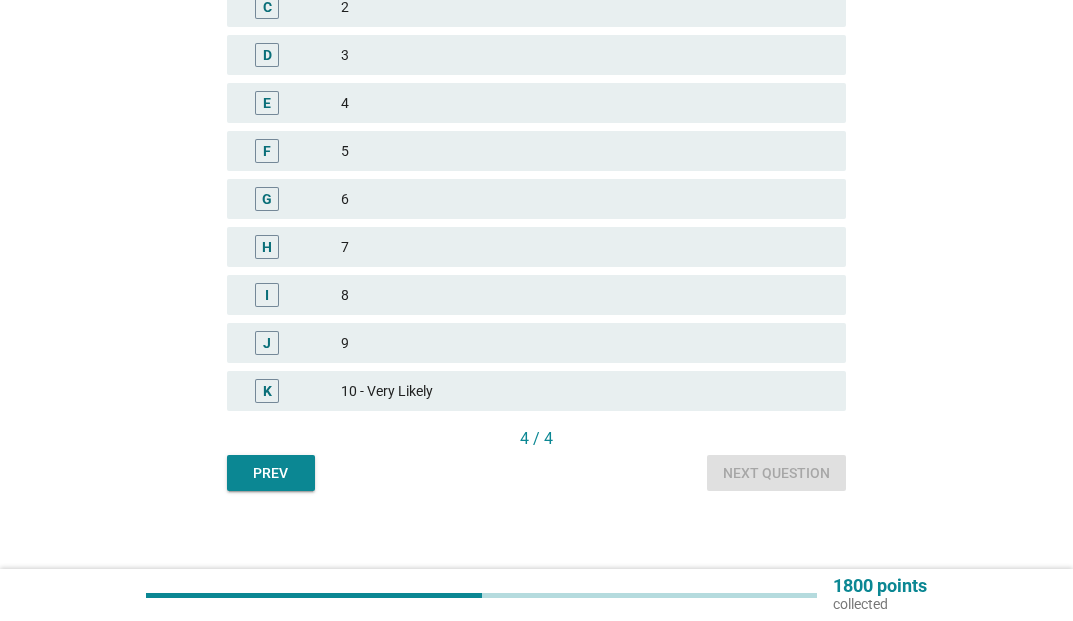 scroll, scrollTop: 518, scrollLeft: 0, axis: vertical 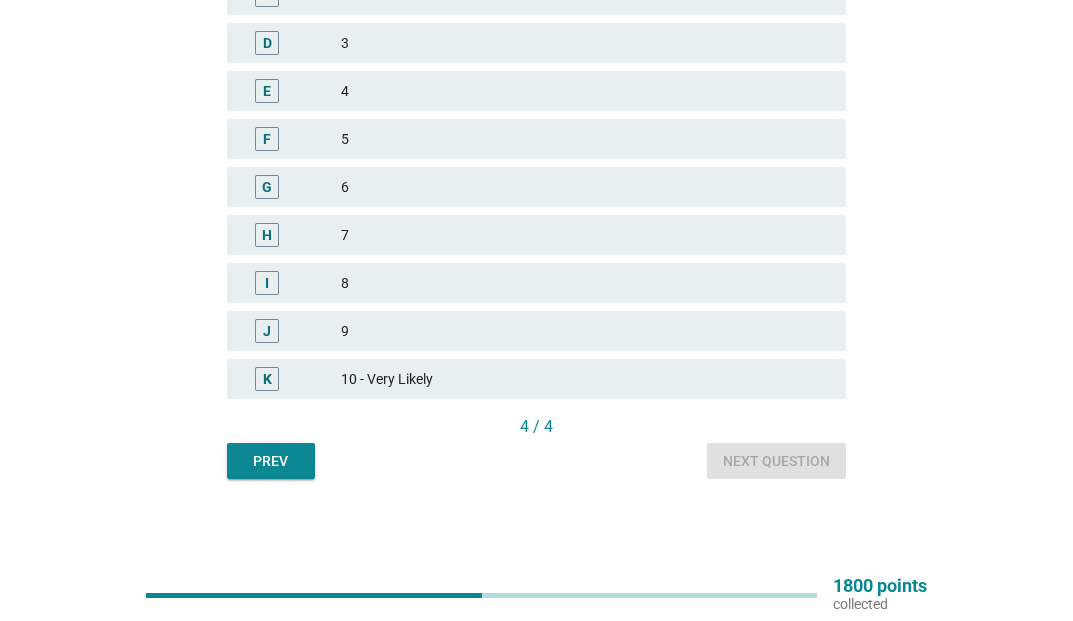 click on "H" at bounding box center (267, 235) 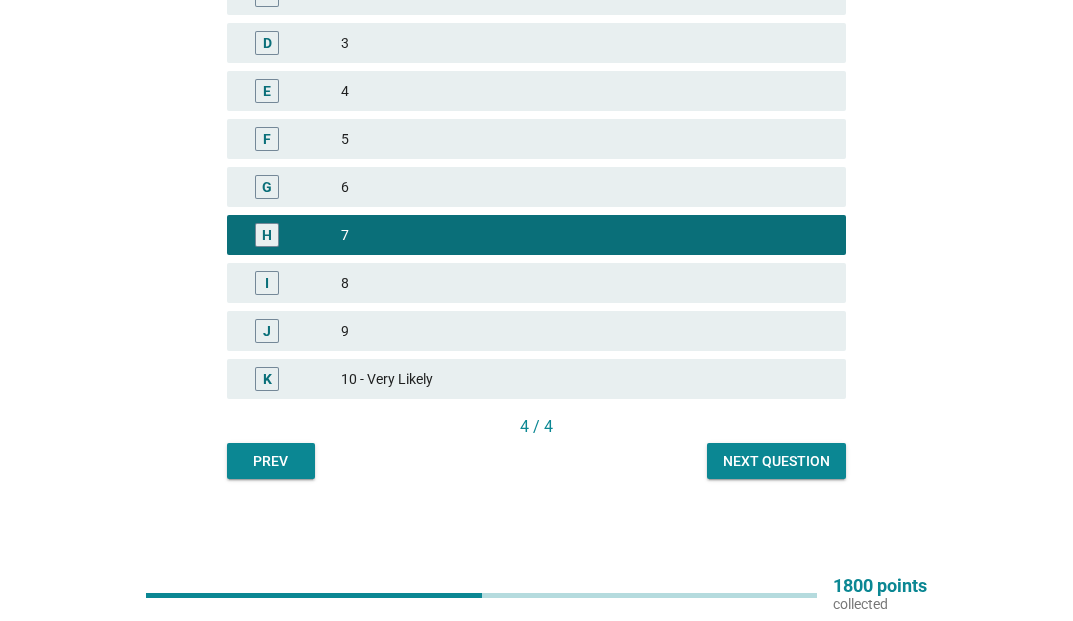 click on "Next question" at bounding box center [776, 461] 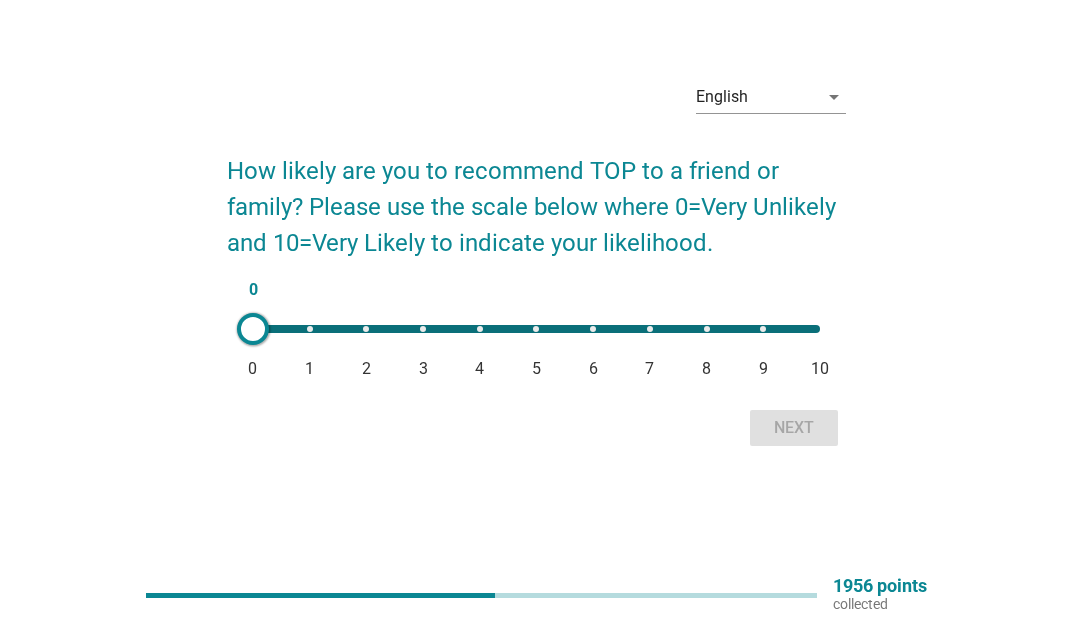 scroll, scrollTop: 0, scrollLeft: 0, axis: both 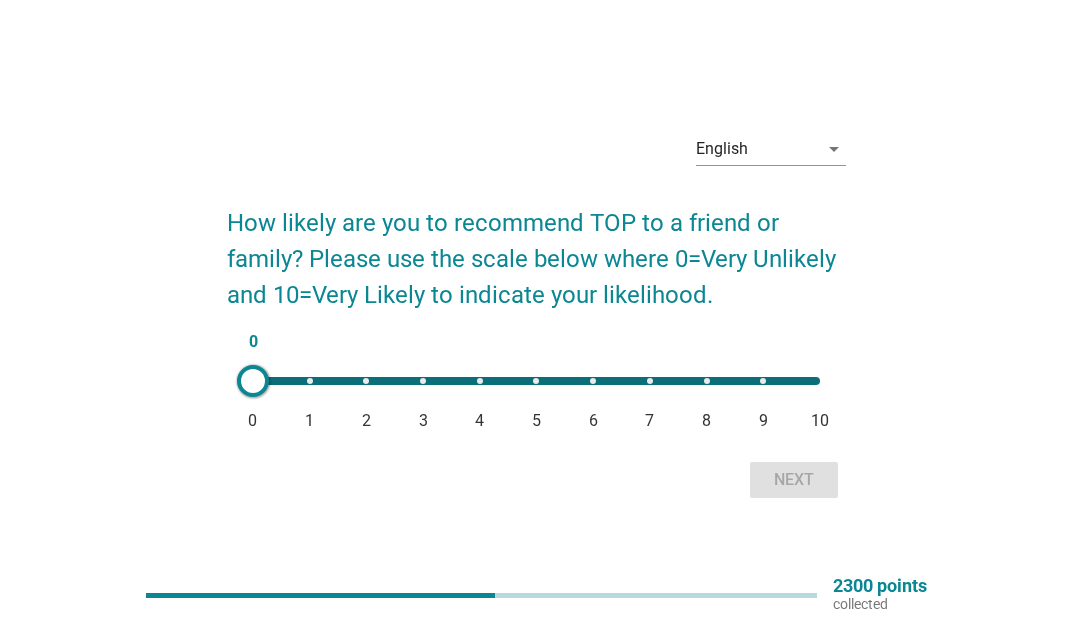 click on "6" at bounding box center [593, 421] 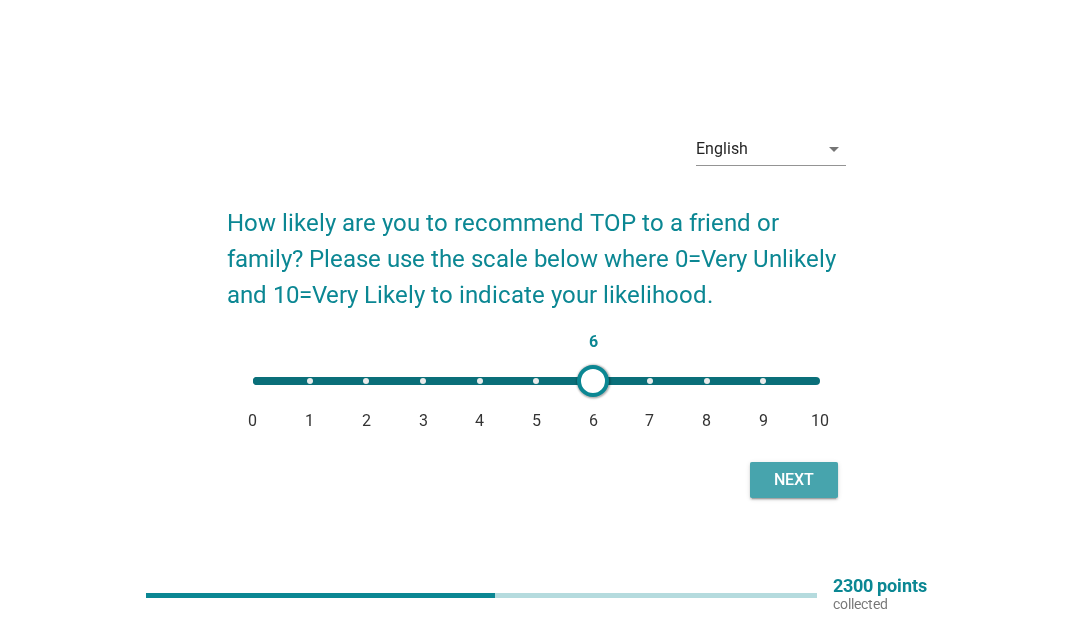 click on "Next" at bounding box center [794, 480] 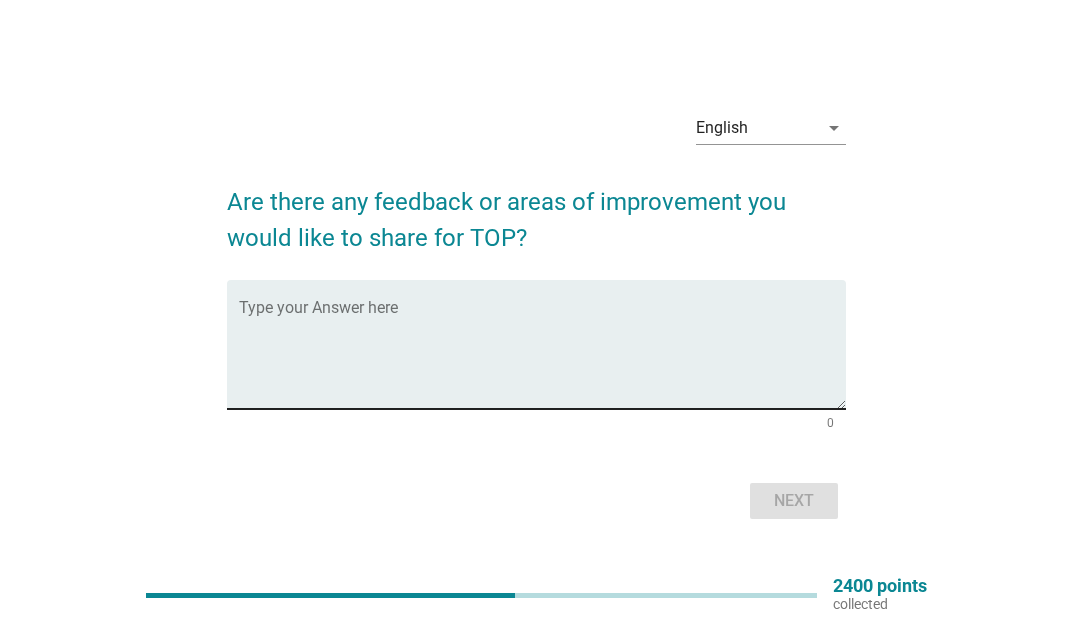 click at bounding box center [542, 356] 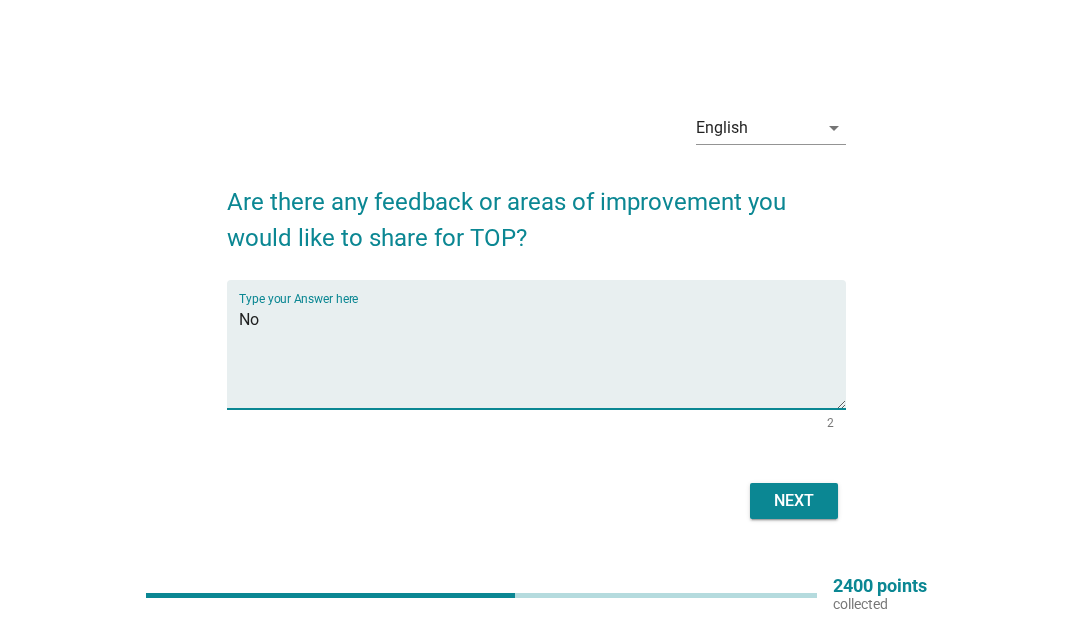 type on "N" 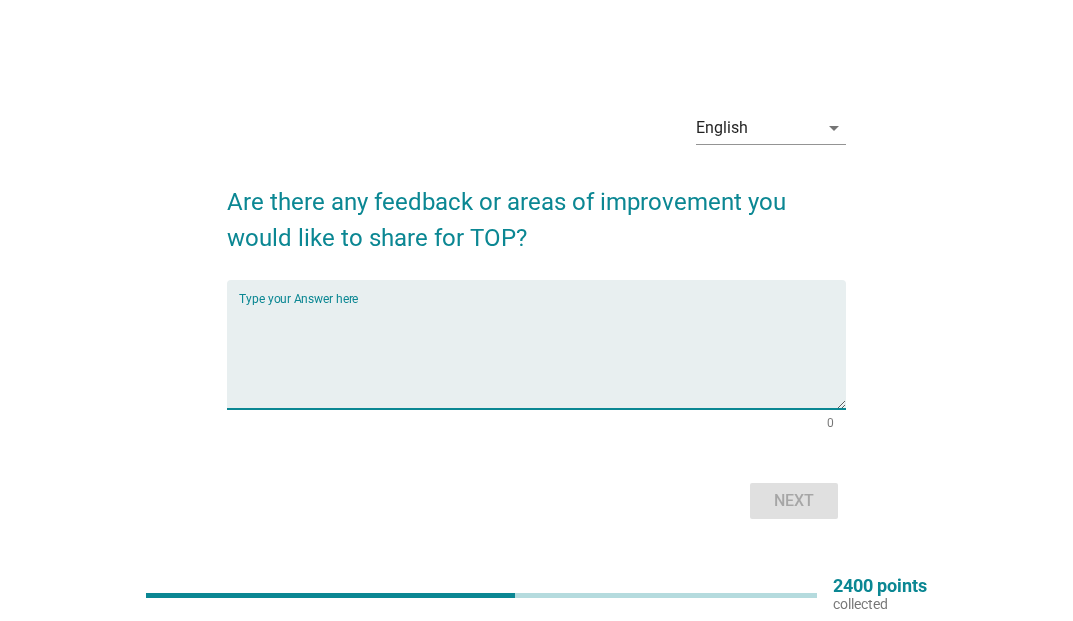 type on "=" 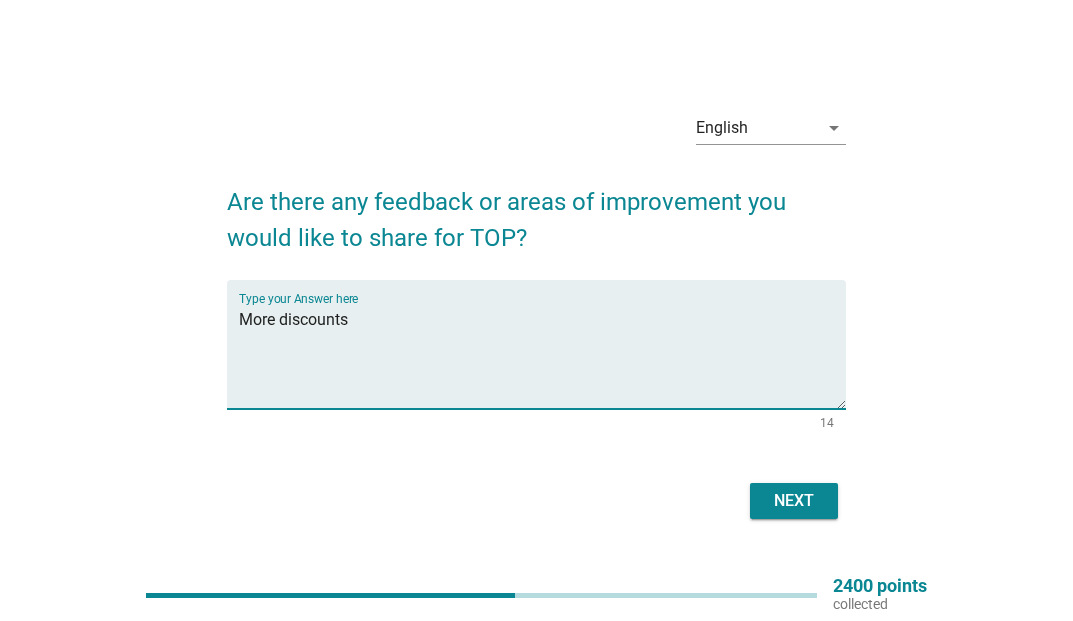 type on "More discounts" 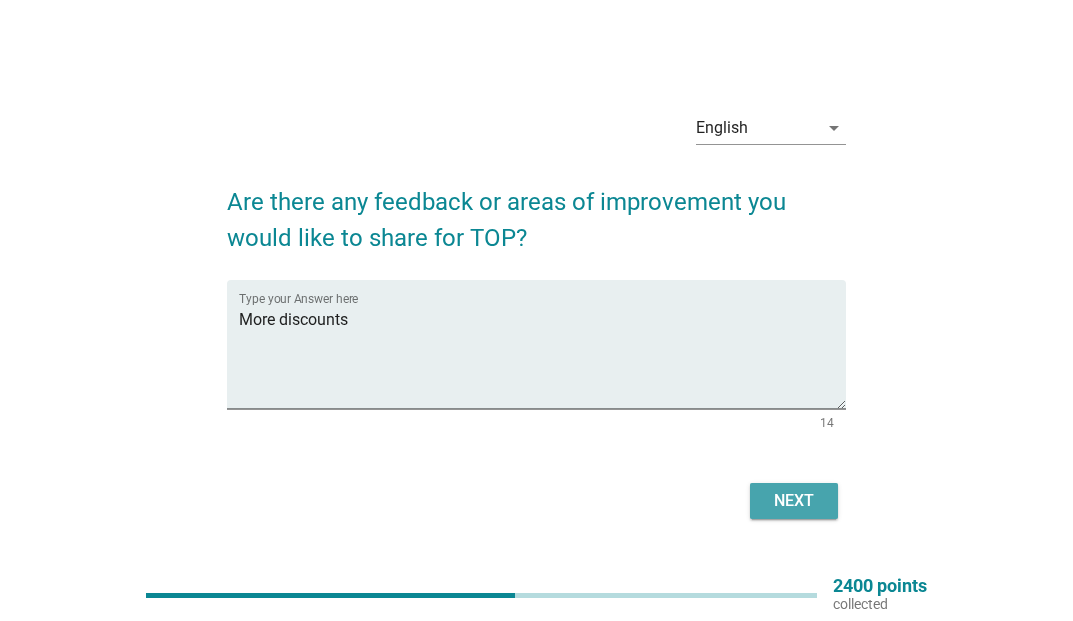 click on "Next" at bounding box center (794, 501) 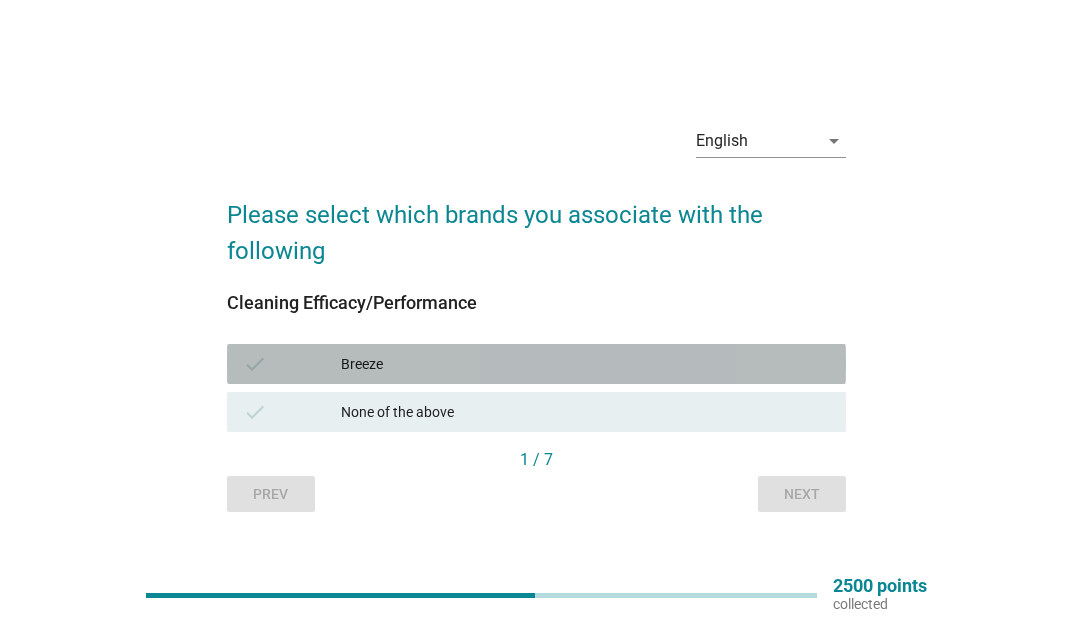 click on "Breeze" at bounding box center (585, 364) 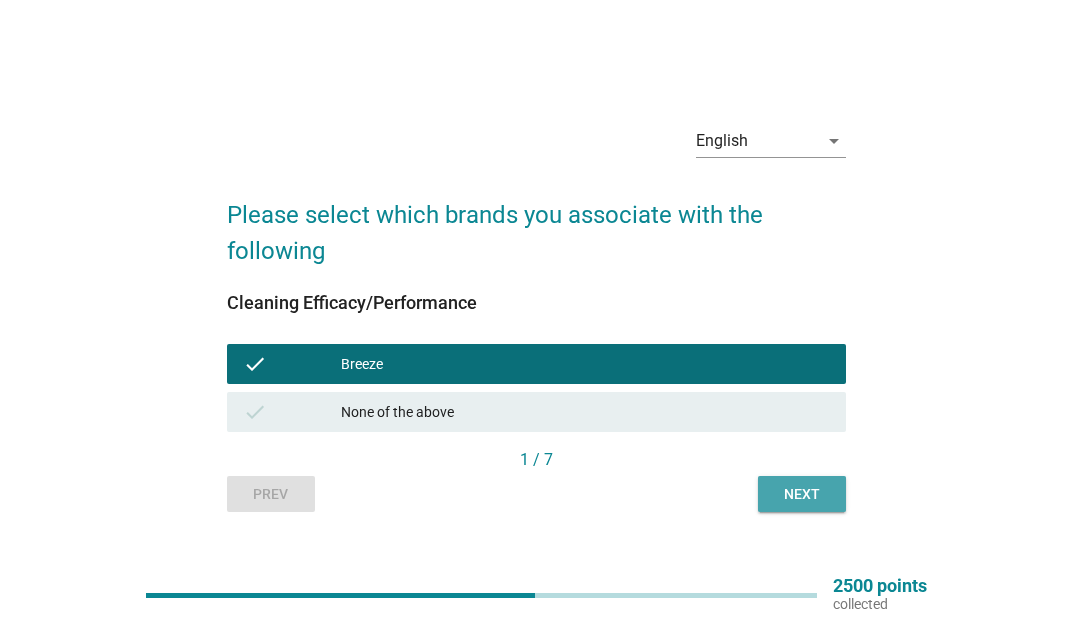 click on "Next" at bounding box center (802, 494) 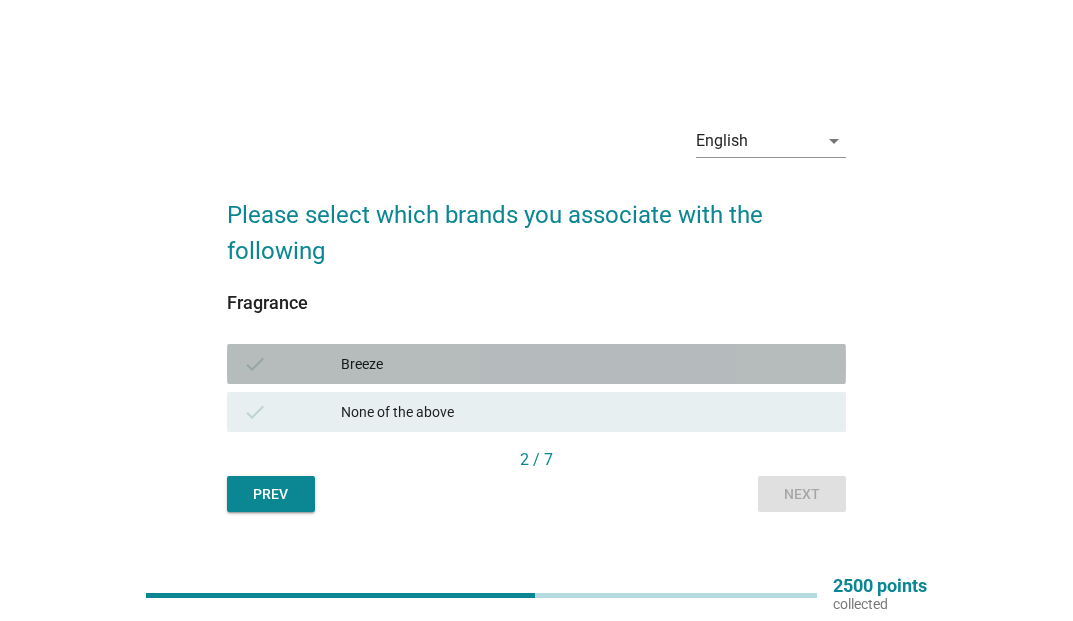 click on "Breeze" at bounding box center [585, 364] 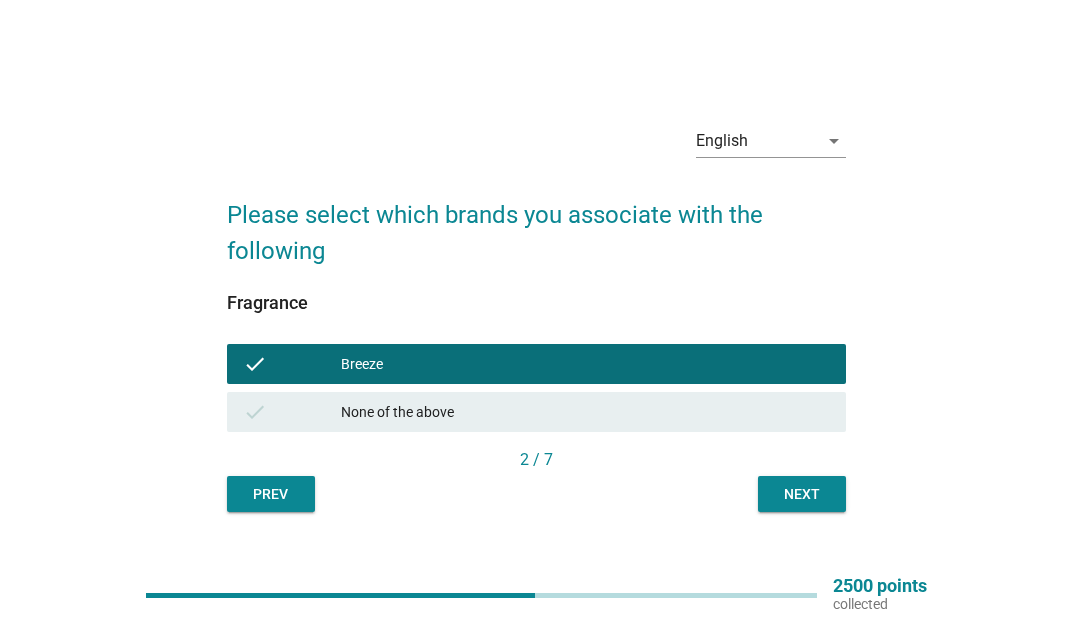 click on "Next" at bounding box center (802, 494) 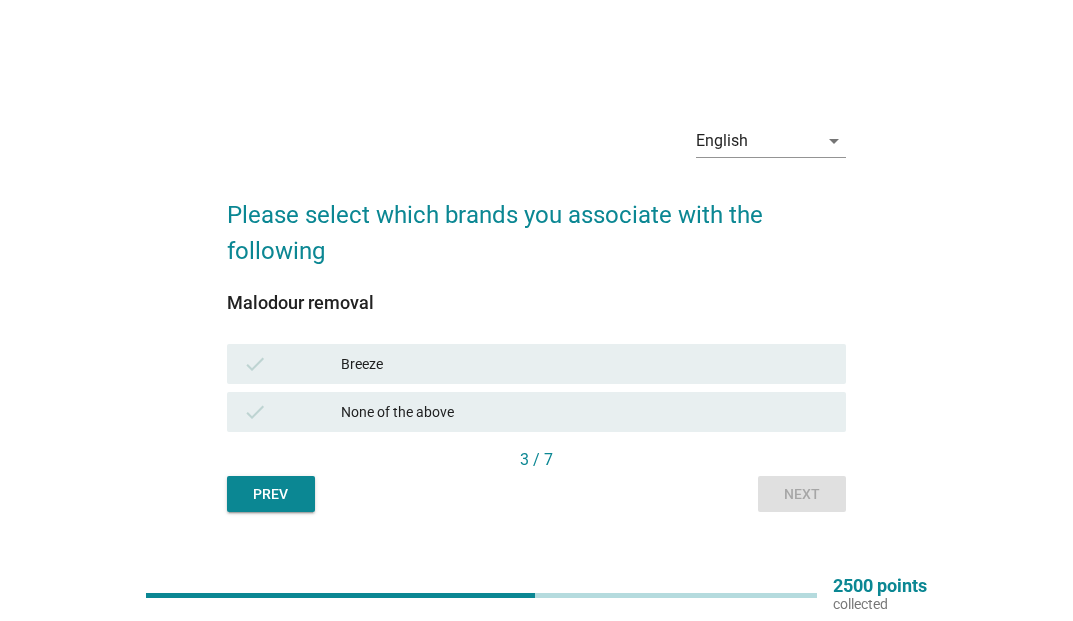 drag, startPoint x: 342, startPoint y: 379, endPoint x: 382, endPoint y: 367, distance: 41.761227 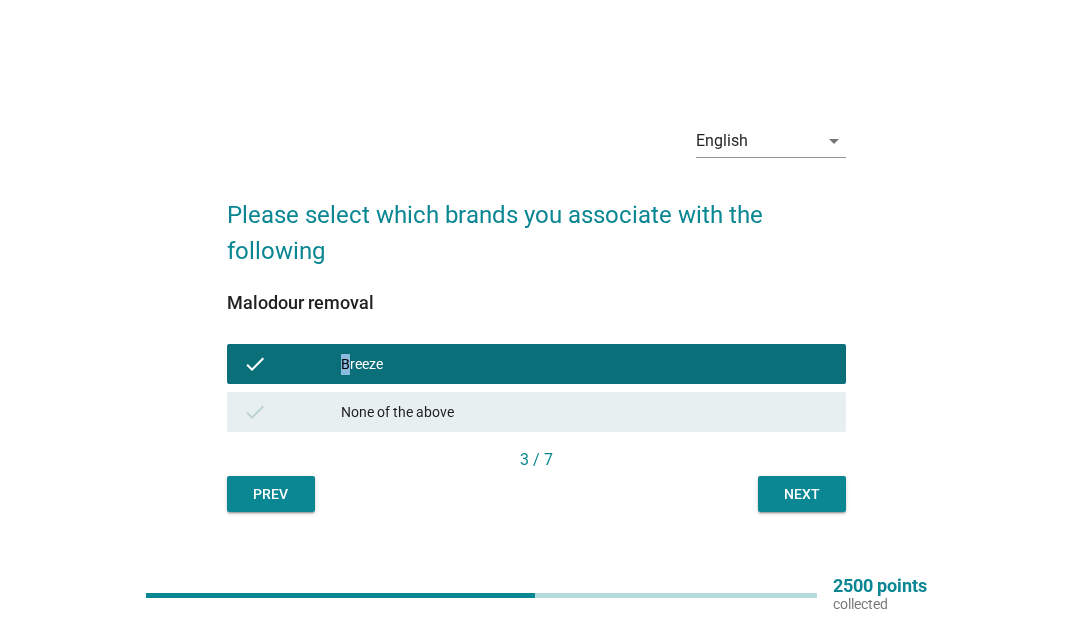 click on "Next" at bounding box center [802, 494] 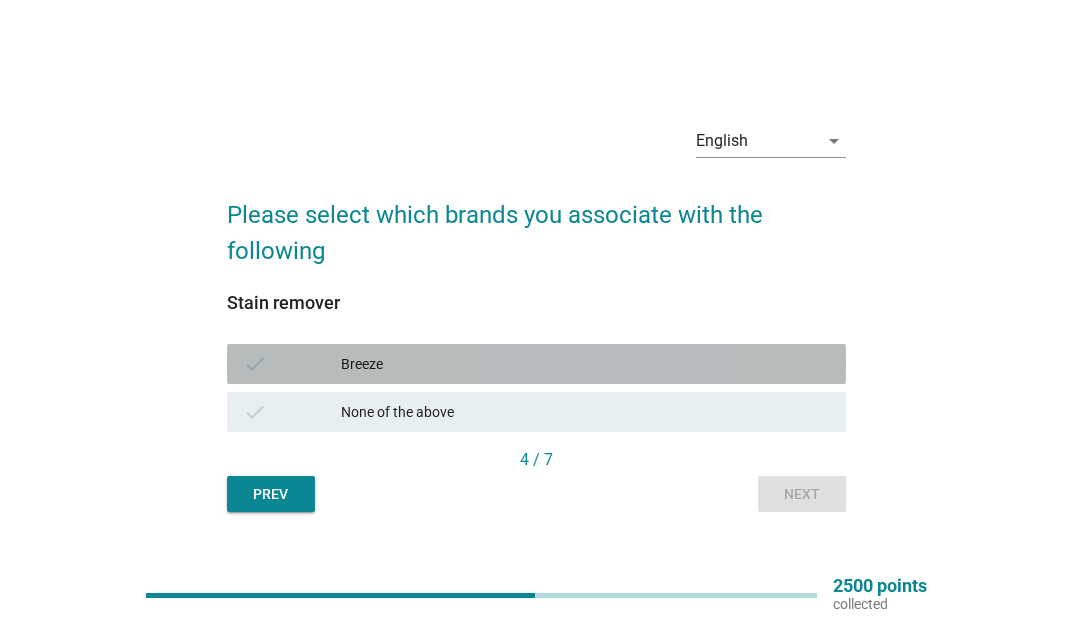 click on "Breeze" at bounding box center [585, 364] 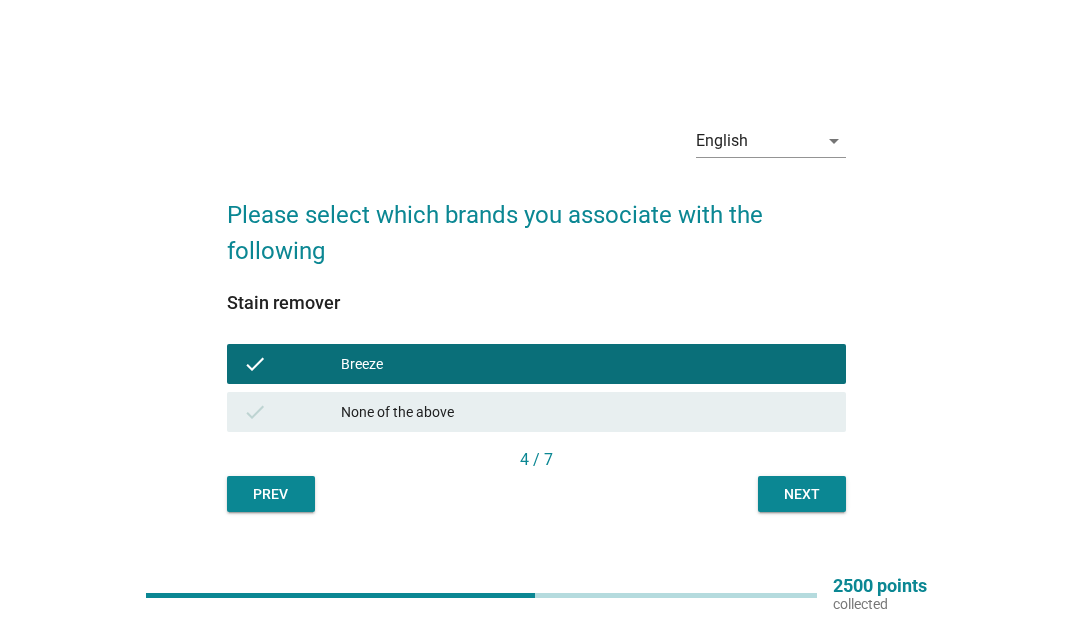 click on "Next" at bounding box center [802, 494] 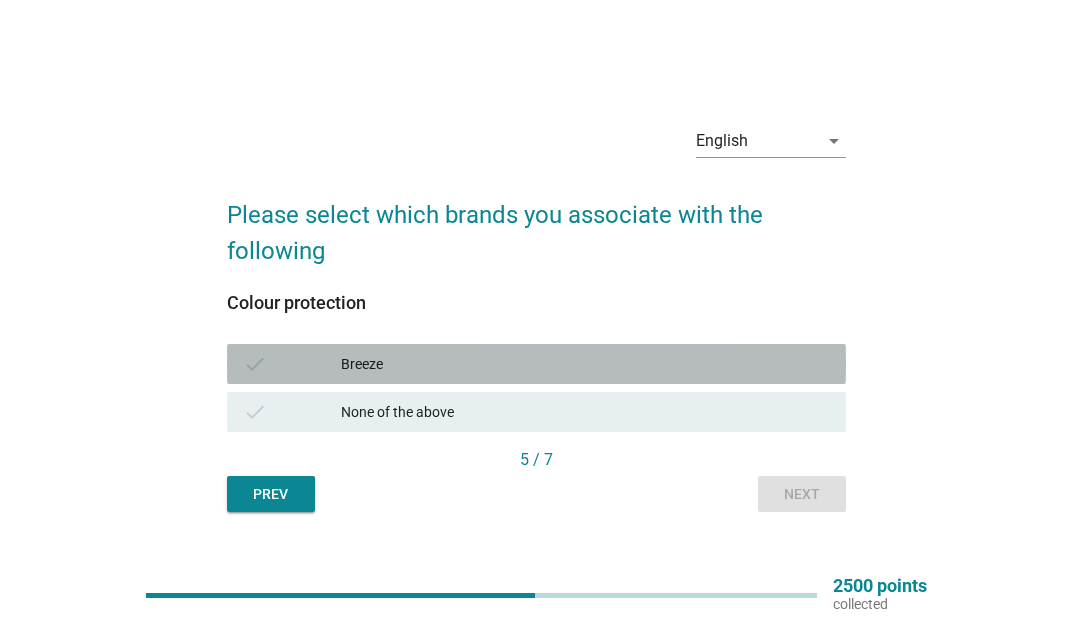 click on "Breeze" at bounding box center [585, 364] 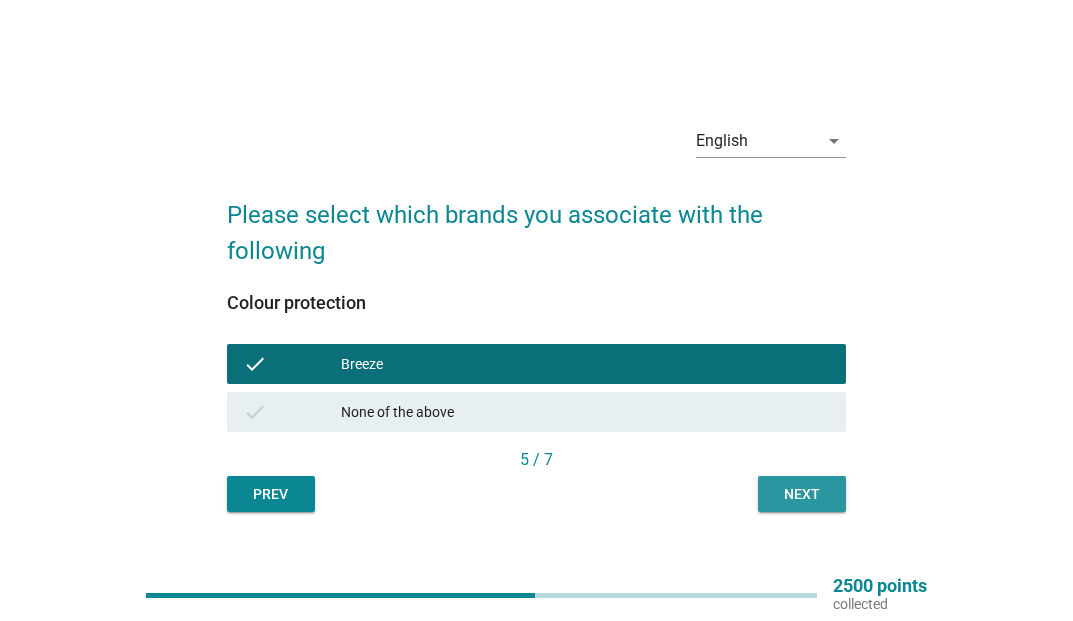 click on "Next" at bounding box center (802, 494) 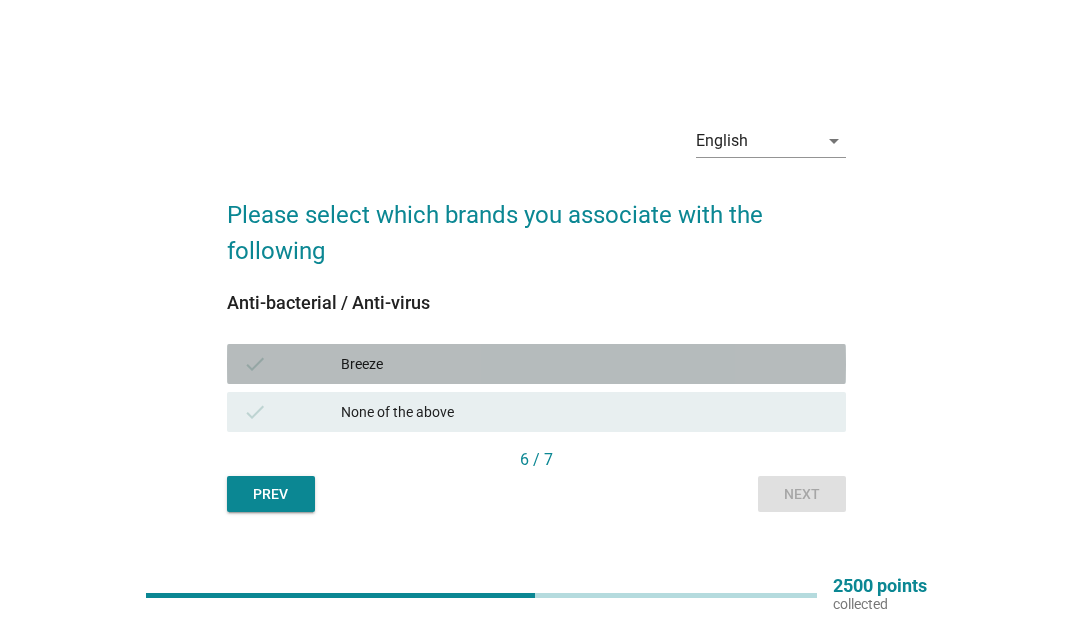click on "Breeze" at bounding box center [585, 364] 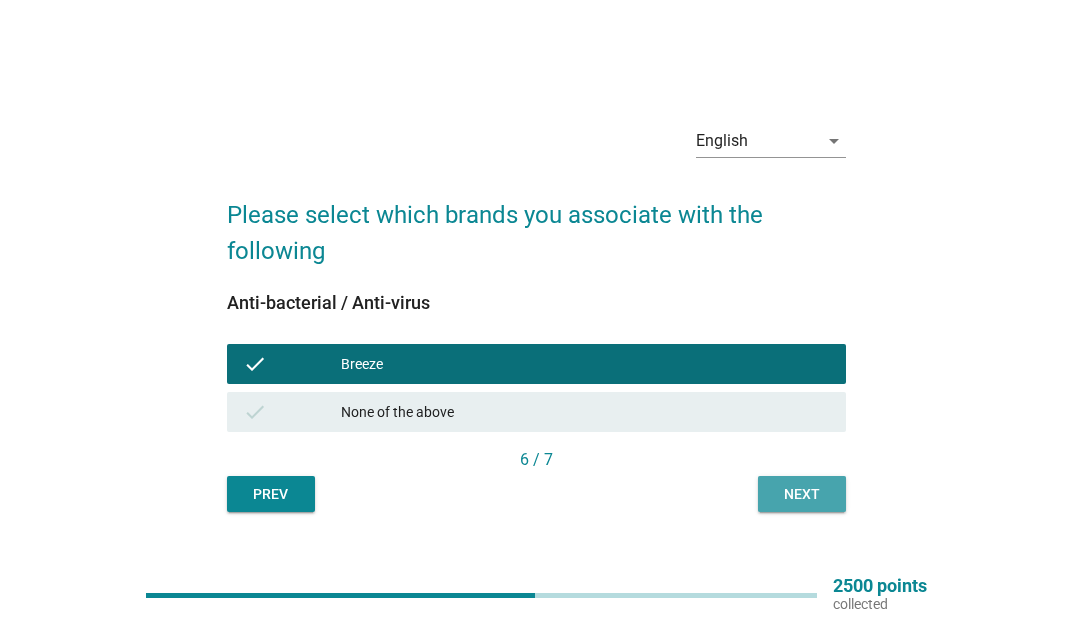 click on "Next" at bounding box center (802, 494) 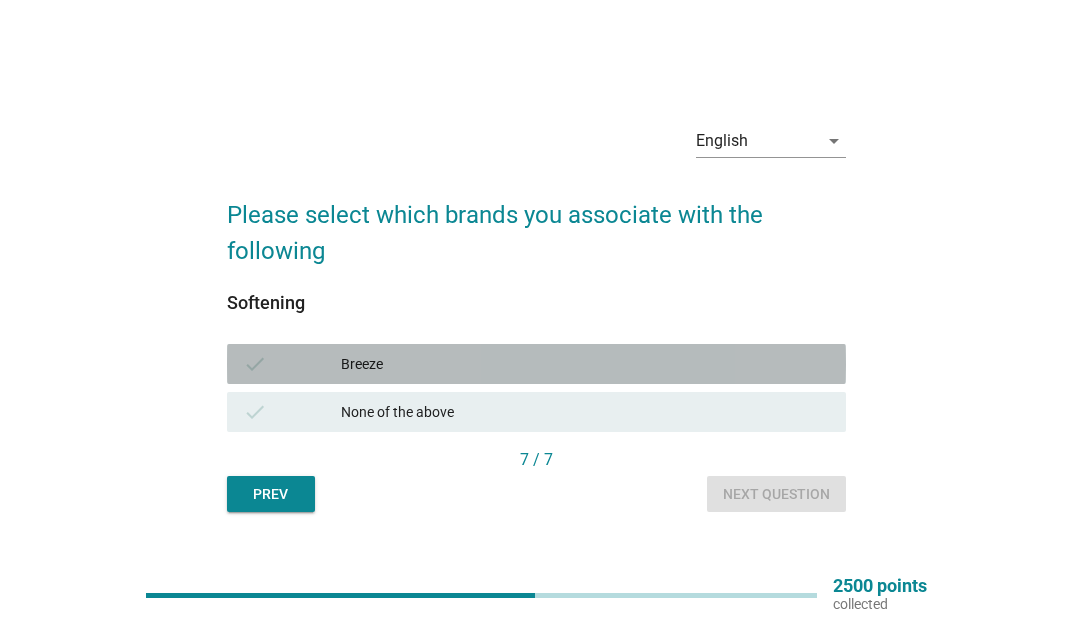 click on "Breeze" at bounding box center (585, 364) 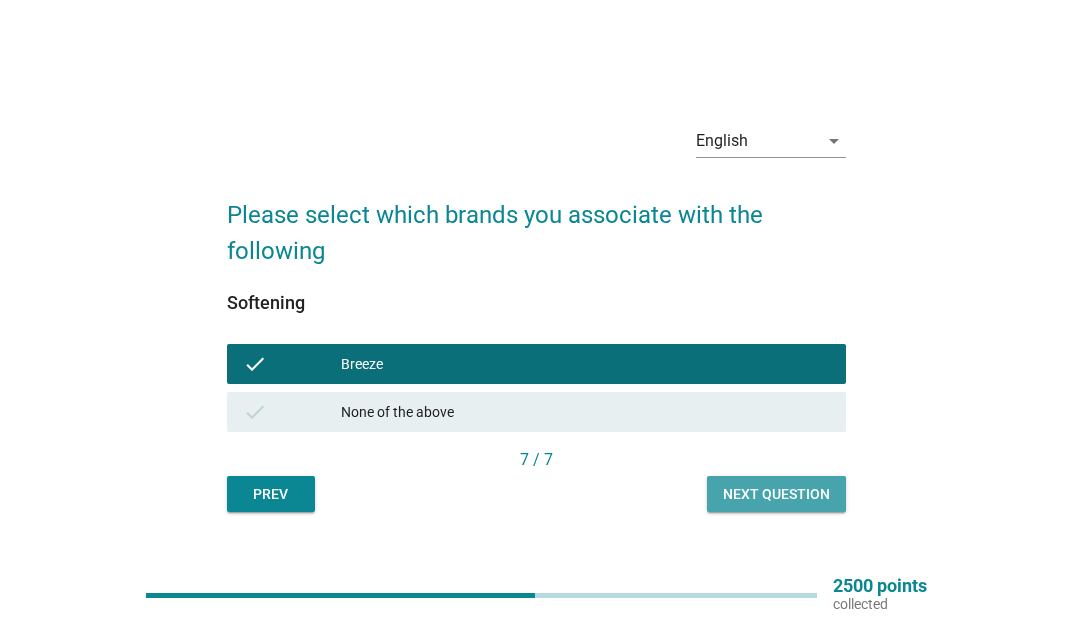 click on "Next question" at bounding box center (776, 494) 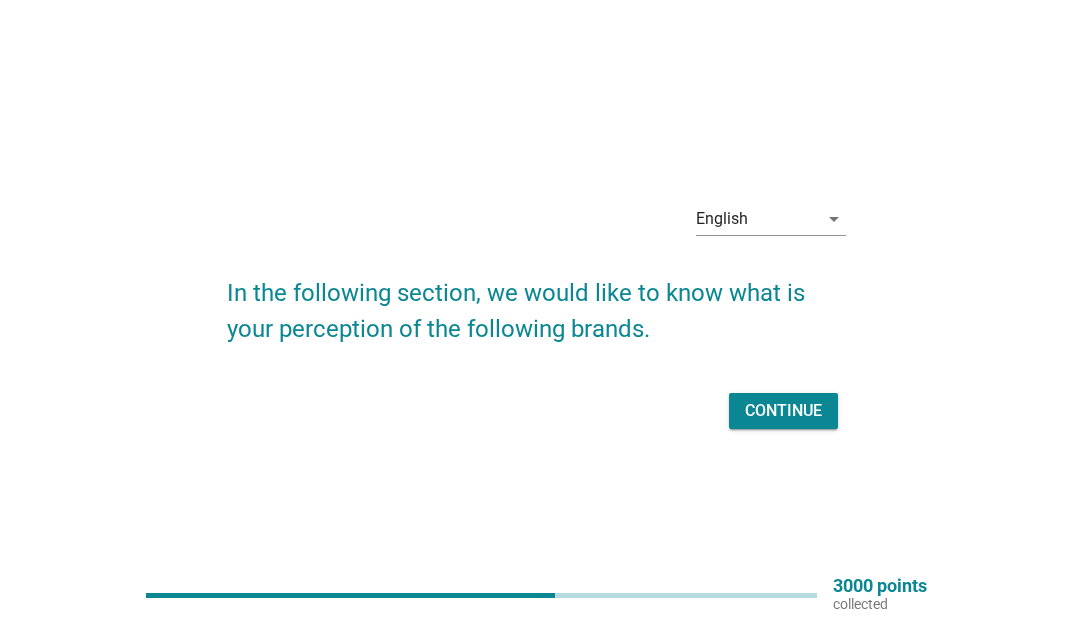 click on "Continue" at bounding box center [536, 411] 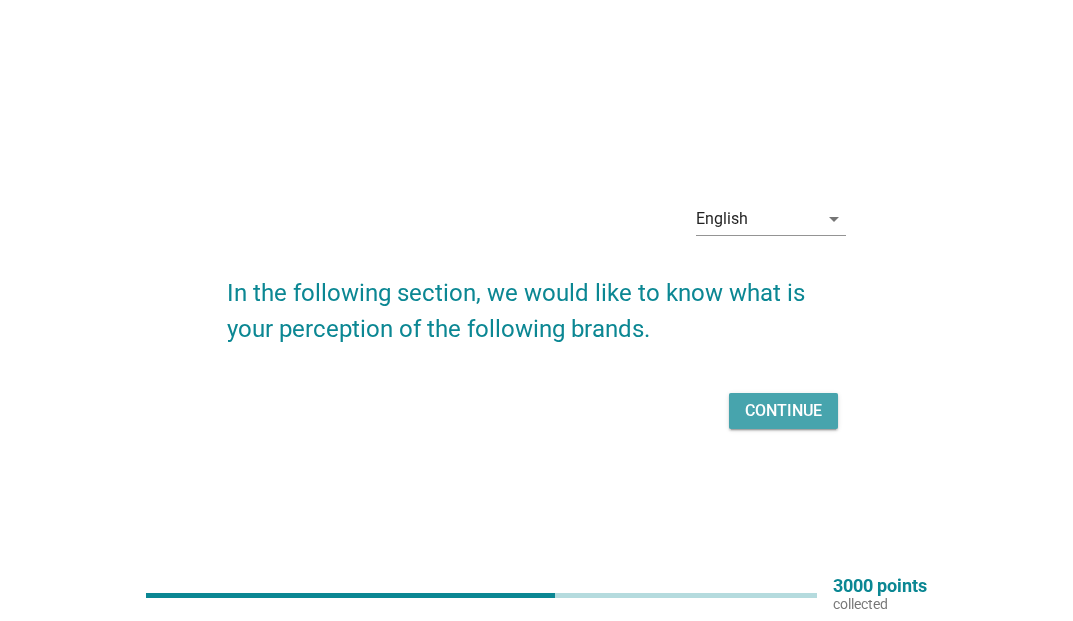click on "Continue" at bounding box center (783, 411) 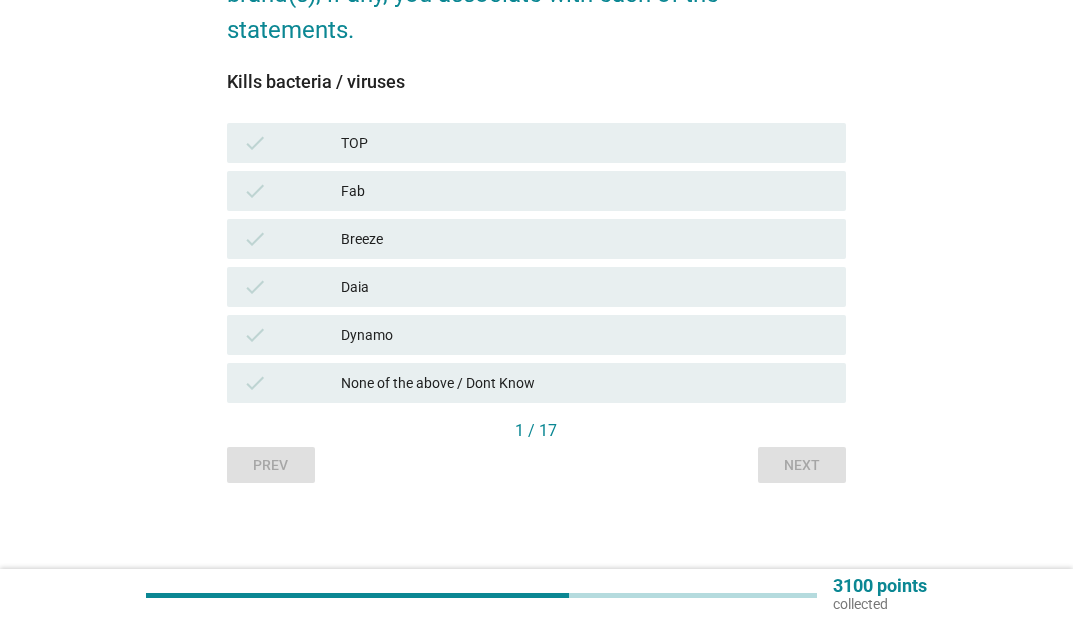 scroll, scrollTop: 278, scrollLeft: 0, axis: vertical 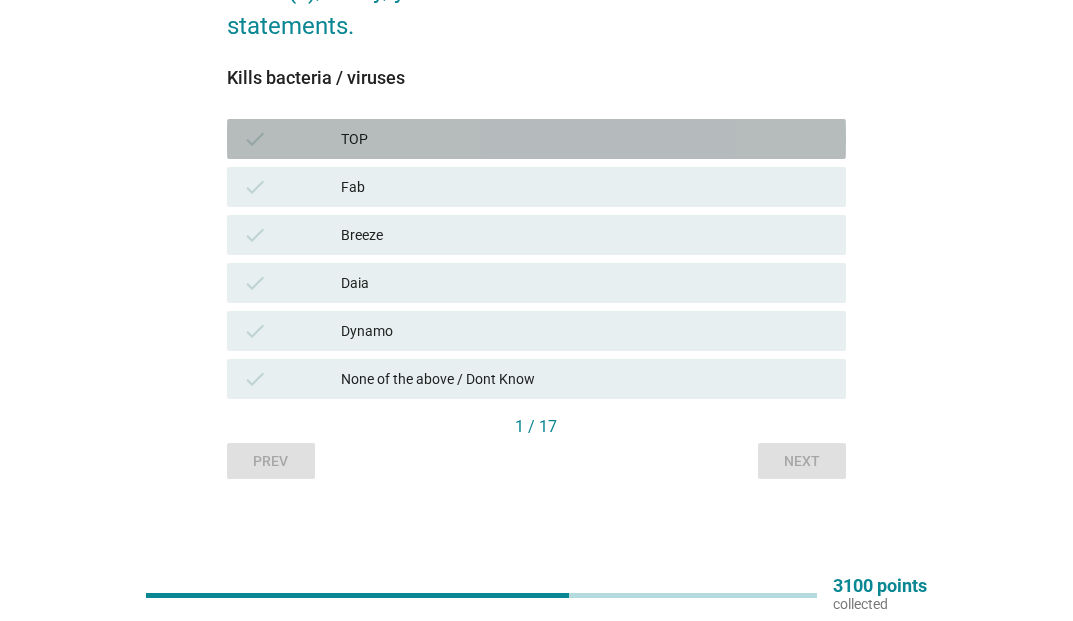 drag, startPoint x: 325, startPoint y: 125, endPoint x: 296, endPoint y: 204, distance: 84.15462 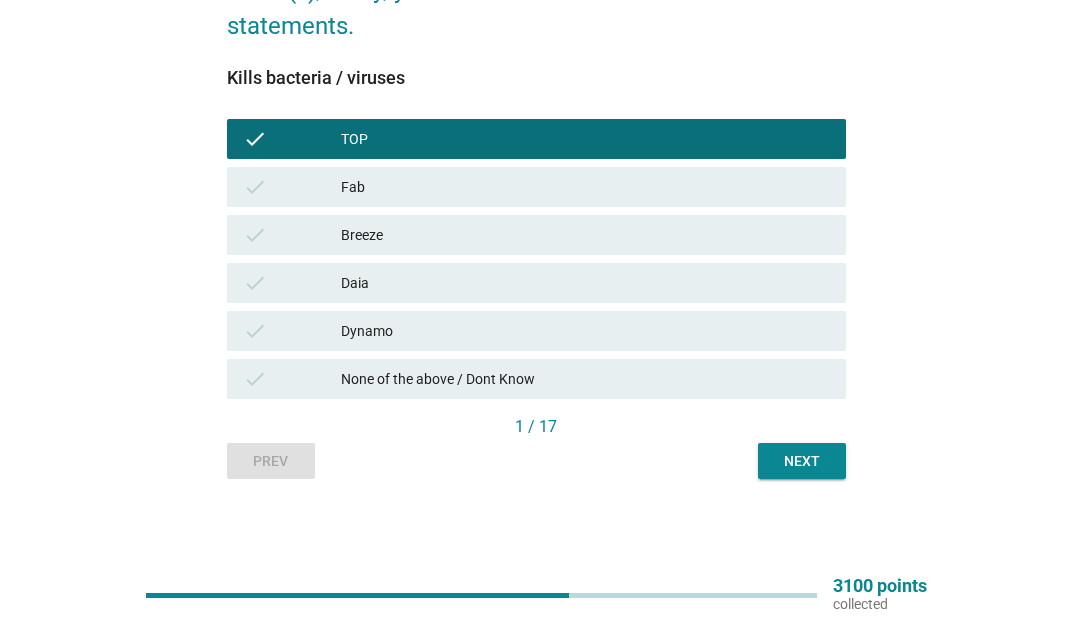 click on "check" at bounding box center [292, 235] 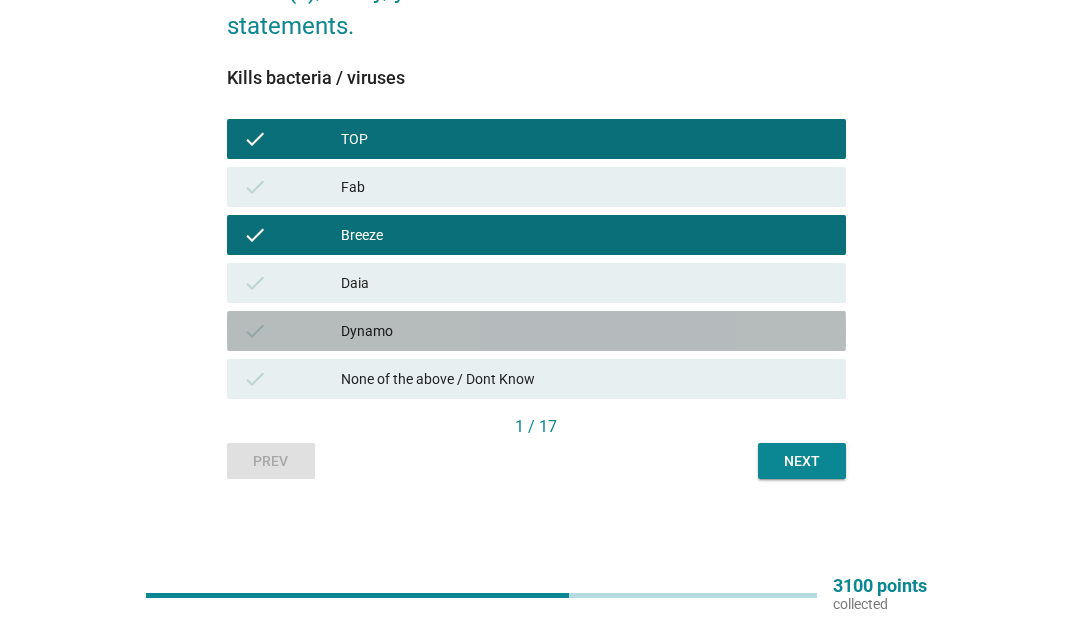 click on "check   Dynamo" at bounding box center [536, 331] 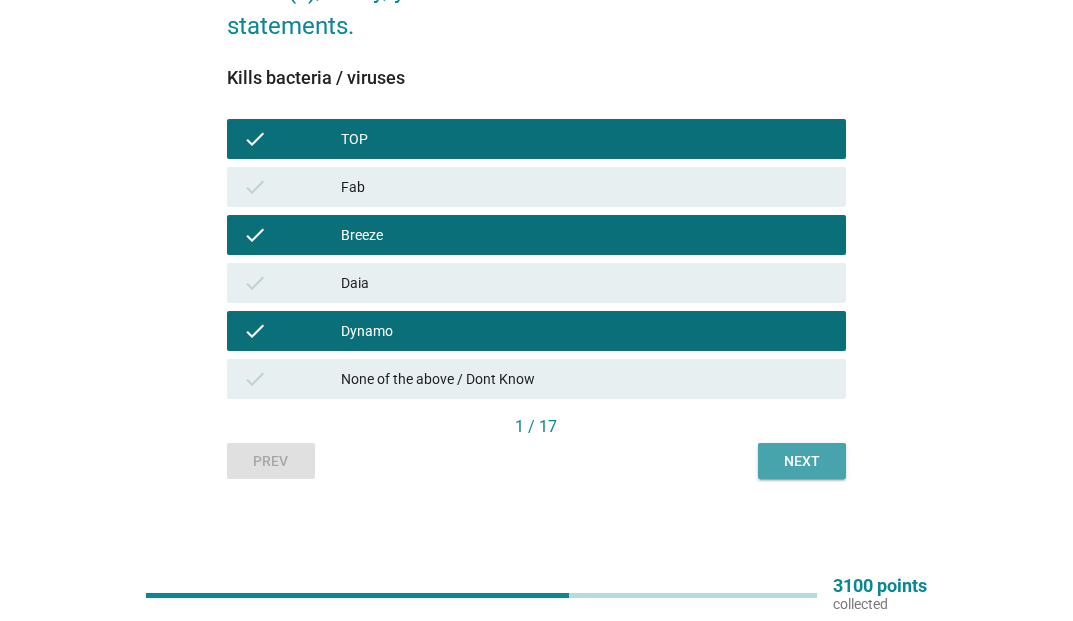click on "Next" at bounding box center [802, 461] 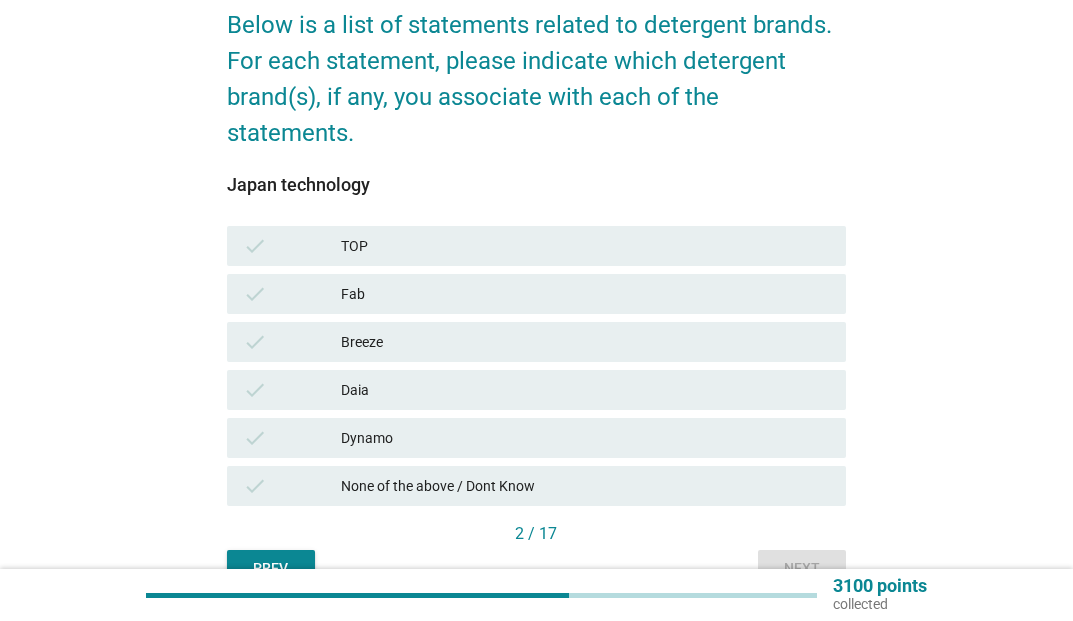 scroll, scrollTop: 200, scrollLeft: 0, axis: vertical 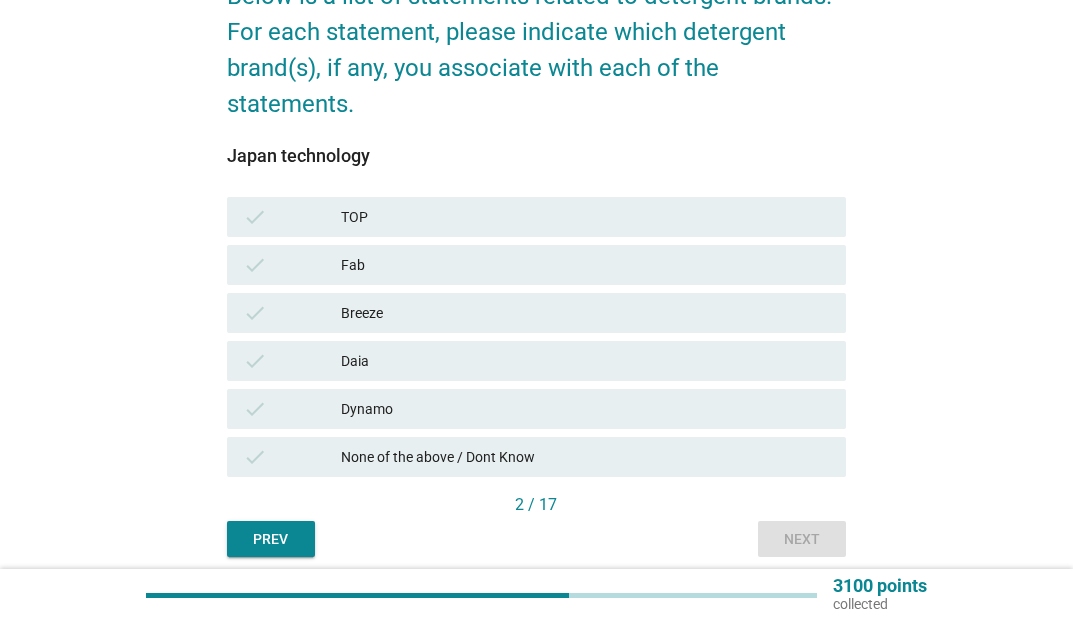 click on "None of the above / Dont Know" at bounding box center (585, 457) 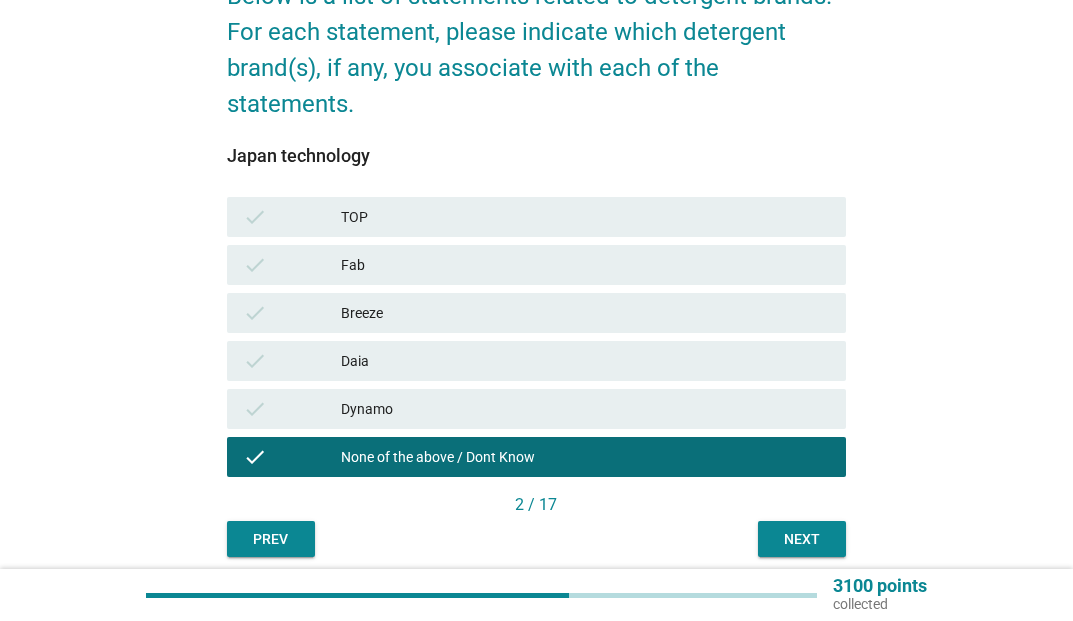 click on "Next" at bounding box center (802, 539) 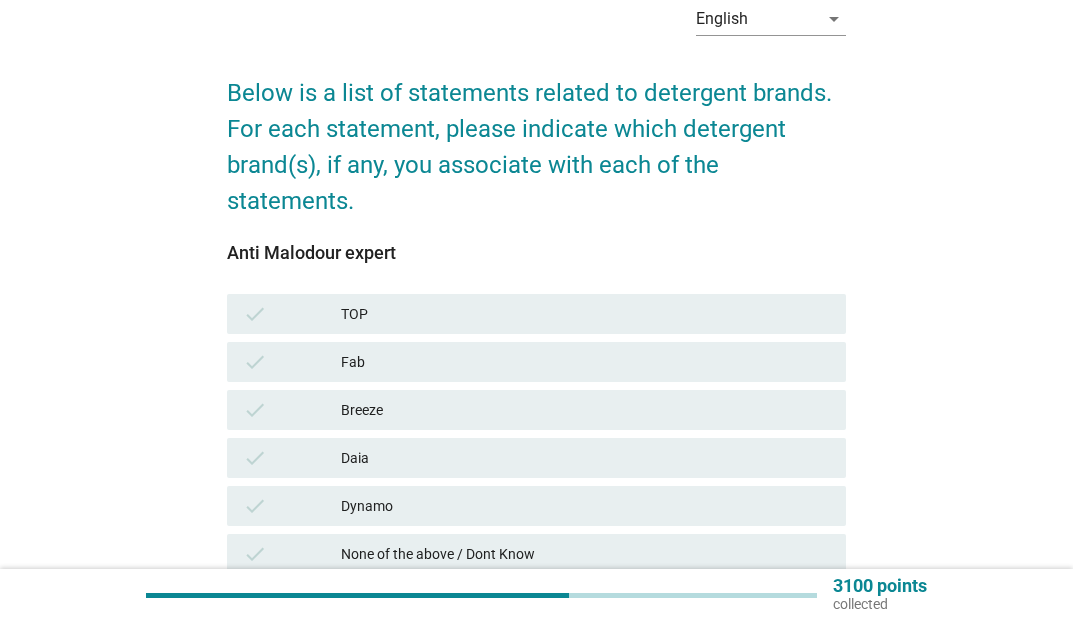 scroll, scrollTop: 278, scrollLeft: 0, axis: vertical 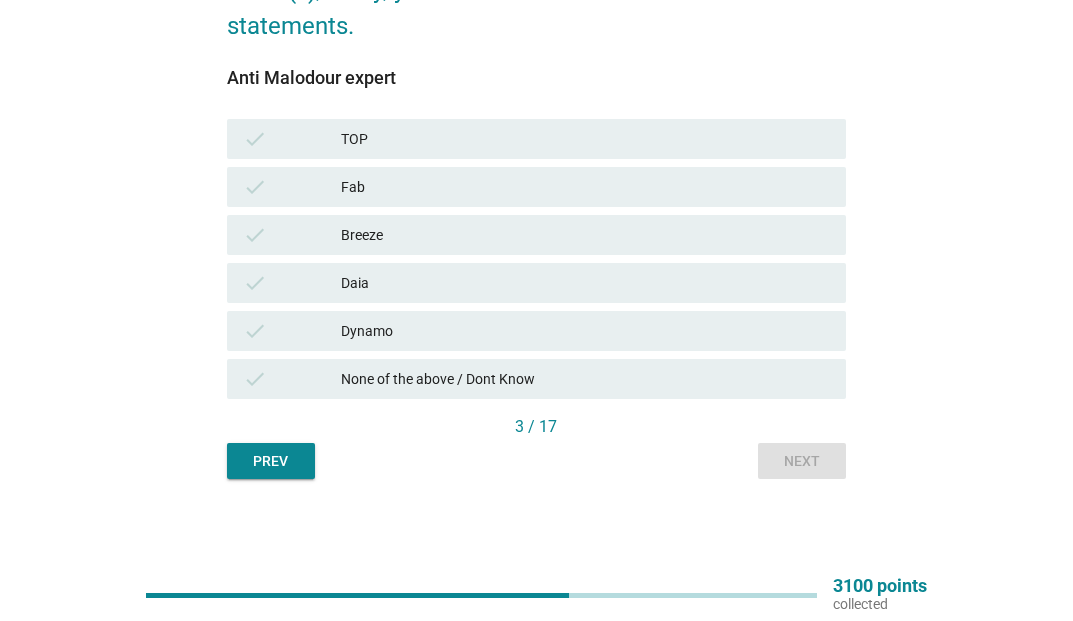 drag, startPoint x: 378, startPoint y: 227, endPoint x: 394, endPoint y: 198, distance: 33.12099 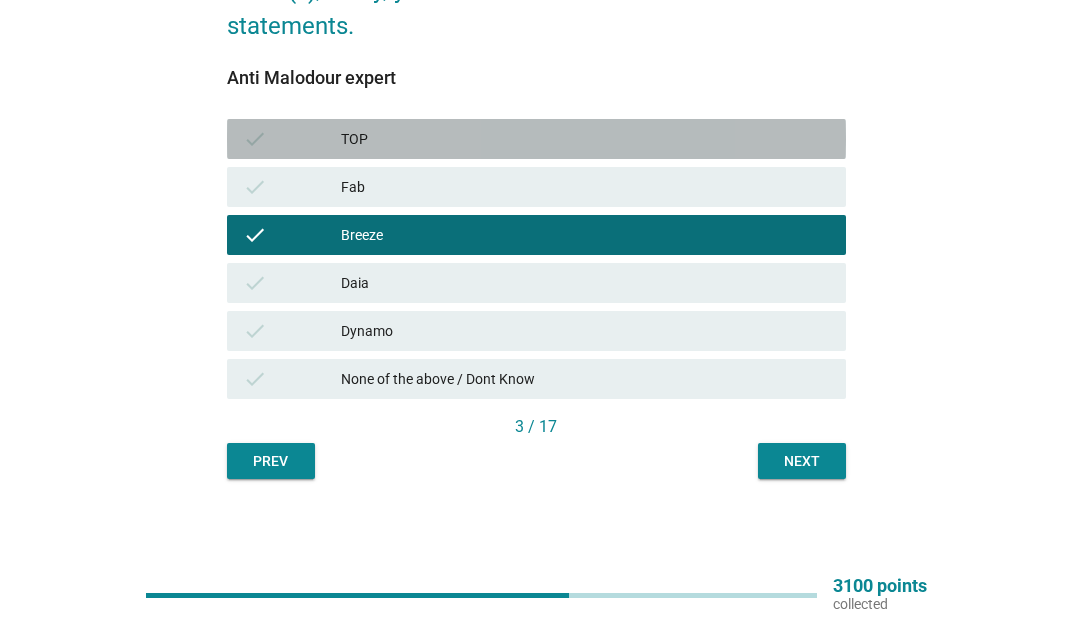 click on "check   TOP" at bounding box center [536, 139] 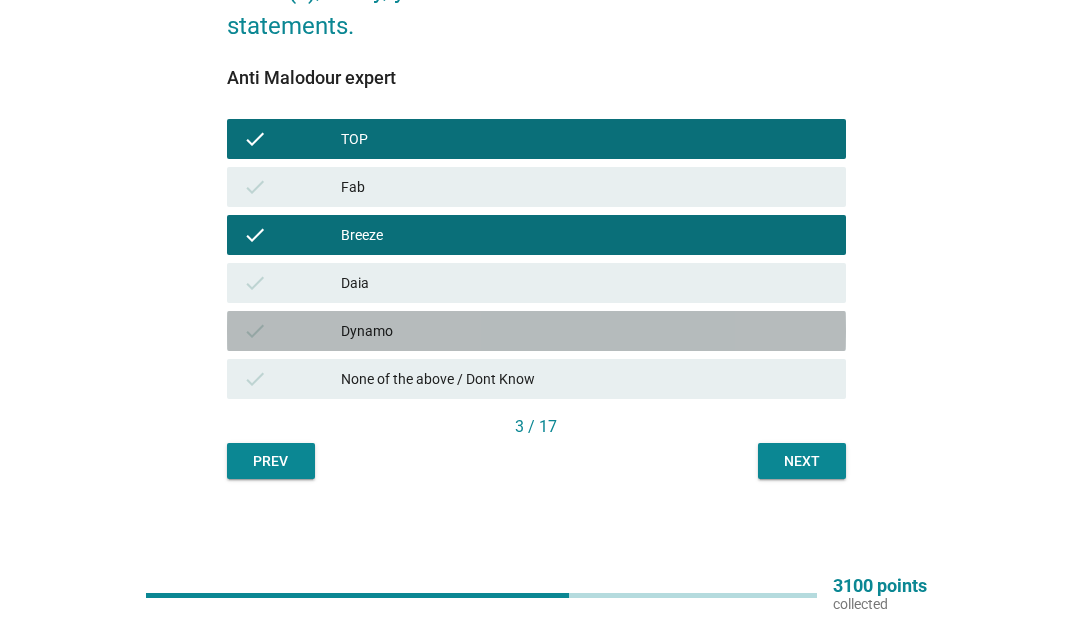 click on "Dynamo" at bounding box center [585, 331] 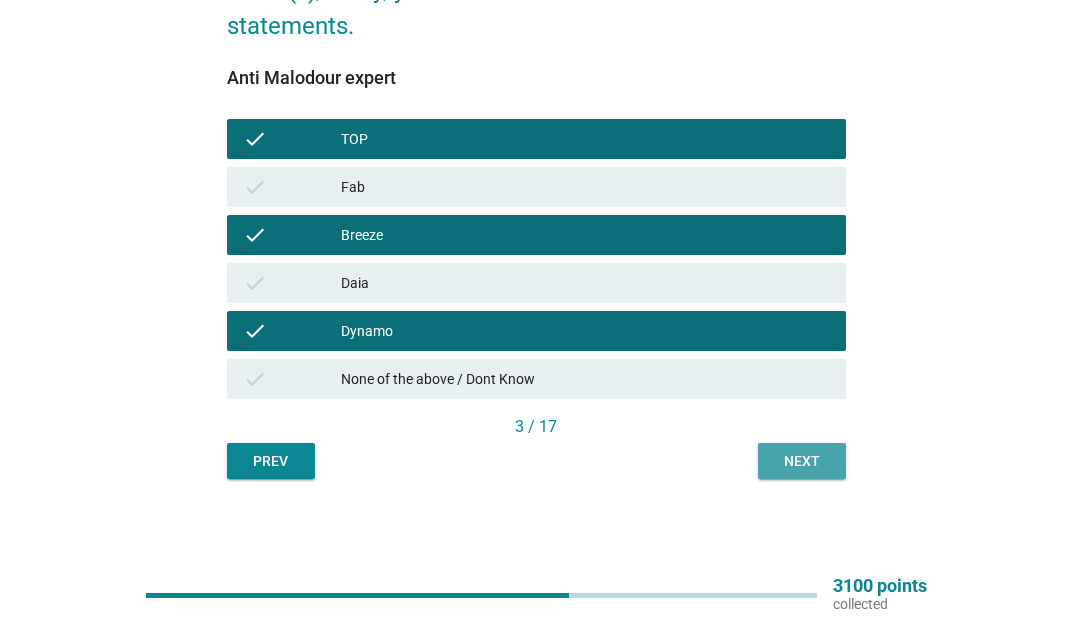 click on "Next" at bounding box center [802, 461] 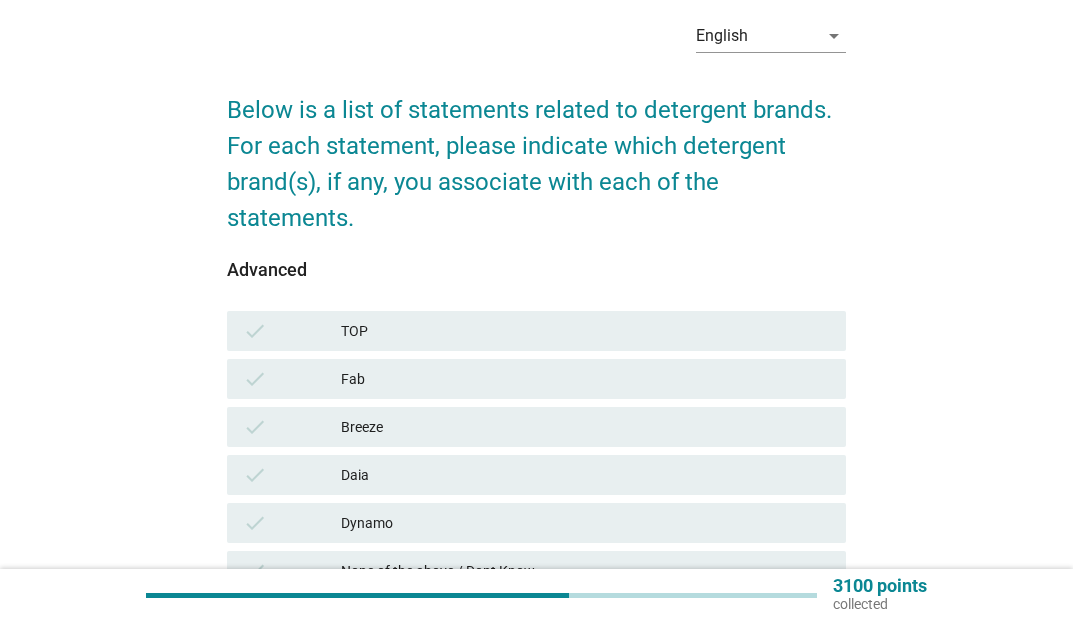 scroll, scrollTop: 200, scrollLeft: 0, axis: vertical 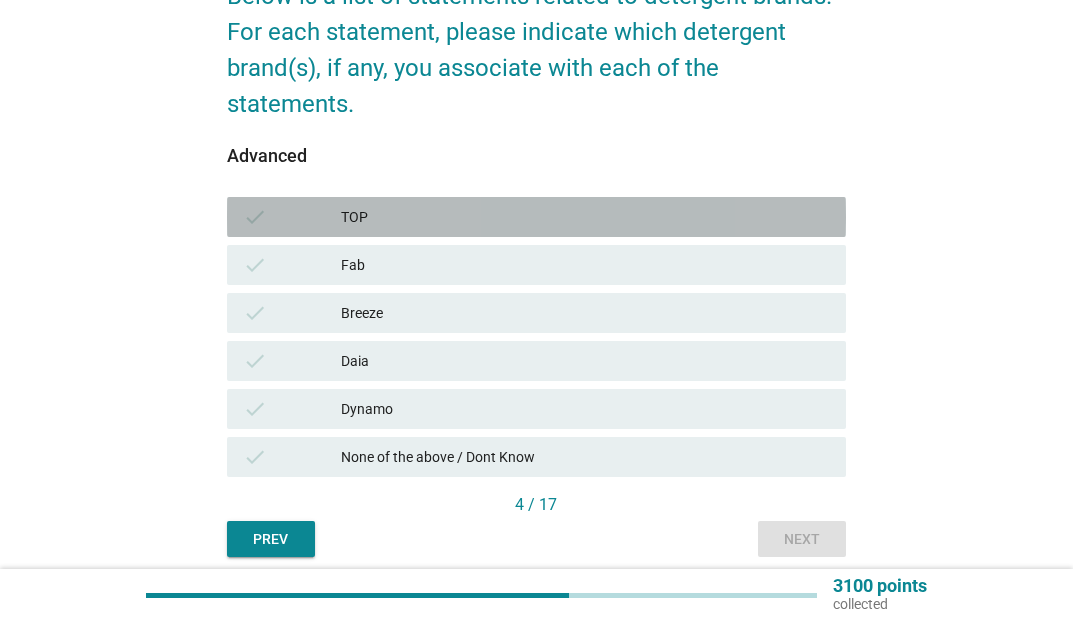 drag, startPoint x: 402, startPoint y: 234, endPoint x: 400, endPoint y: 254, distance: 20.09975 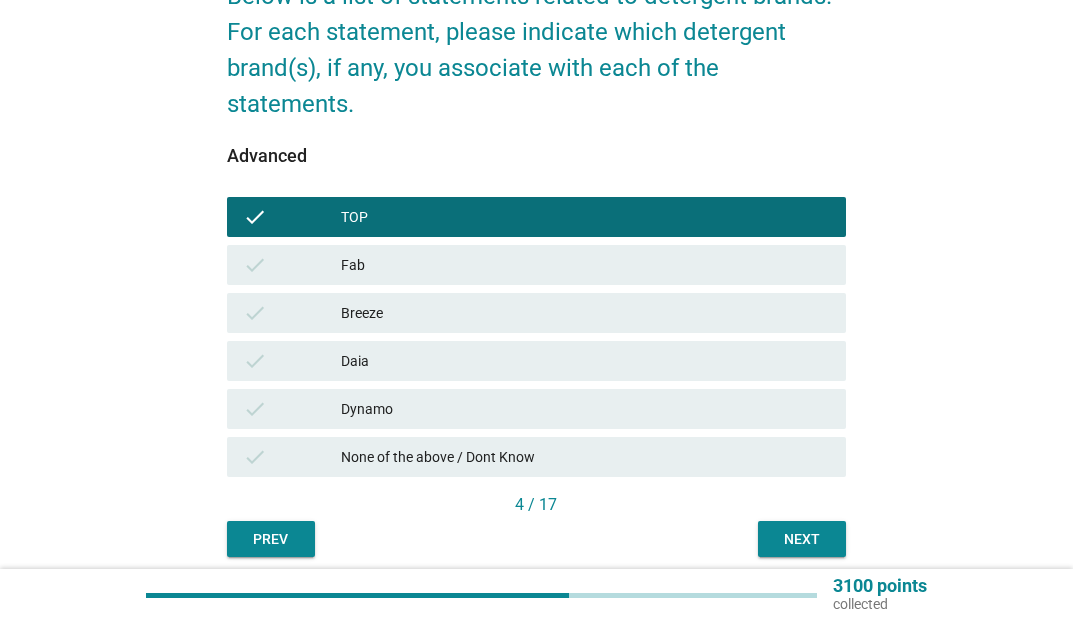 click on "Breeze" at bounding box center (585, 313) 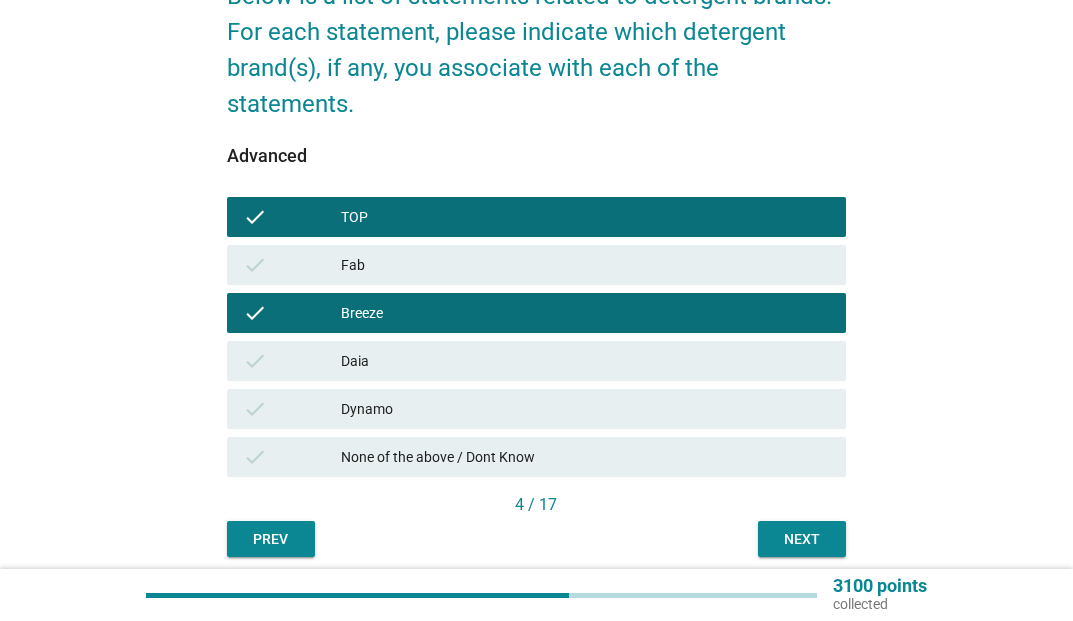 click on "Dynamo" at bounding box center (585, 409) 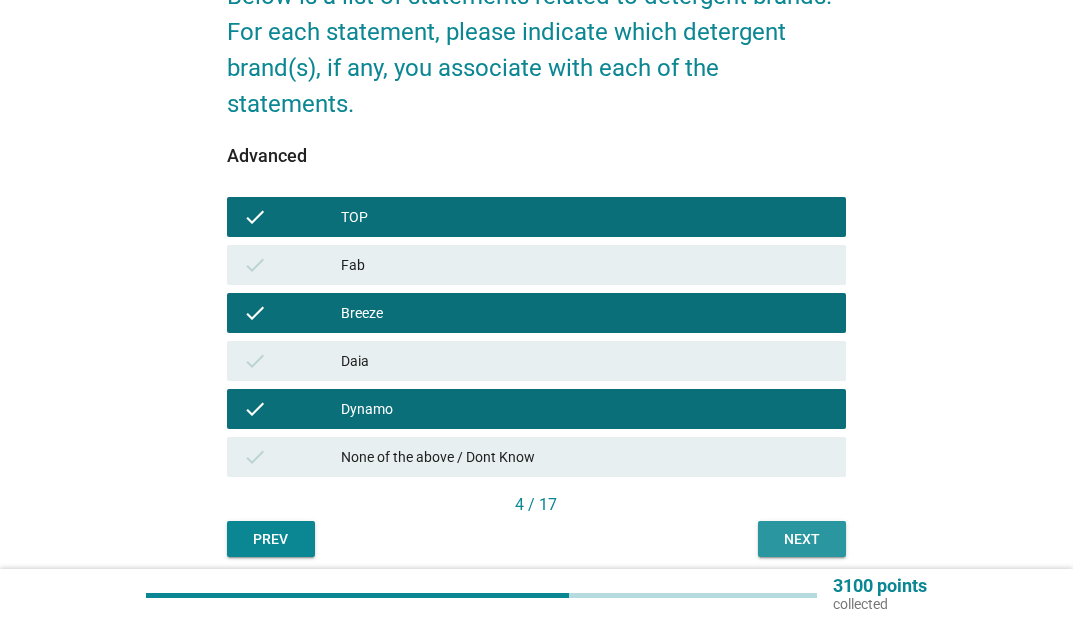 click on "Next" at bounding box center (802, 539) 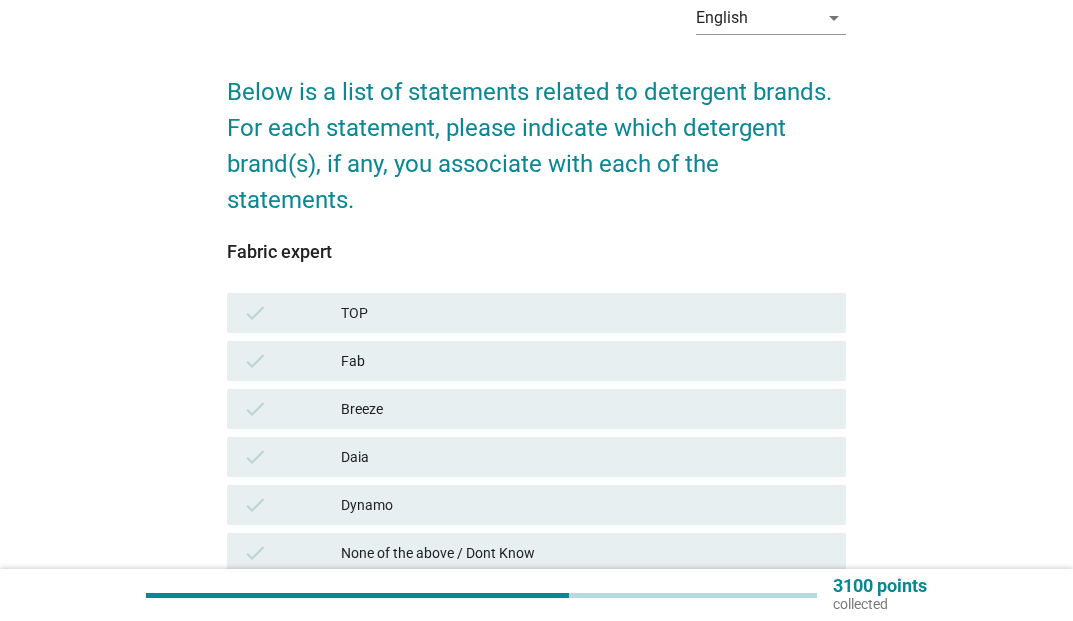 scroll, scrollTop: 200, scrollLeft: 0, axis: vertical 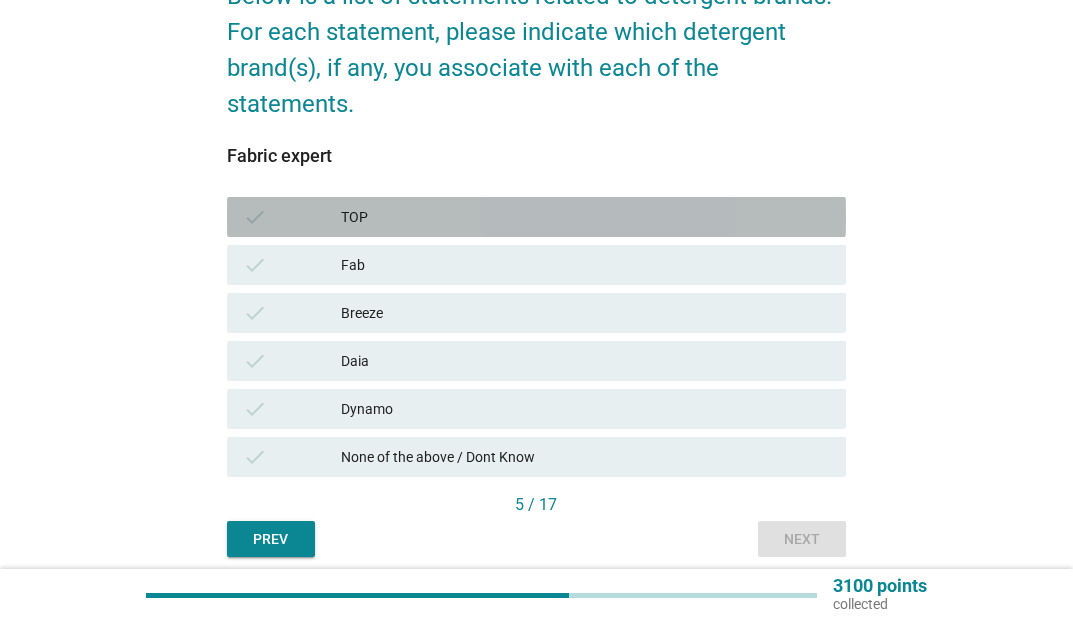 click on "TOP" at bounding box center [585, 217] 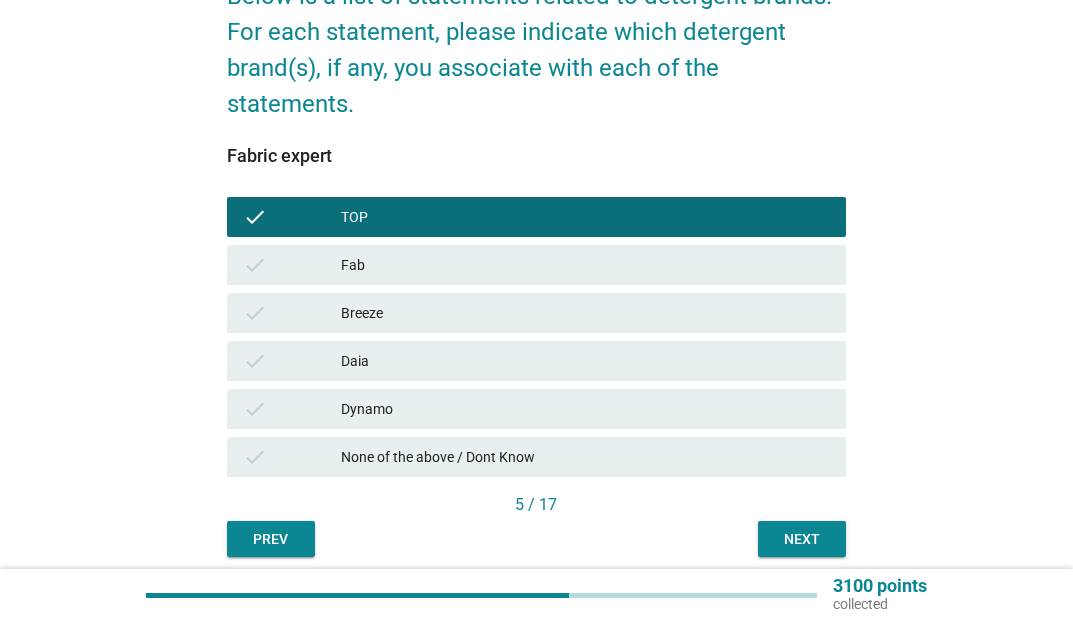 drag, startPoint x: 389, startPoint y: 320, endPoint x: 382, endPoint y: 337, distance: 18.384777 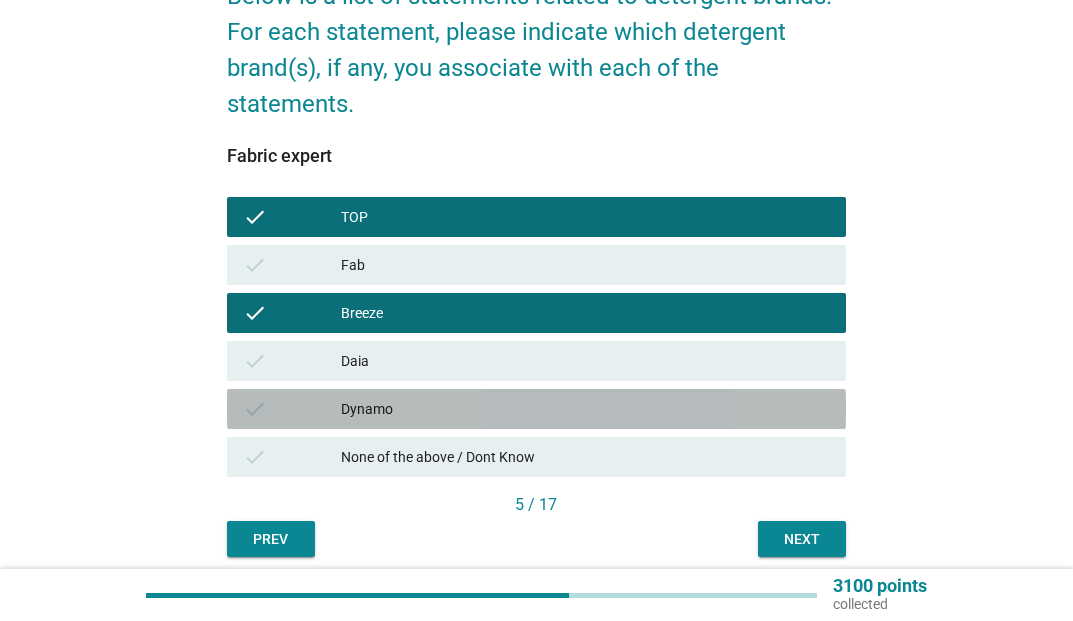 click on "Dynamo" at bounding box center [585, 409] 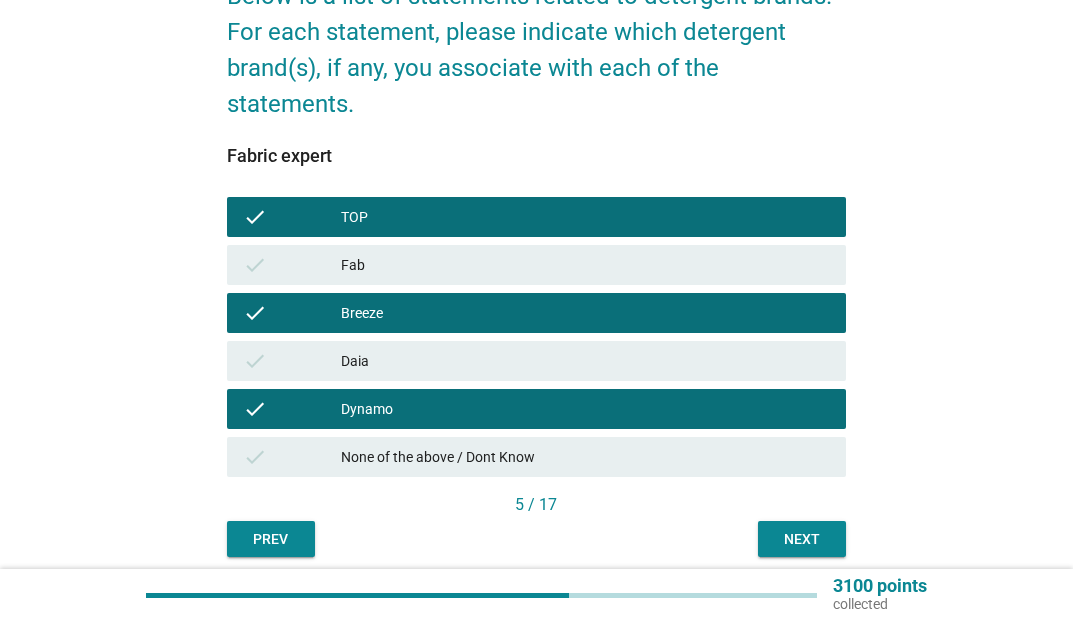 click on "Next" at bounding box center [802, 539] 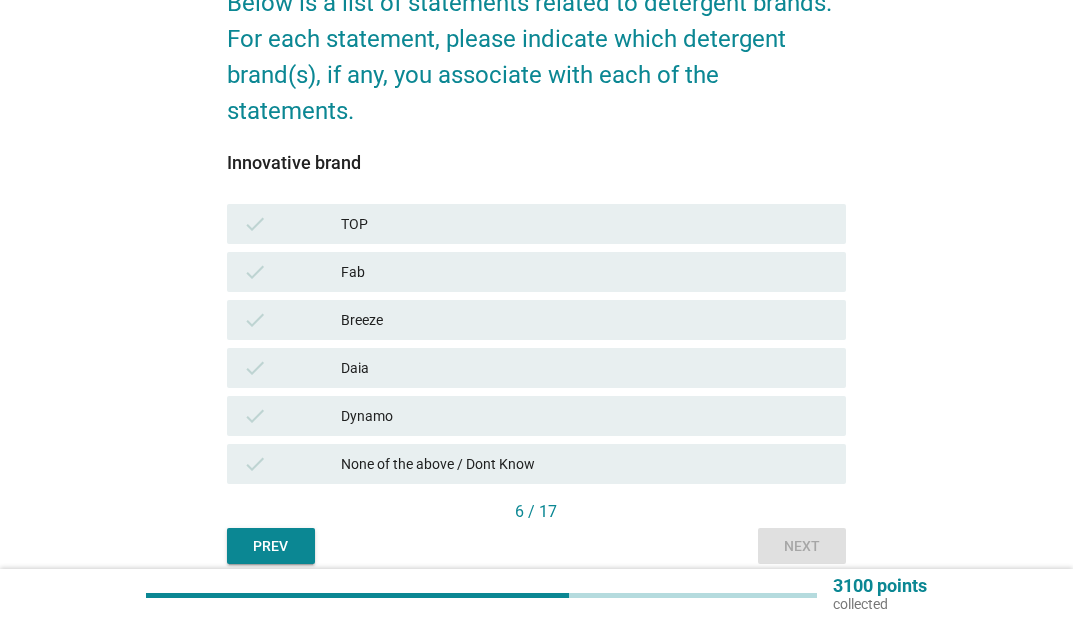 scroll, scrollTop: 278, scrollLeft: 0, axis: vertical 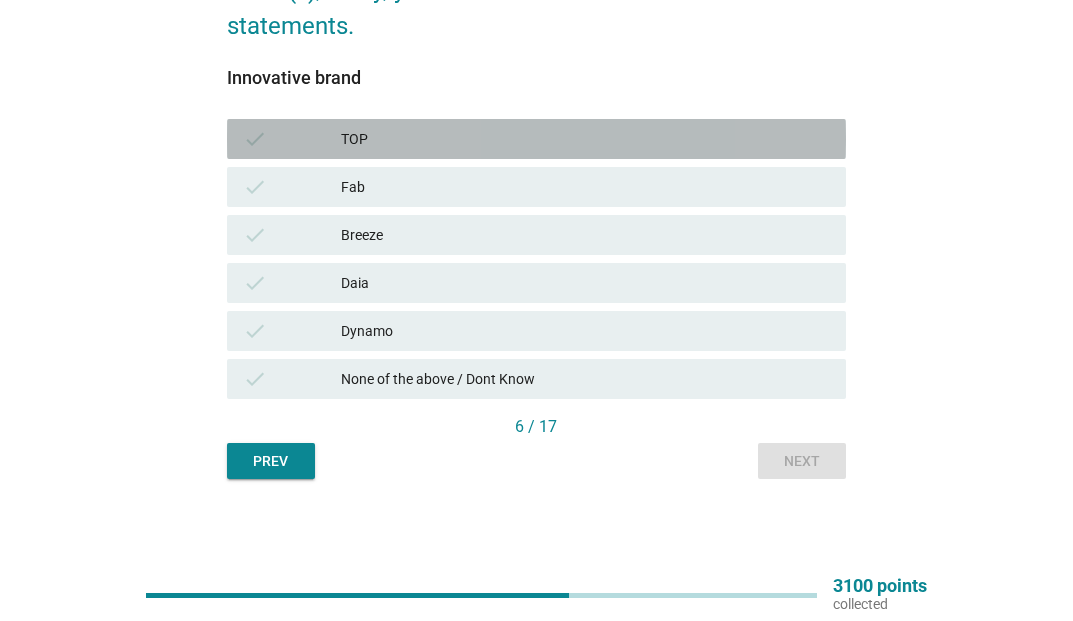 click on "check   TOP" at bounding box center [536, 139] 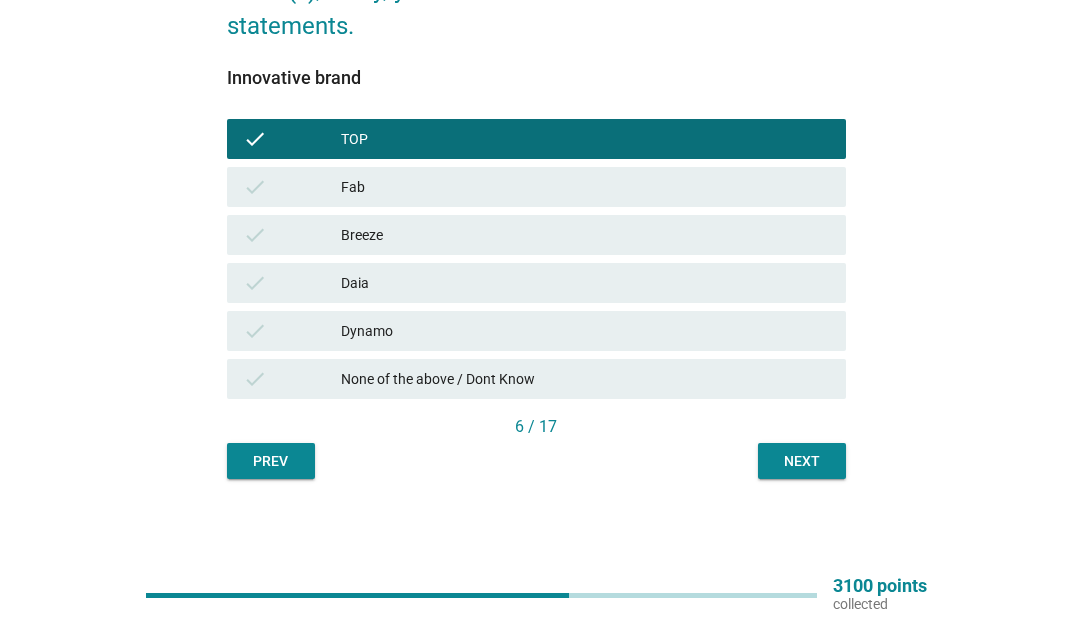 click on "Breeze" at bounding box center (585, 235) 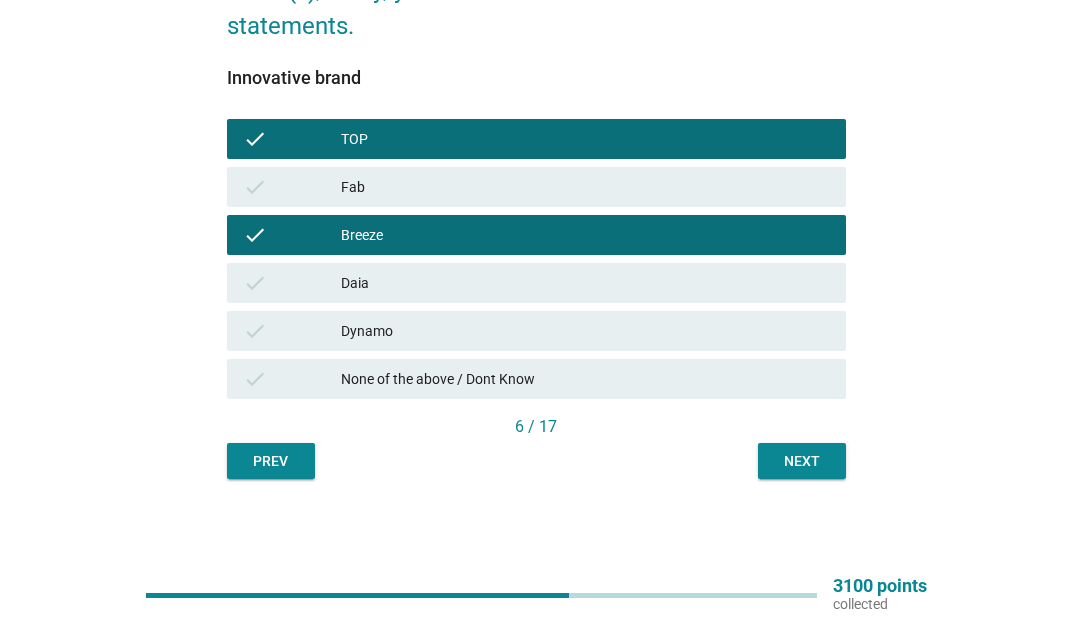 drag, startPoint x: 373, startPoint y: 331, endPoint x: 380, endPoint y: 340, distance: 11.401754 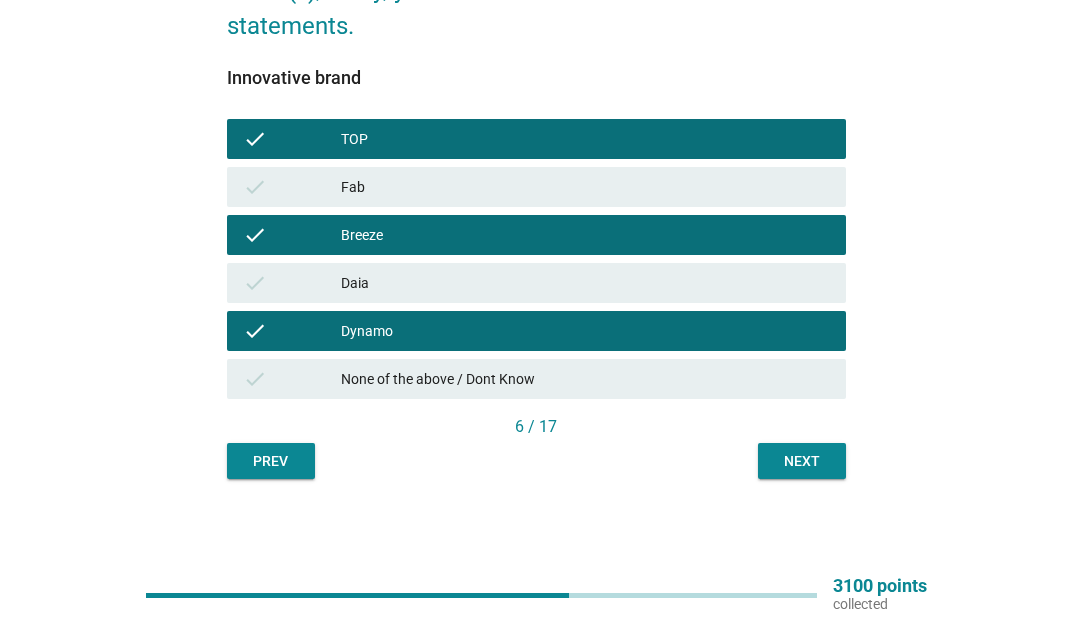 click on "Next" at bounding box center (802, 461) 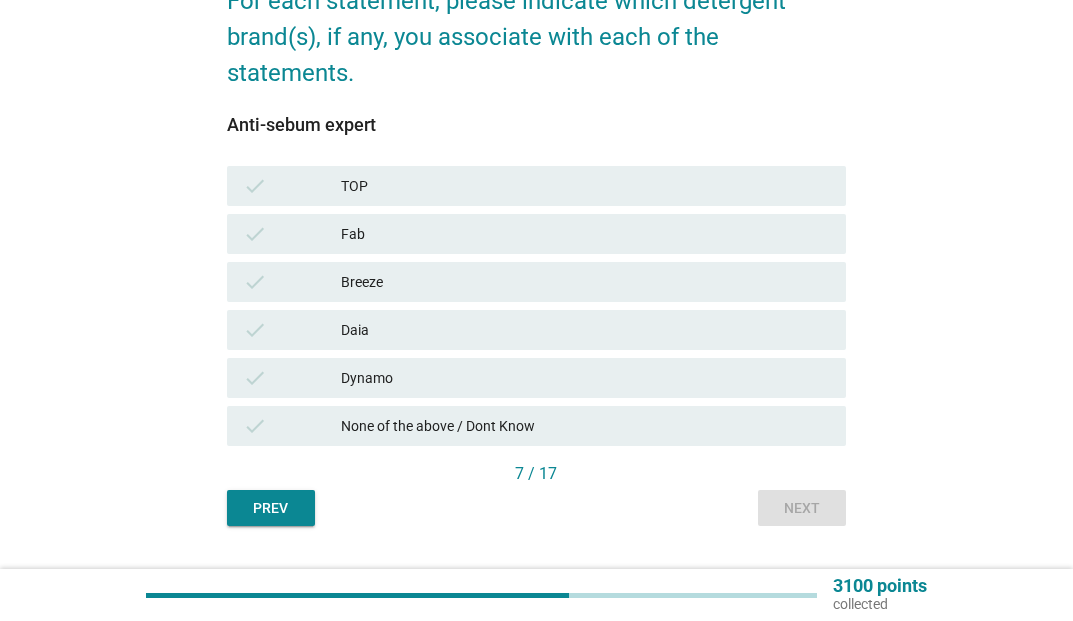 scroll, scrollTop: 278, scrollLeft: 0, axis: vertical 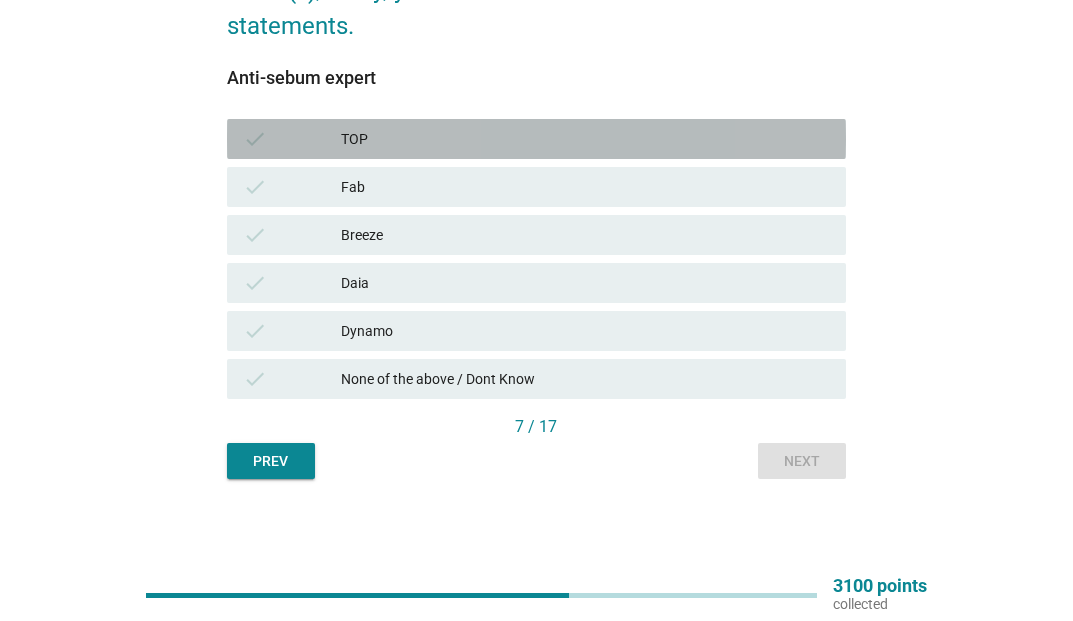 click on "TOP" at bounding box center [585, 139] 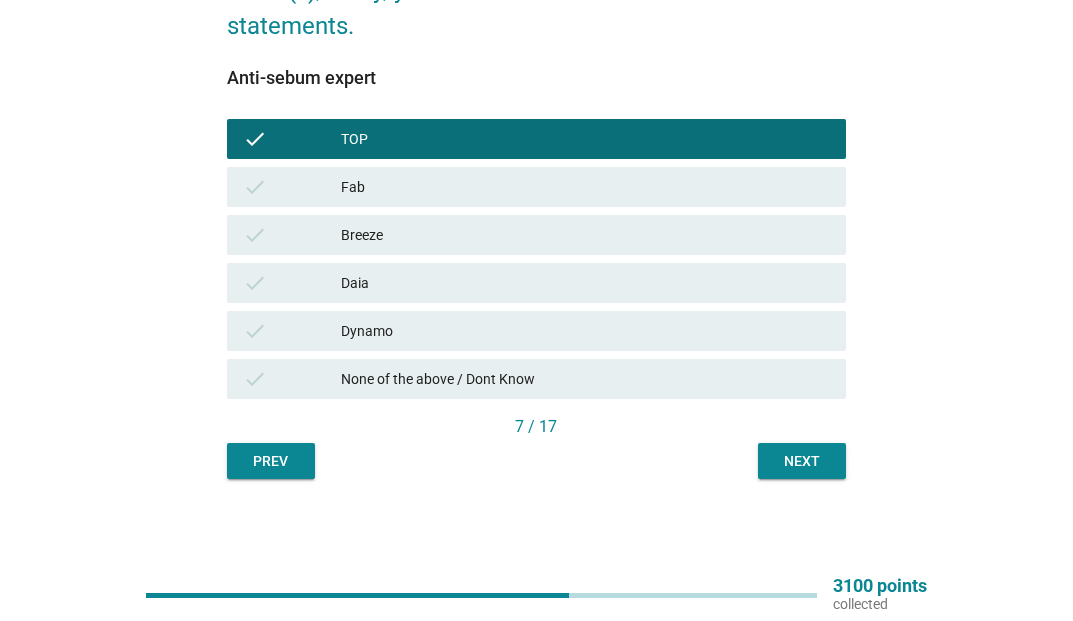 click on "check   Breeze" at bounding box center [536, 235] 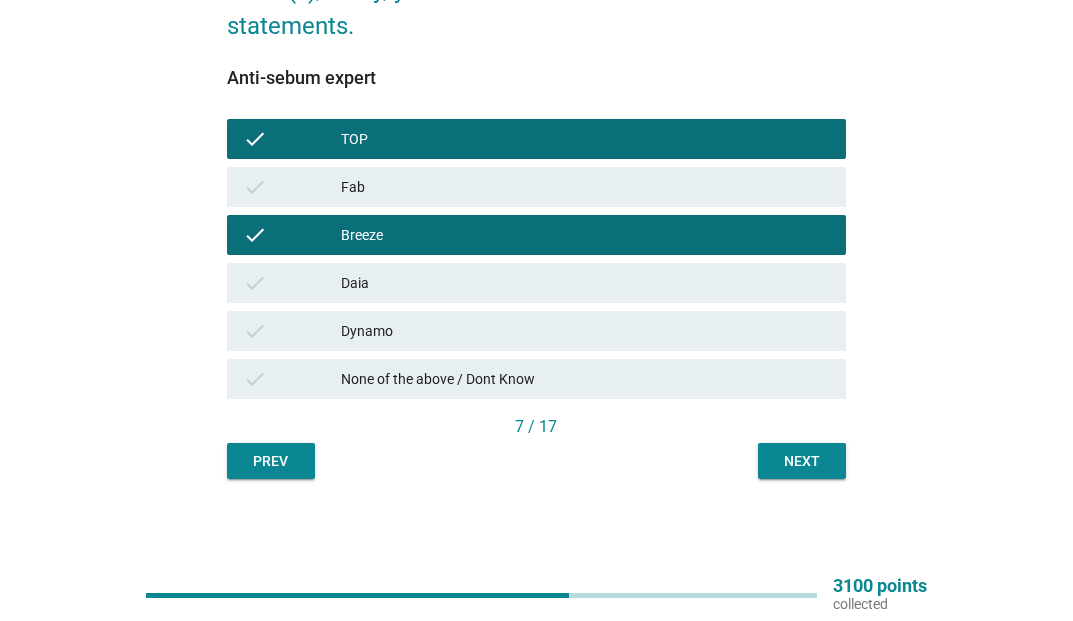 drag, startPoint x: 375, startPoint y: 335, endPoint x: 383, endPoint y: 345, distance: 12.806249 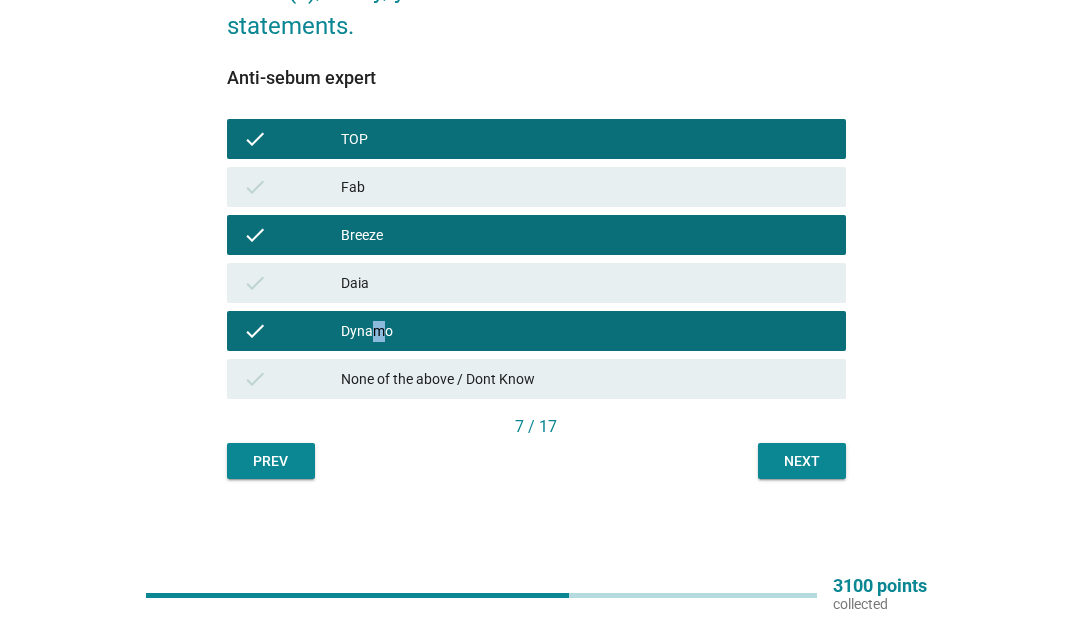 click on "Next" at bounding box center [802, 461] 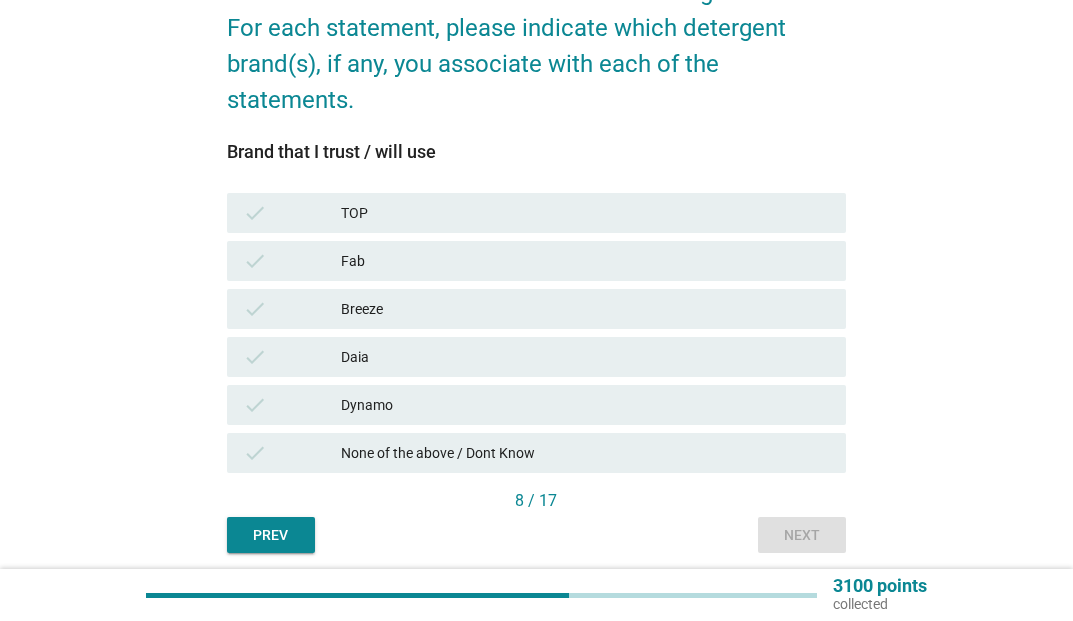 scroll, scrollTop: 278, scrollLeft: 0, axis: vertical 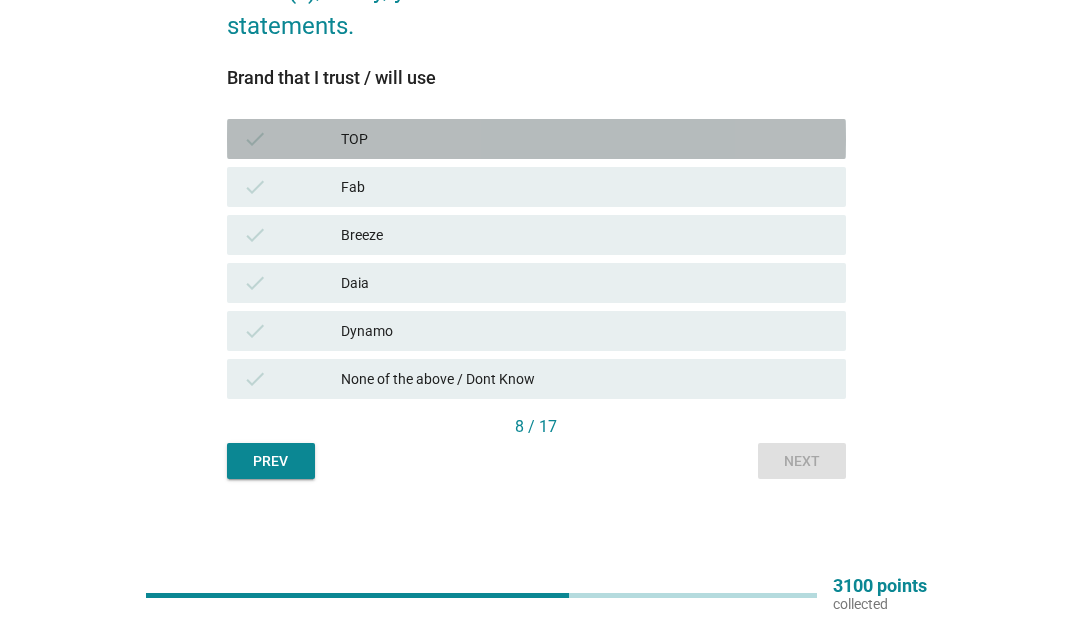 click on "check" at bounding box center (292, 139) 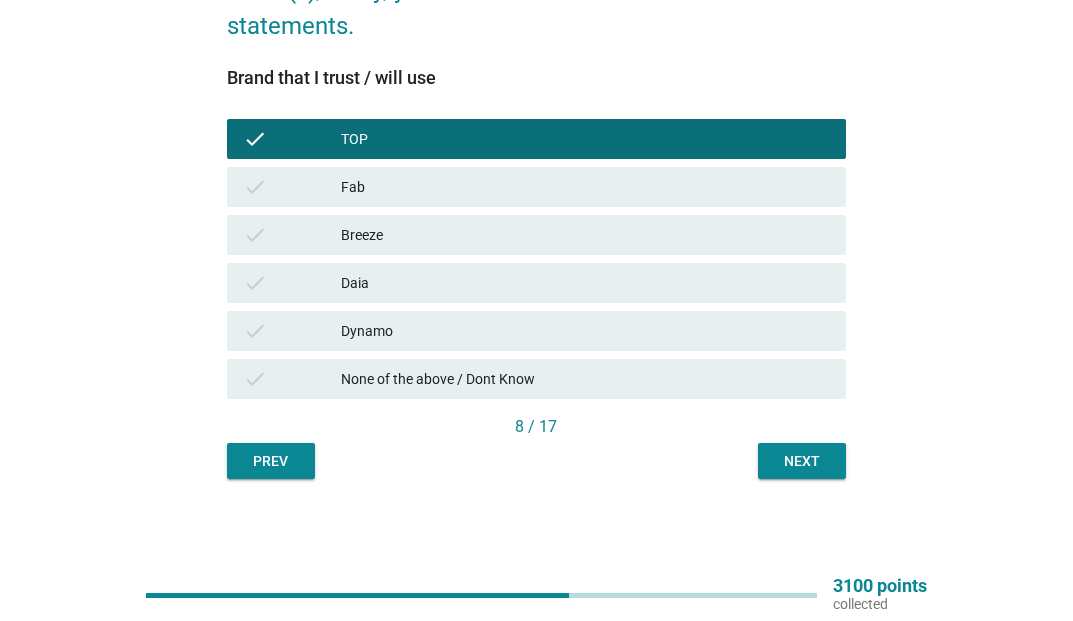 click on "check   Breeze" at bounding box center [536, 235] 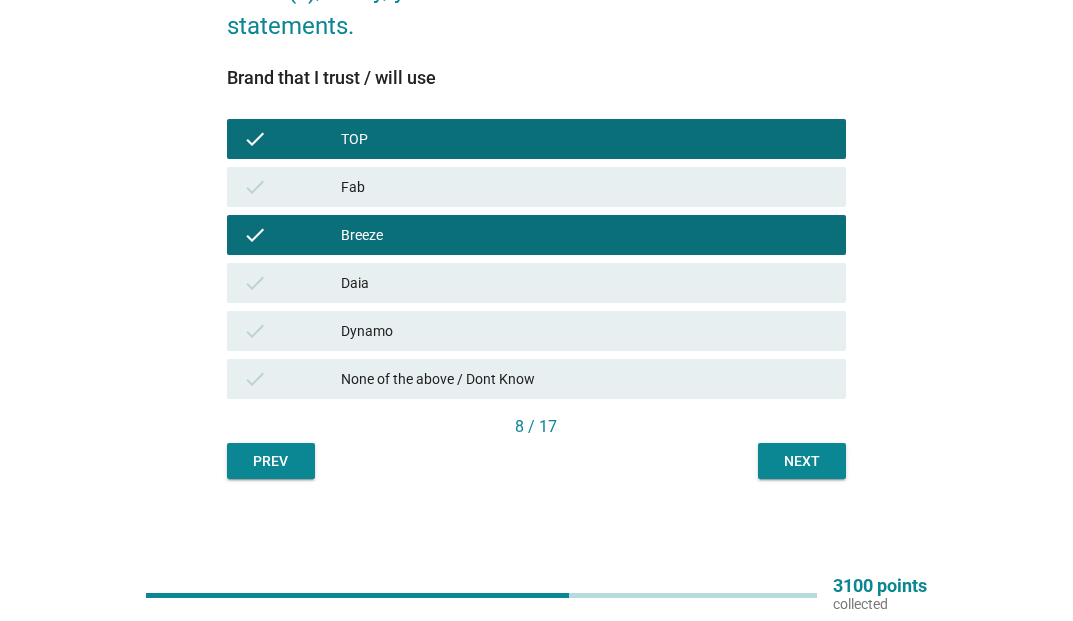 click on "Dynamo" at bounding box center (585, 331) 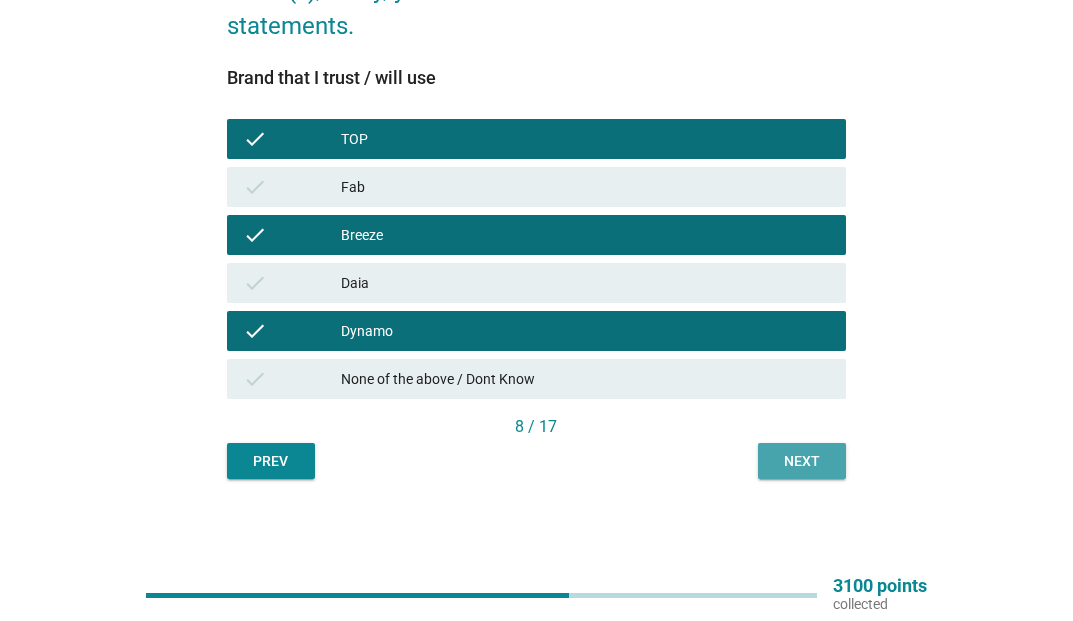 click on "Next" at bounding box center (802, 461) 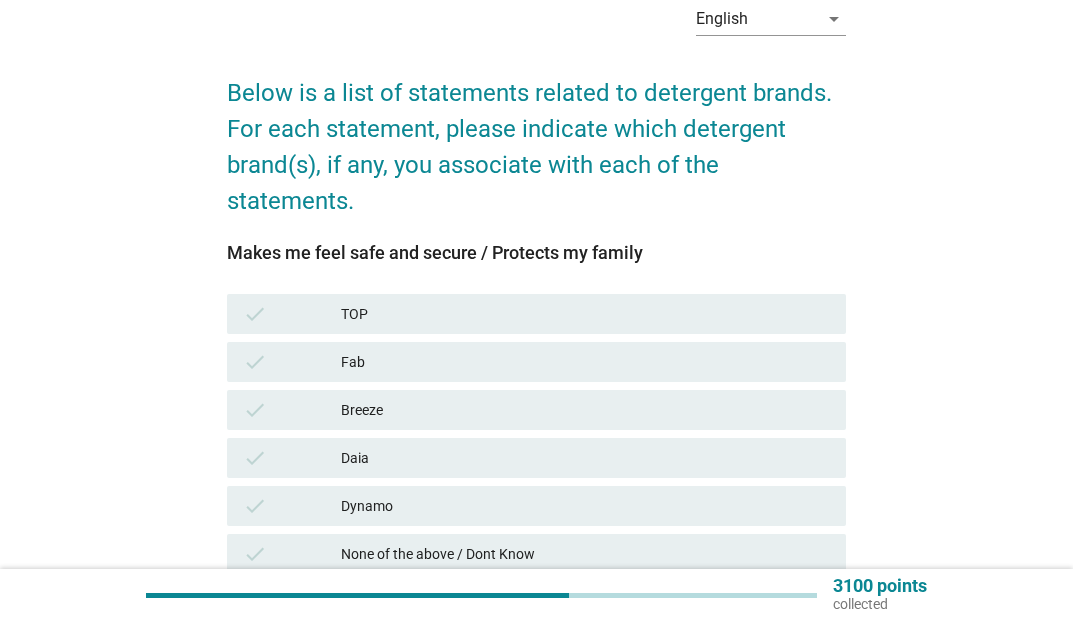 scroll, scrollTop: 278, scrollLeft: 0, axis: vertical 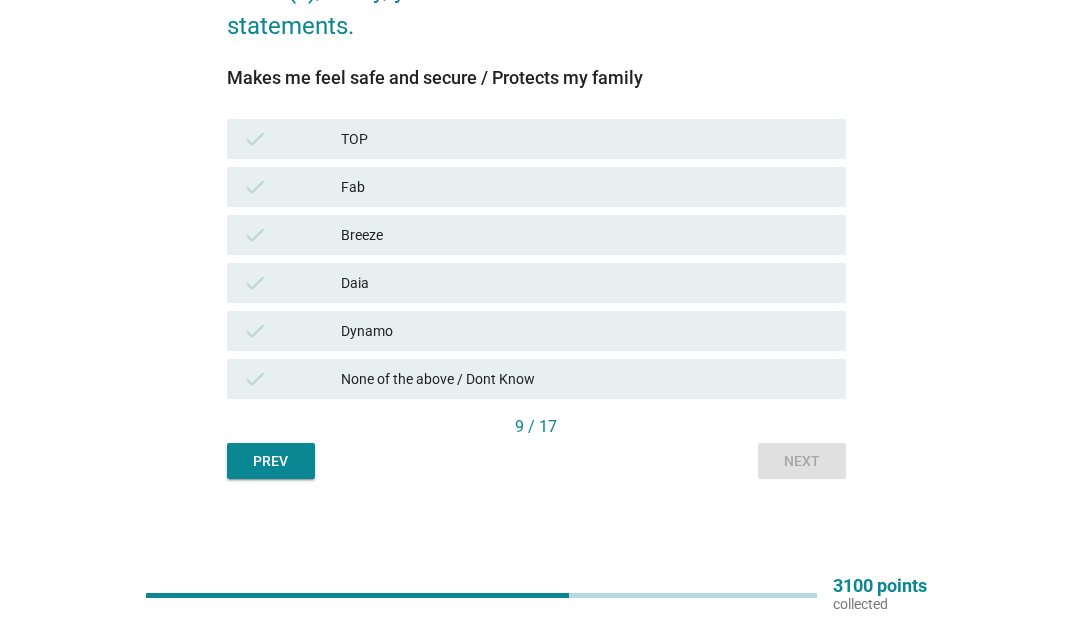 click on "TOP" at bounding box center (585, 139) 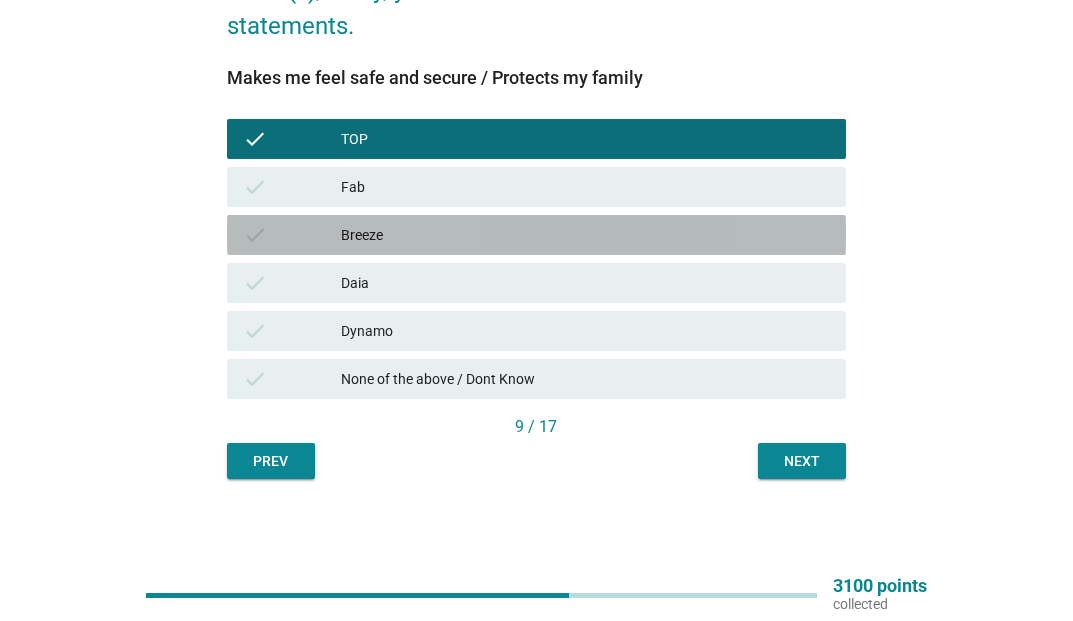 drag, startPoint x: 391, startPoint y: 229, endPoint x: 377, endPoint y: 302, distance: 74.330345 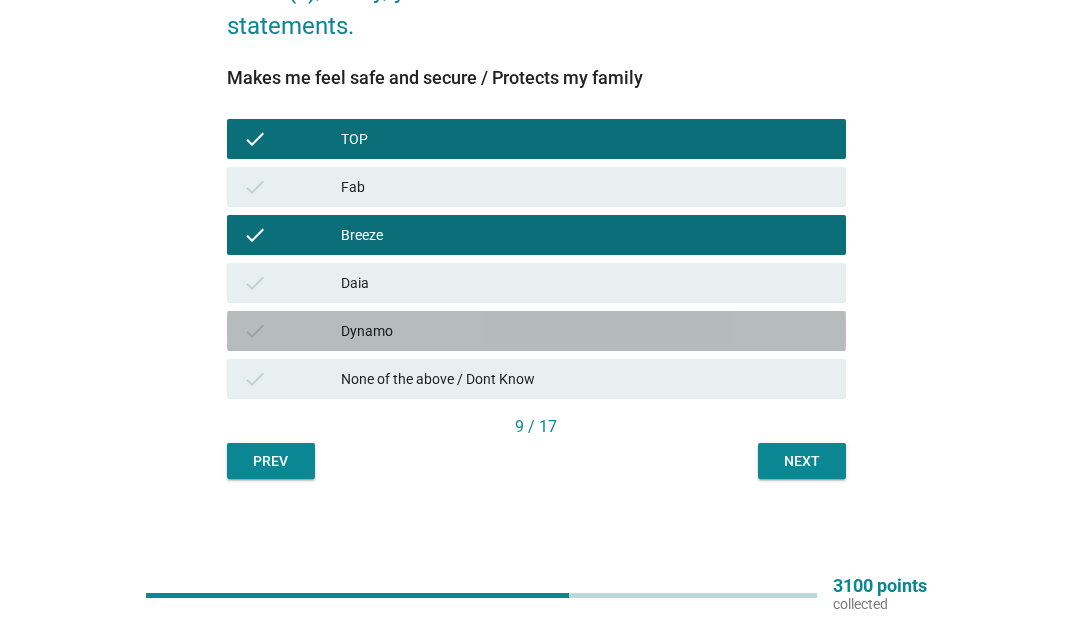 click on "Dynamo" at bounding box center [585, 331] 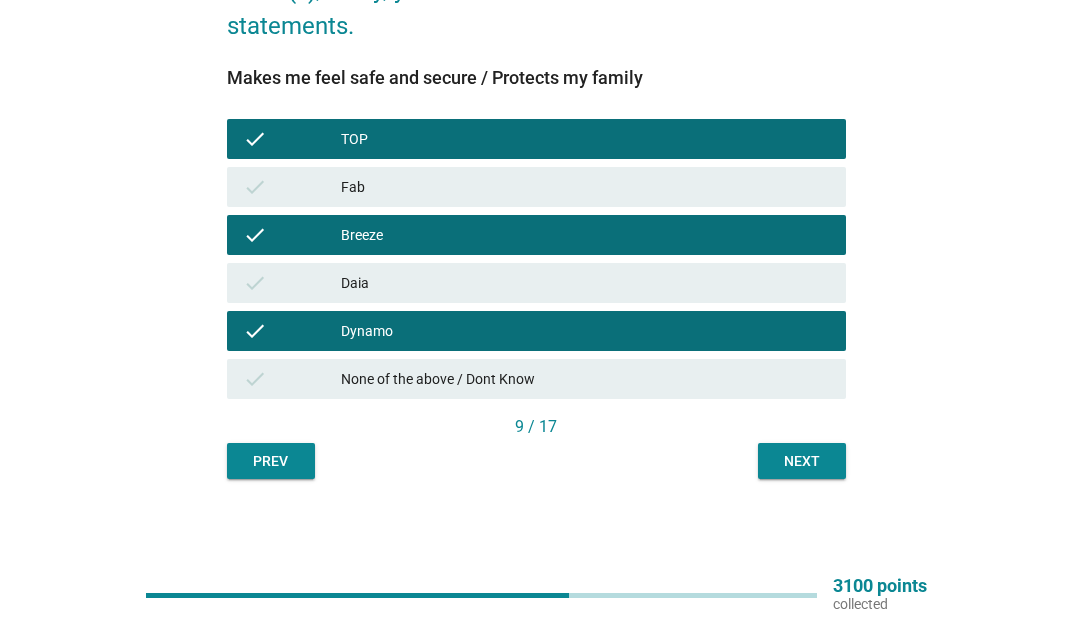 click on "check   TOP" at bounding box center (536, 139) 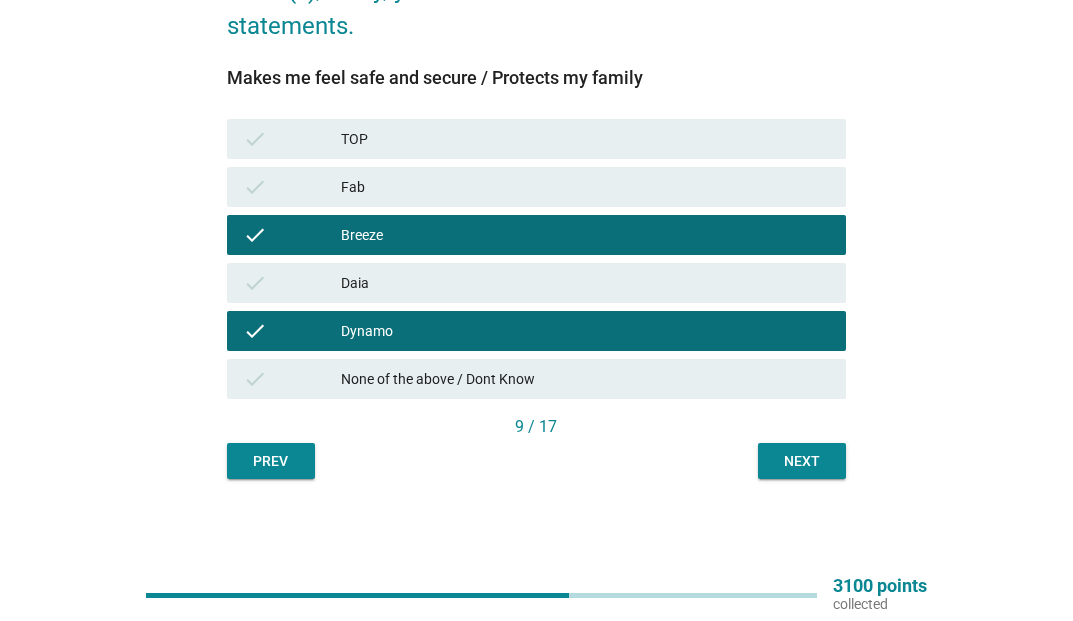 click on "Breeze" at bounding box center [585, 235] 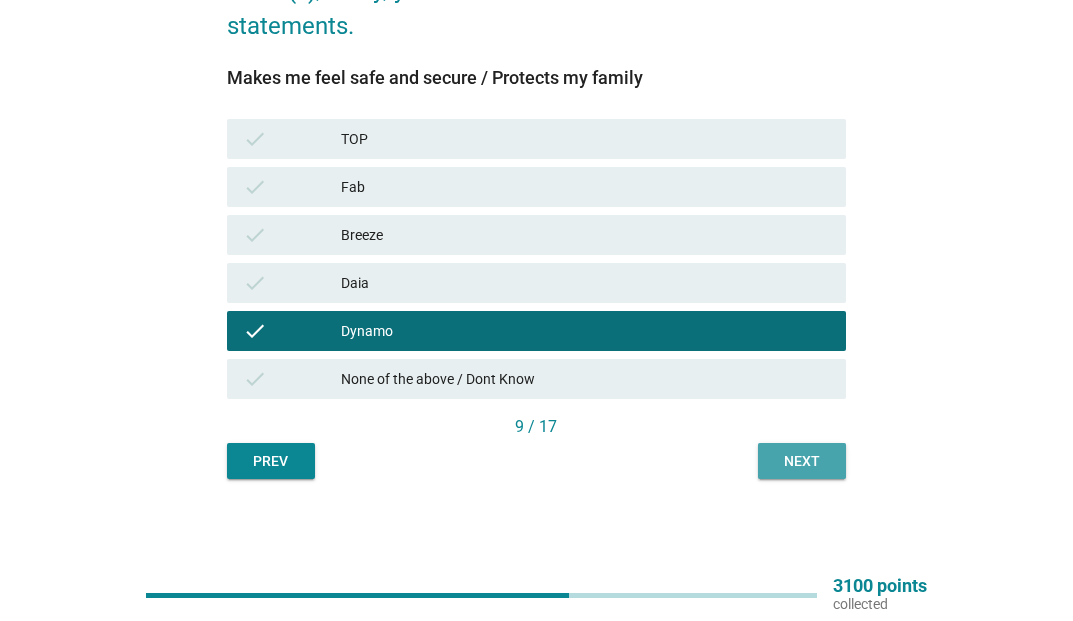 click on "Next" at bounding box center [802, 461] 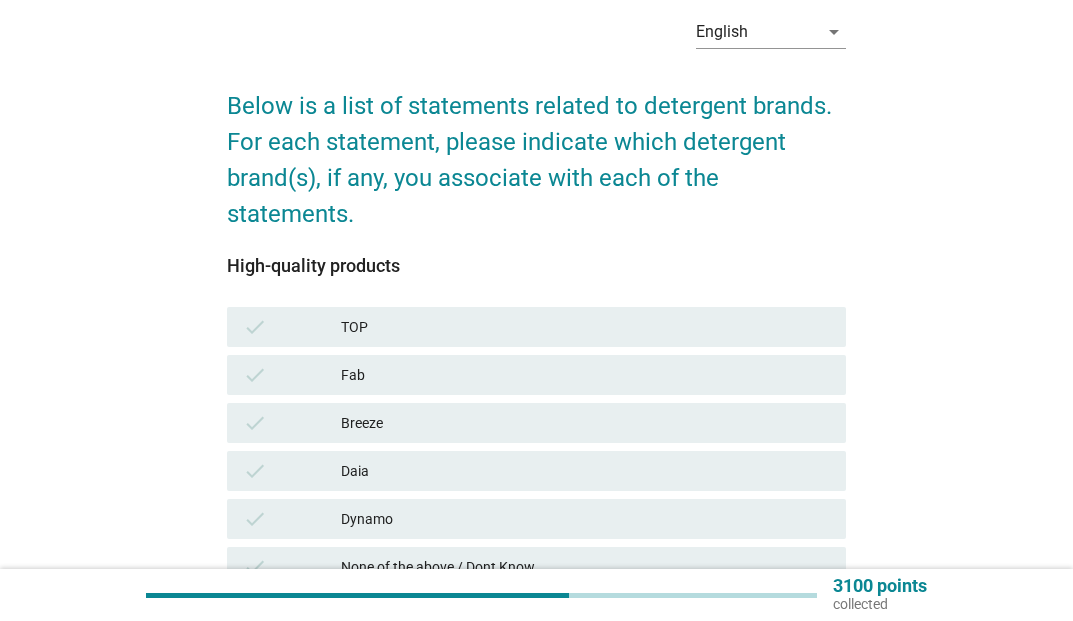 scroll, scrollTop: 278, scrollLeft: 0, axis: vertical 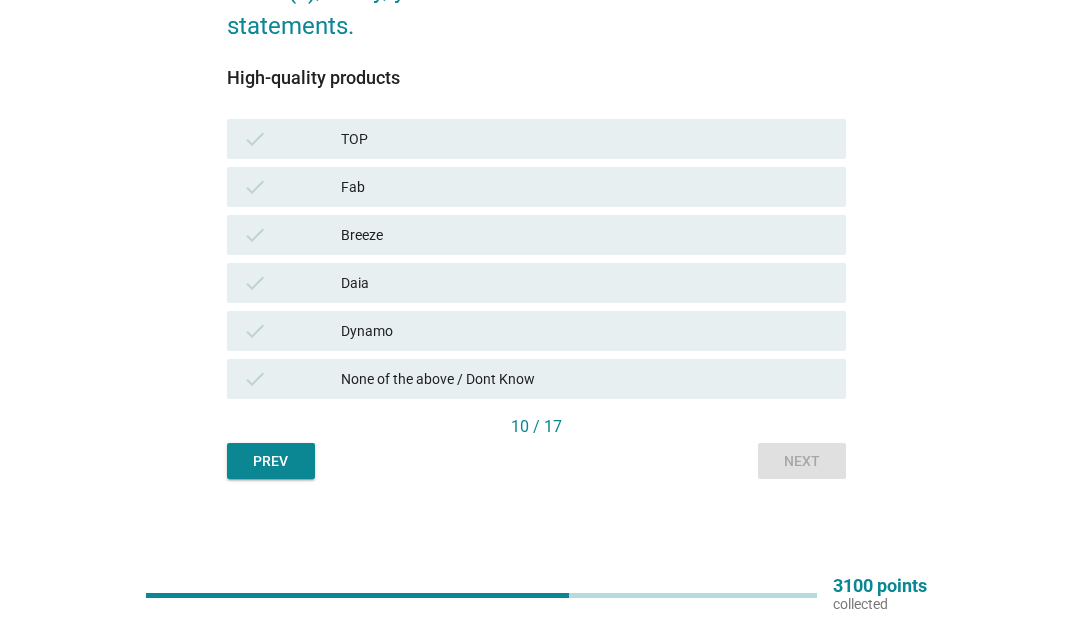 click on "Dynamo" at bounding box center [585, 331] 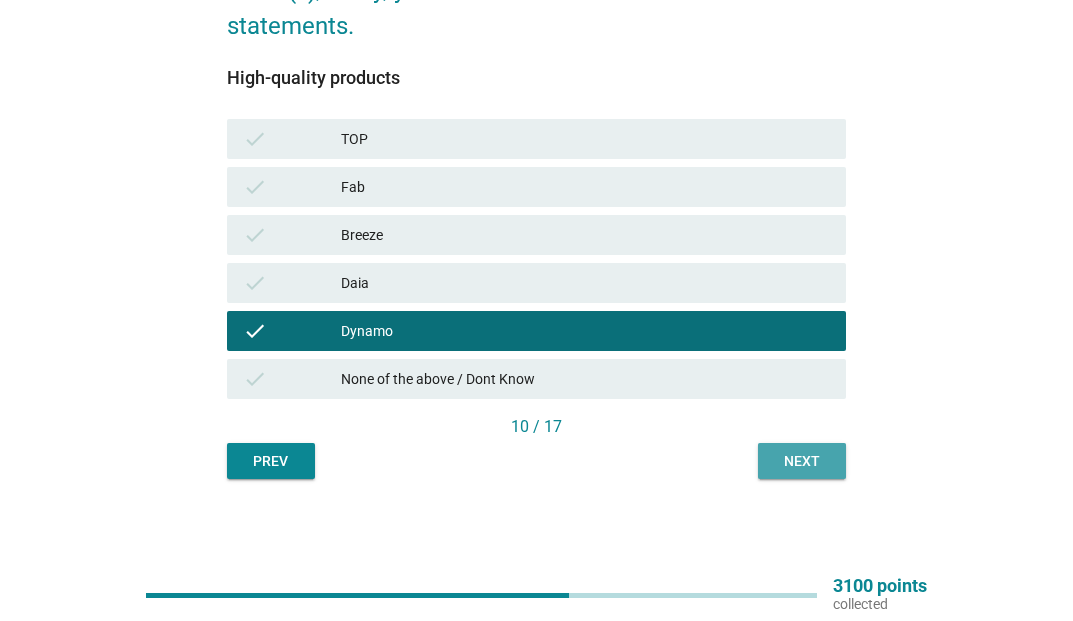 click on "Next" at bounding box center [802, 461] 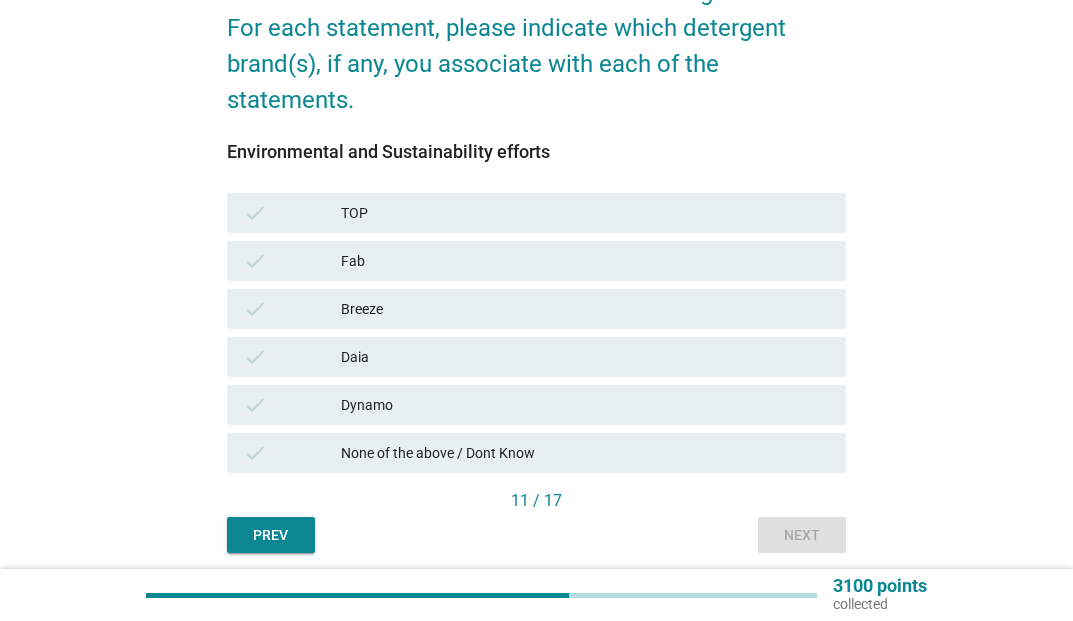 scroll, scrollTop: 278, scrollLeft: 0, axis: vertical 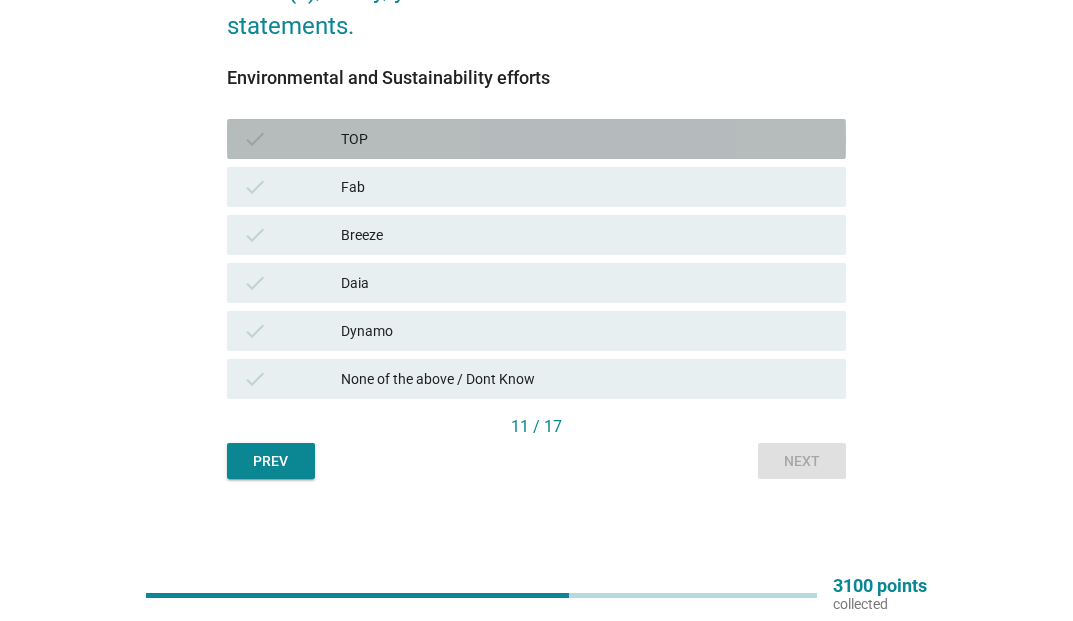 click on "TOP" at bounding box center [585, 139] 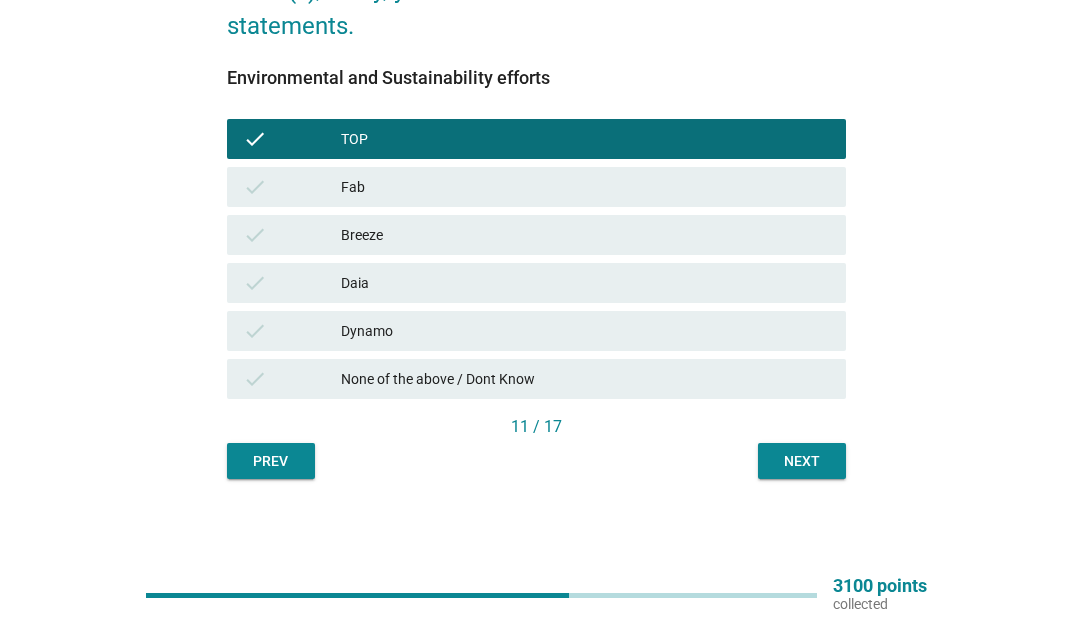 click on "Breeze" at bounding box center (585, 235) 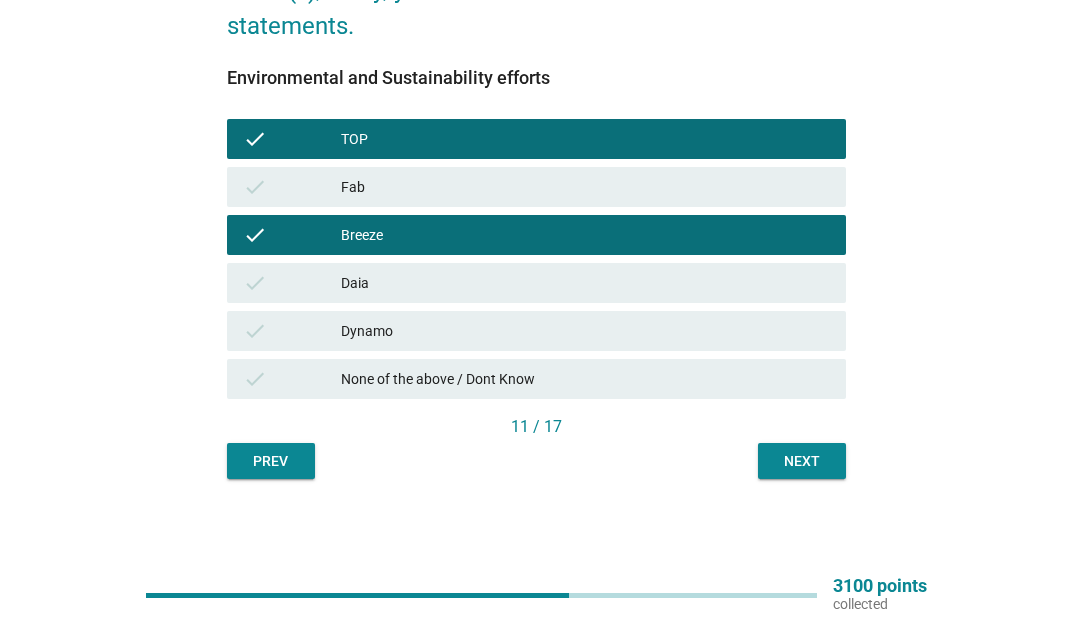 click on "check   TOP" at bounding box center [536, 139] 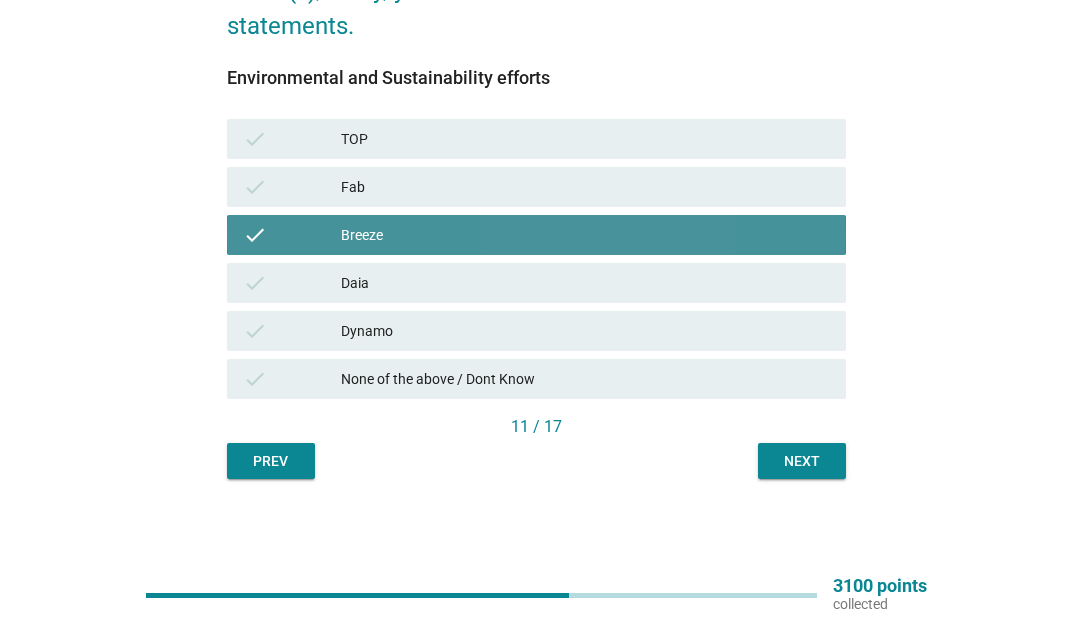 click on "Breeze" at bounding box center [585, 235] 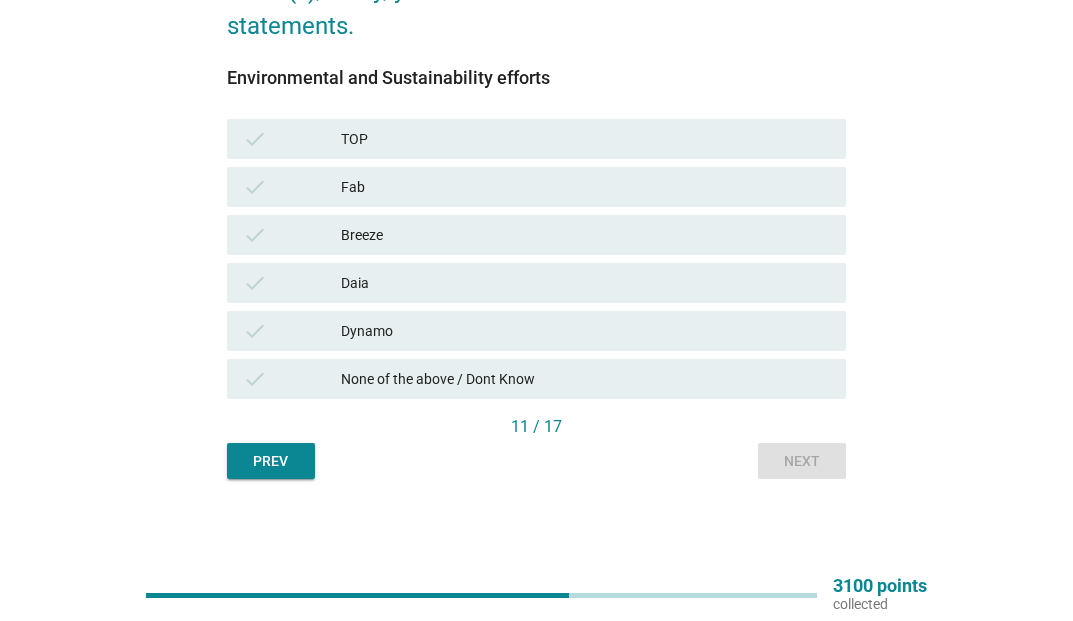 click on "None of the above / Dont Know" at bounding box center (585, 379) 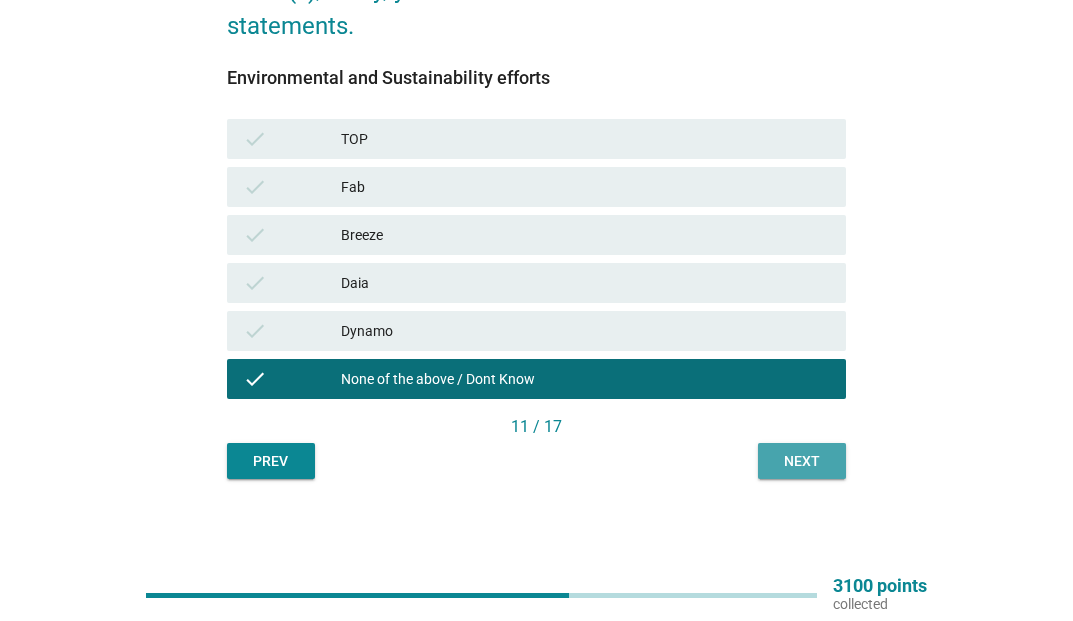 click on "Next" at bounding box center (802, 461) 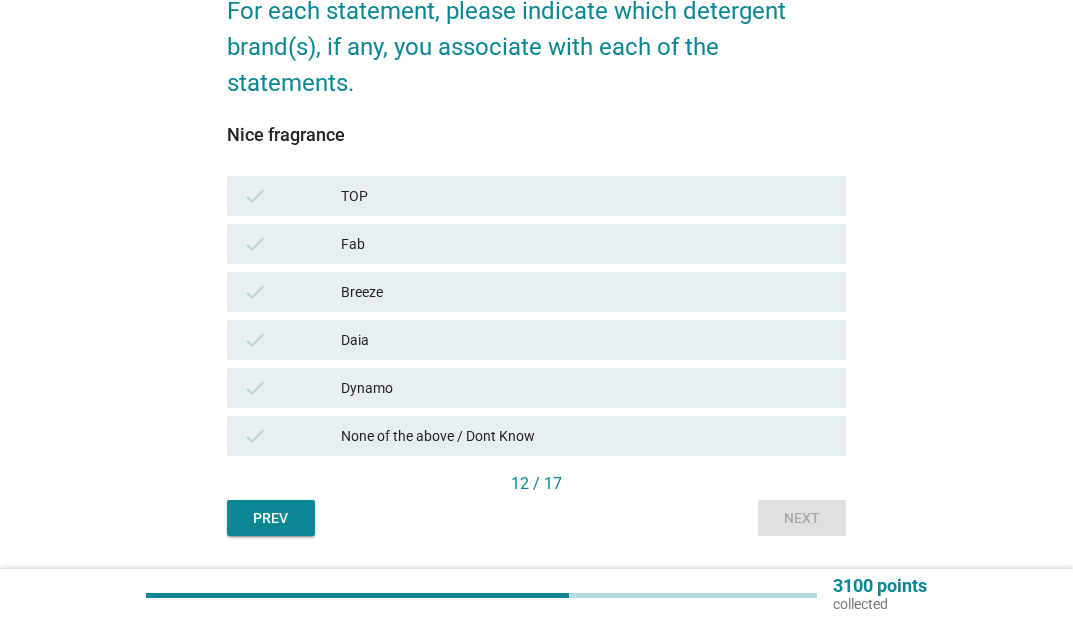 scroll, scrollTop: 278, scrollLeft: 0, axis: vertical 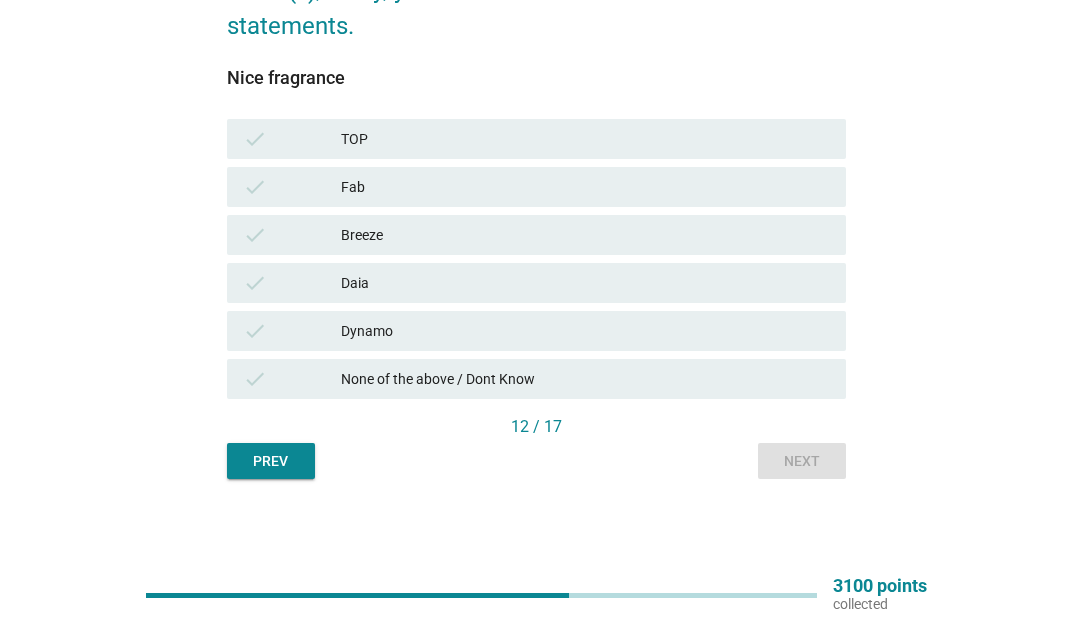 drag, startPoint x: 407, startPoint y: 339, endPoint x: 415, endPoint y: 320, distance: 20.615528 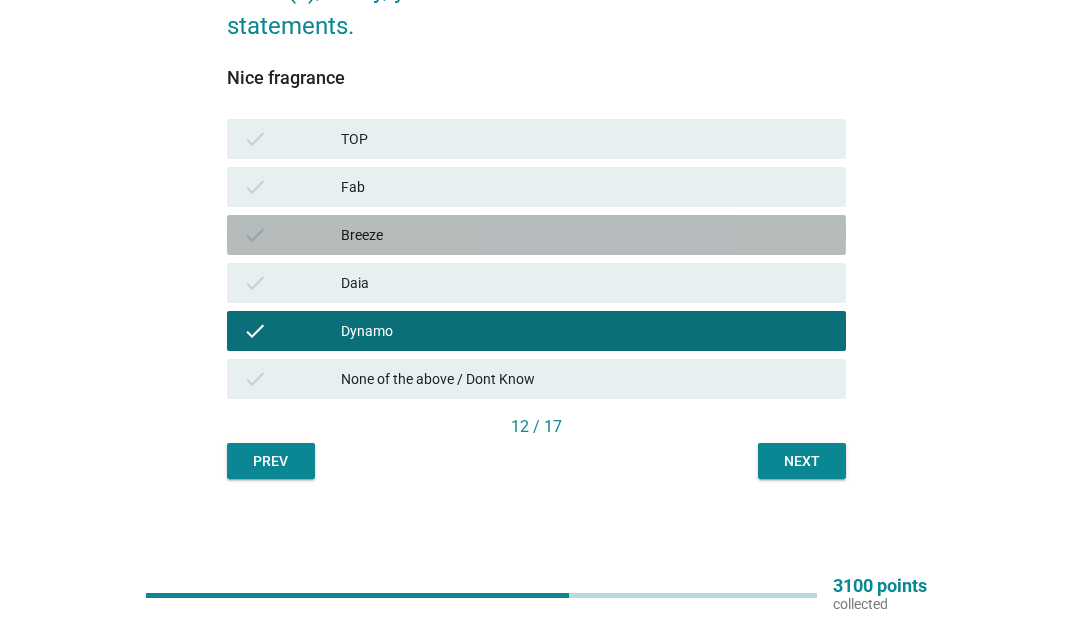 click on "Breeze" at bounding box center (585, 235) 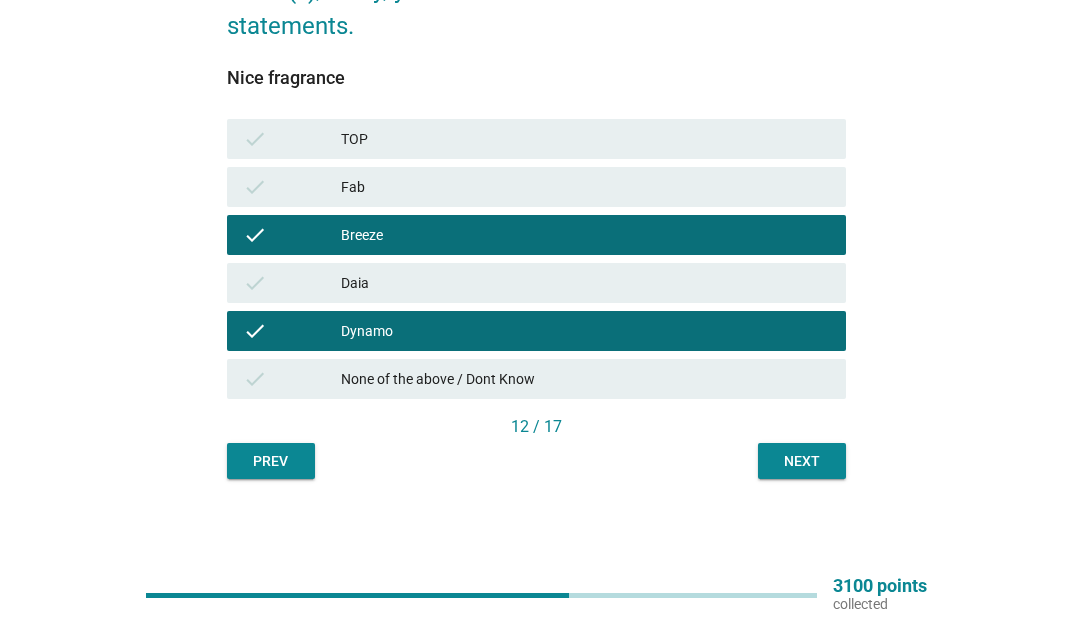click on "TOP" at bounding box center (585, 139) 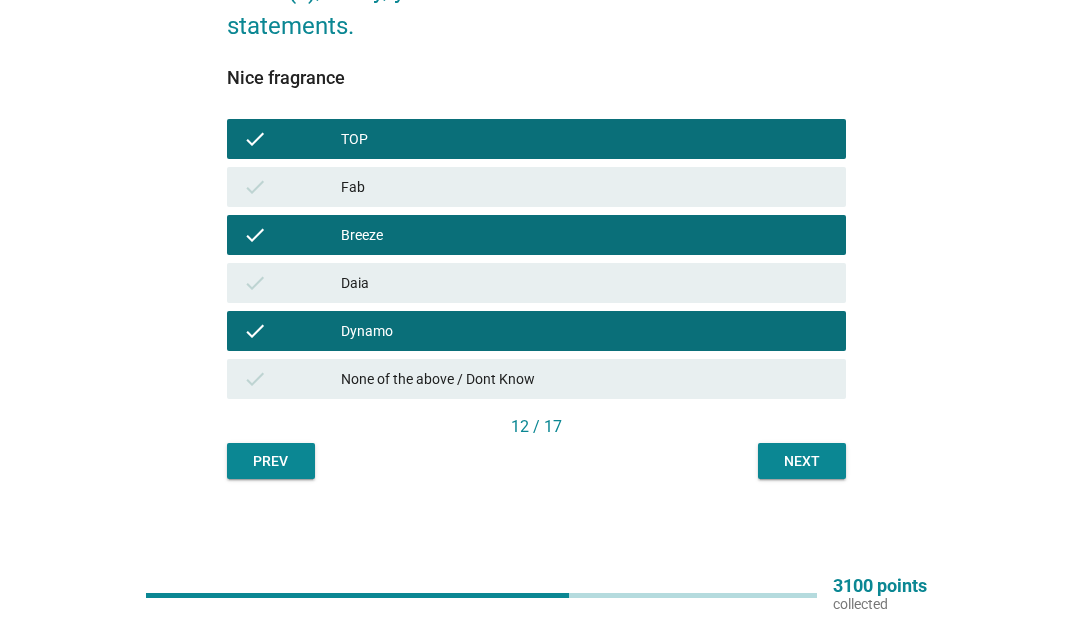 drag, startPoint x: 344, startPoint y: 316, endPoint x: 368, endPoint y: 239, distance: 80.65358 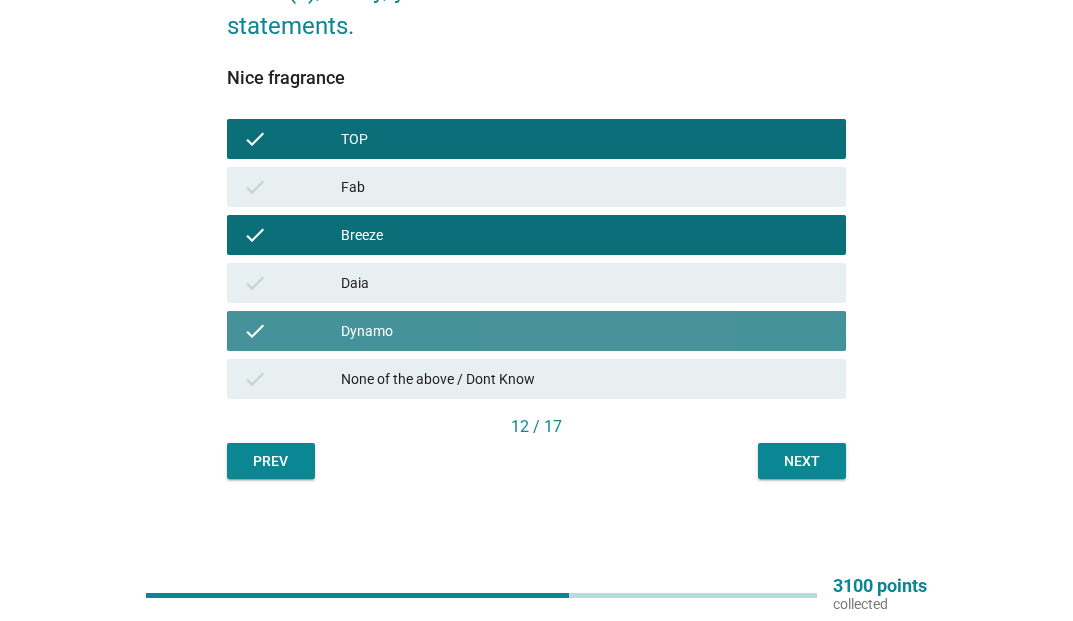 click on "Breeze" at bounding box center [585, 235] 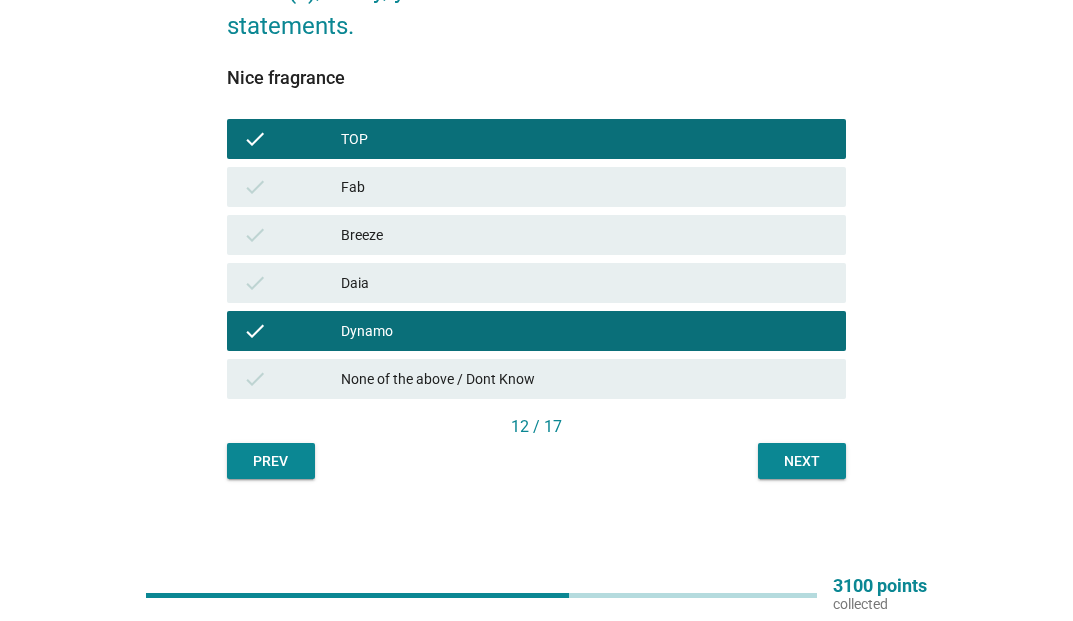 click on "TOP" at bounding box center (585, 139) 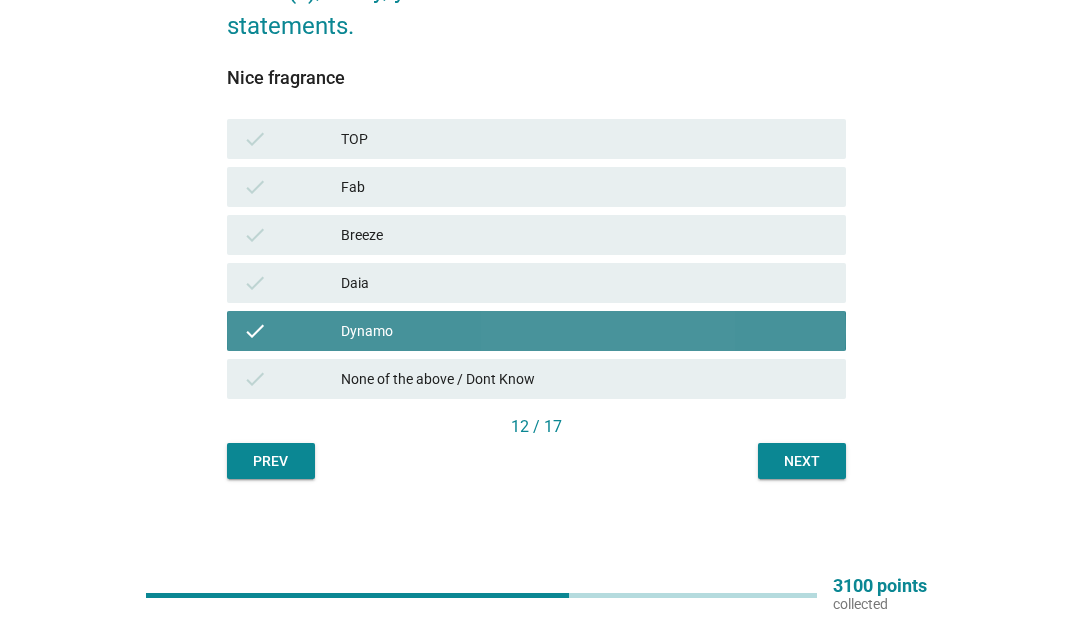 drag, startPoint x: 359, startPoint y: 330, endPoint x: 364, endPoint y: 317, distance: 13.928389 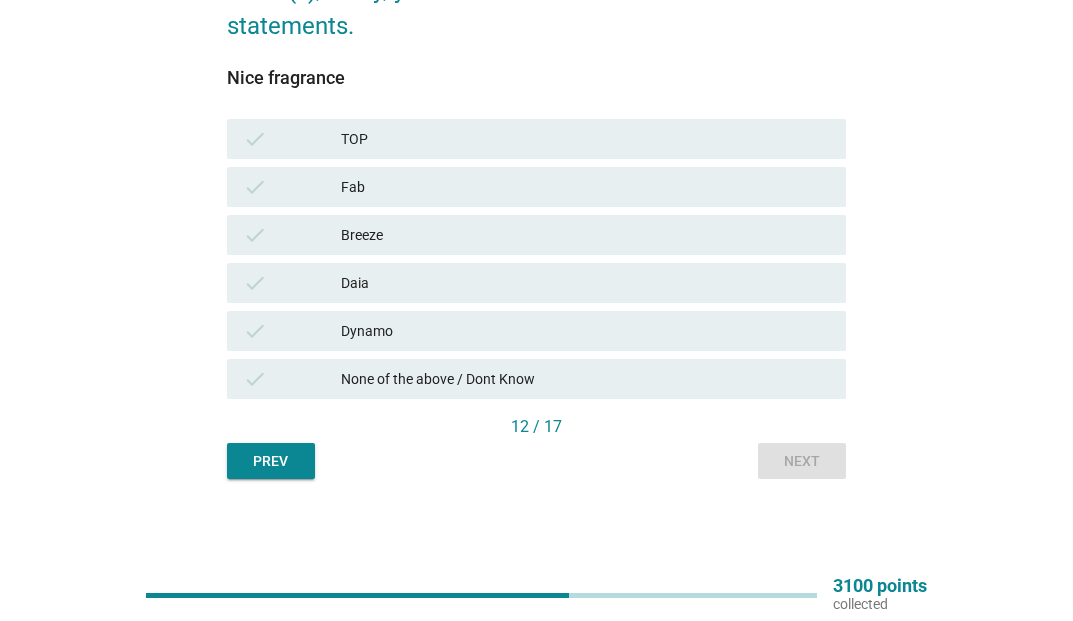 click on "check   Daia" at bounding box center (536, 283) 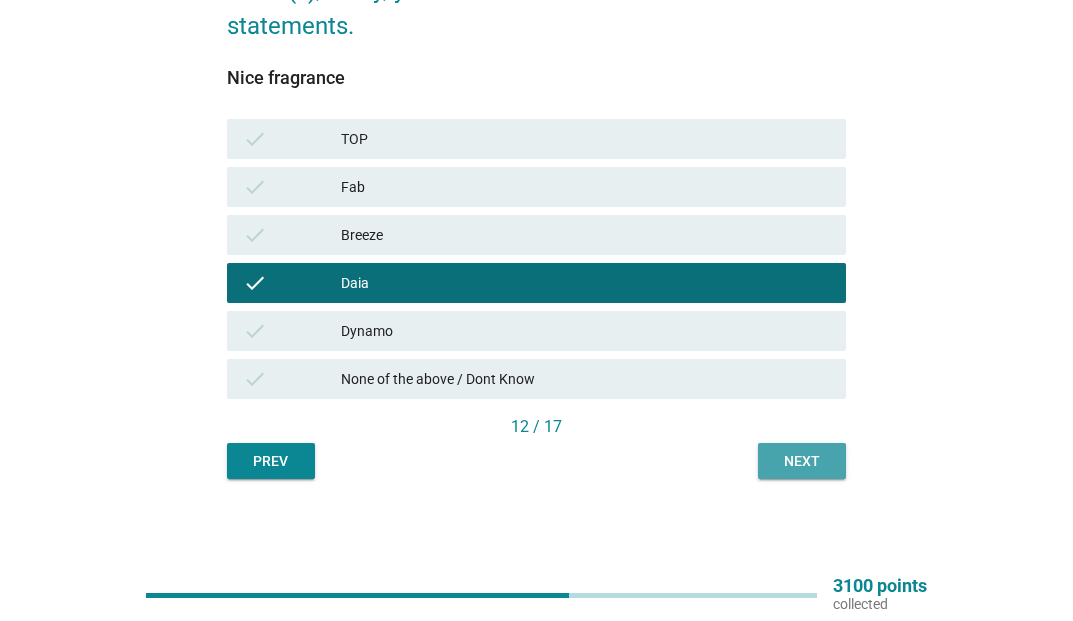 click on "Next" at bounding box center (802, 461) 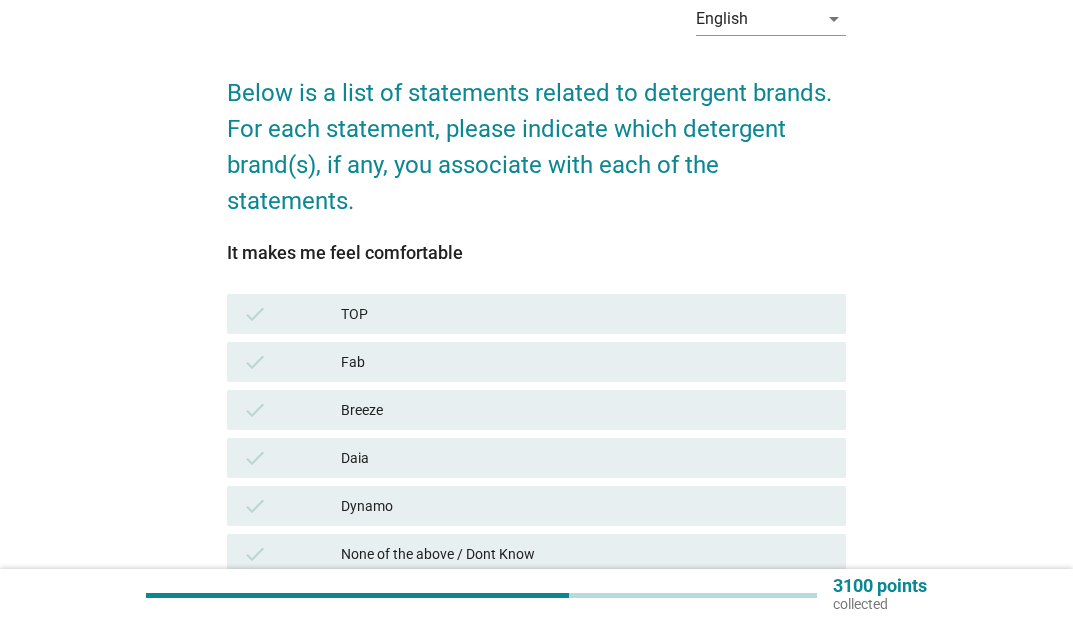 scroll, scrollTop: 278, scrollLeft: 0, axis: vertical 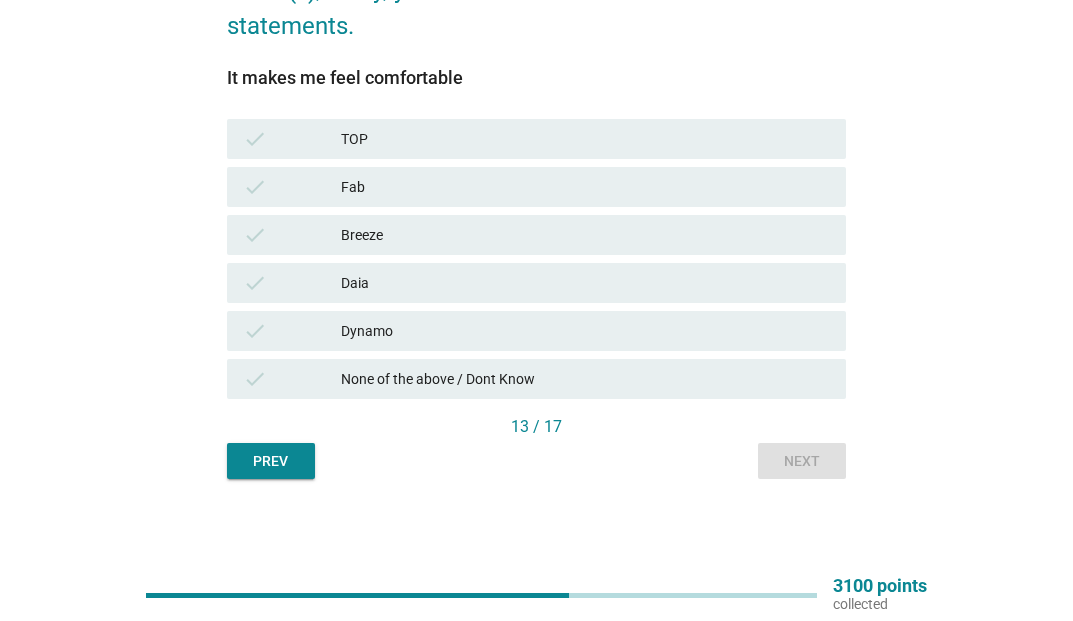 click on "TOP" at bounding box center (585, 139) 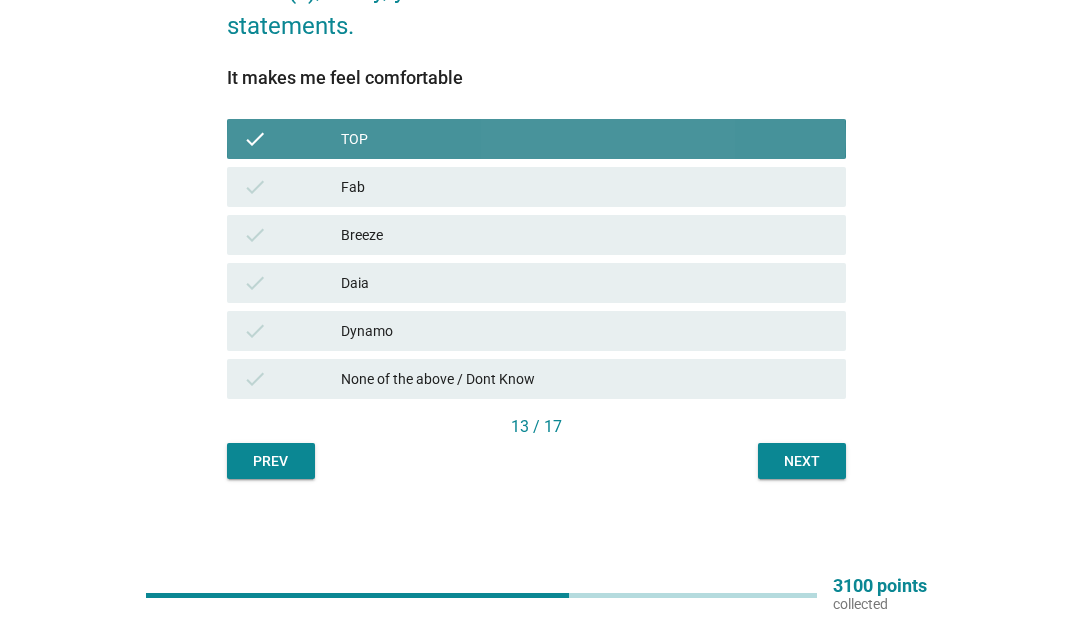 click on "TOP" at bounding box center [585, 139] 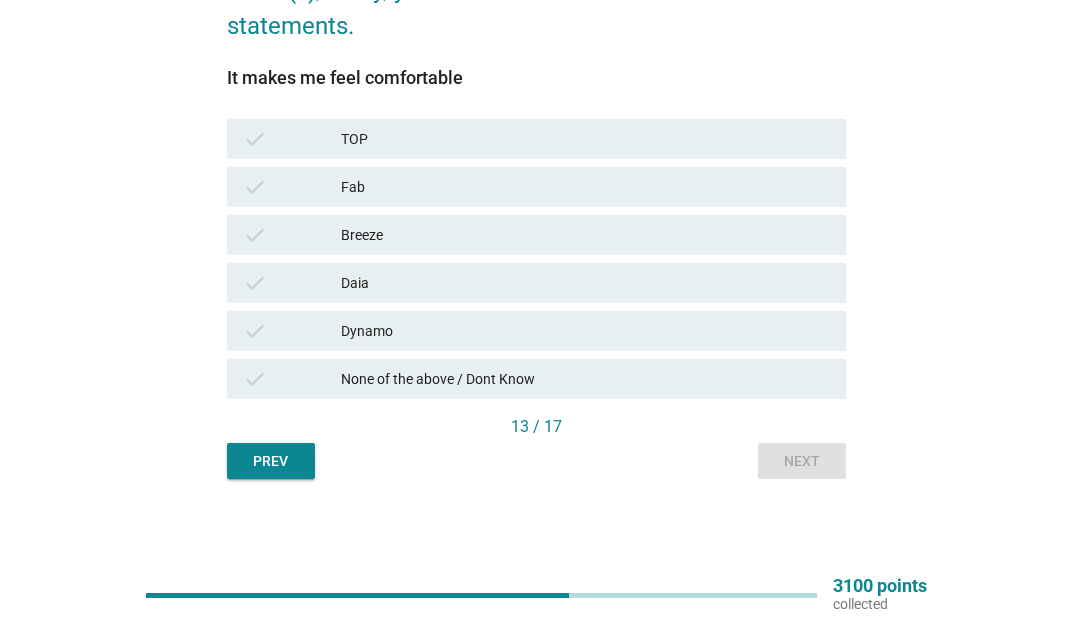 click on "Dynamo" at bounding box center [585, 331] 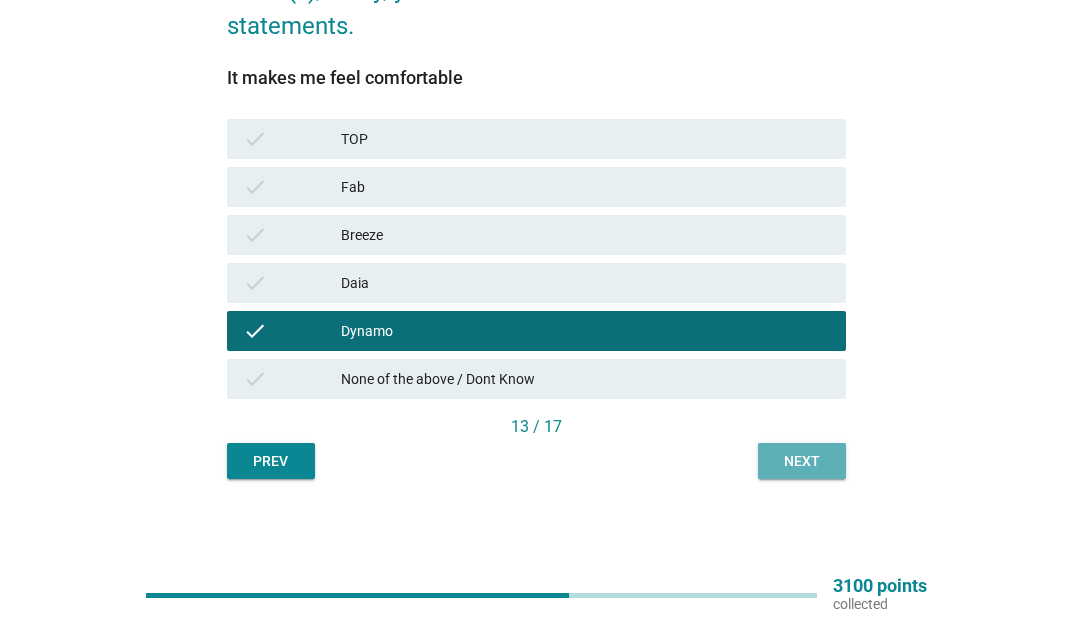 drag, startPoint x: 780, startPoint y: 451, endPoint x: 774, endPoint y: 433, distance: 18.973665 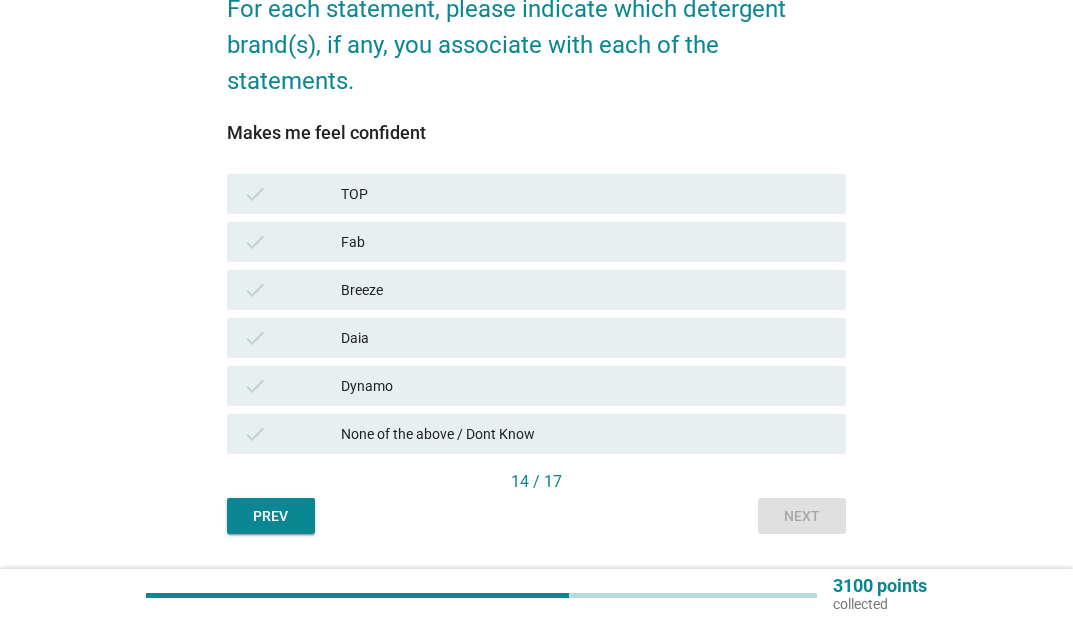 scroll, scrollTop: 278, scrollLeft: 0, axis: vertical 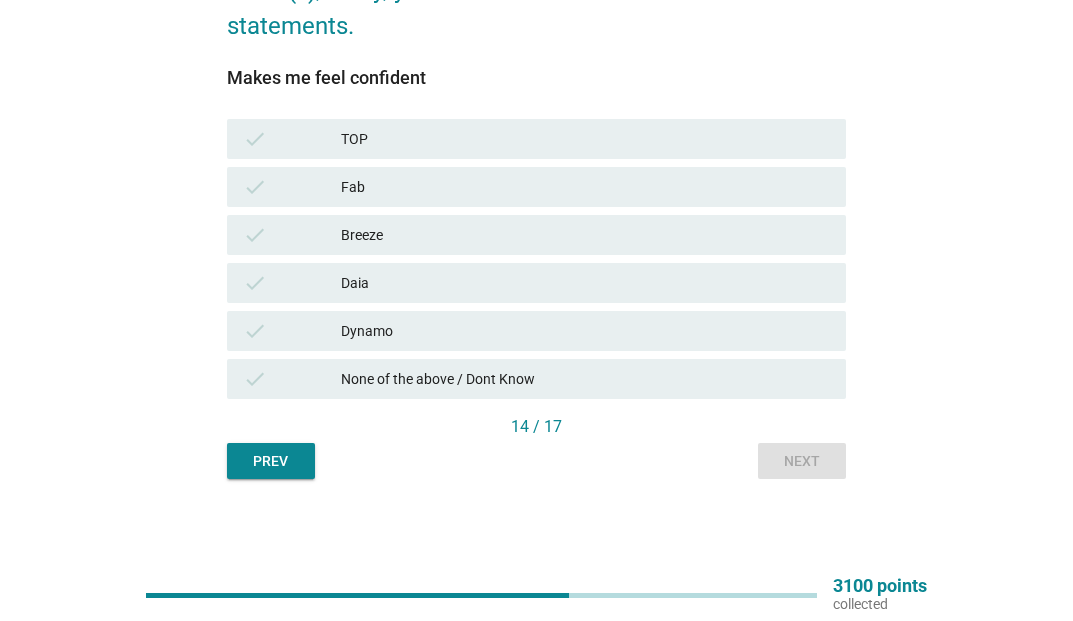 click on "check   Dynamo" at bounding box center [536, 331] 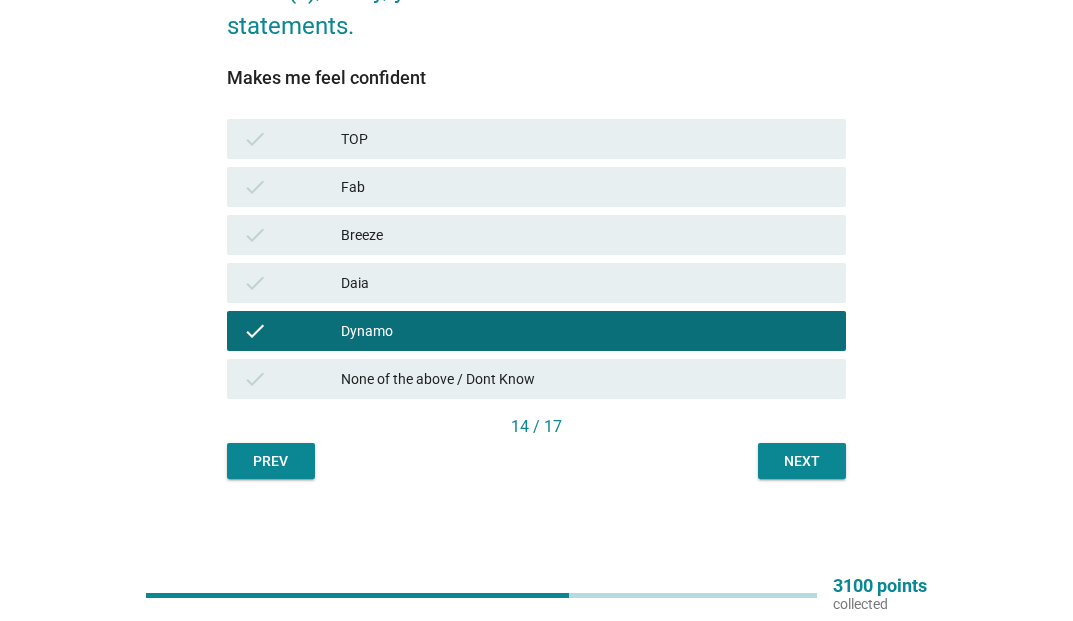 click on "English arrow_drop_down   Below is a list of statements related to detergent brands. For each statement, please indicate which detergent brand(s), if any, you associate with each of the statements.
Makes me feel confident
check   TOP check   Fab check   Breeze check   Daia check   Dynamo check   None of the above / Dont Know
14 / 17
Prev   Next" at bounding box center (536, 145) 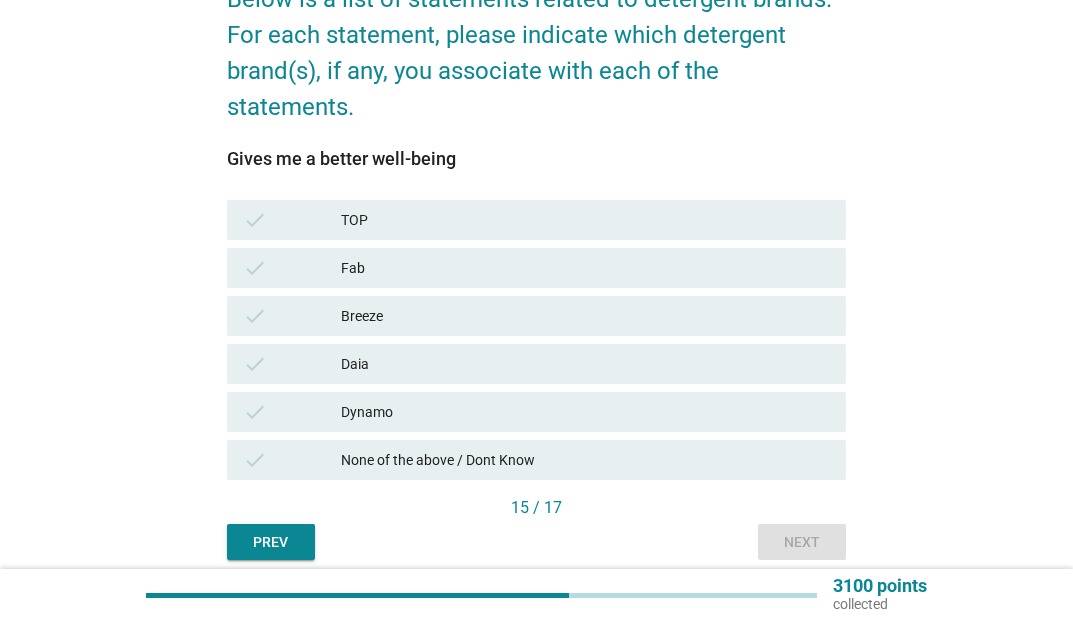 scroll, scrollTop: 278, scrollLeft: 0, axis: vertical 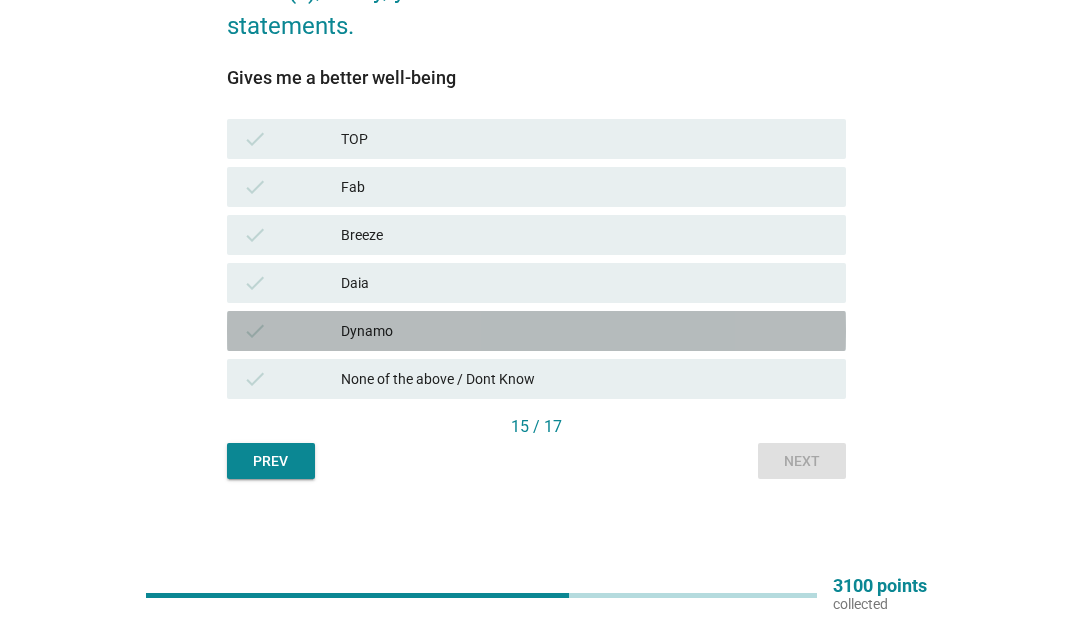 click on "check   Dynamo" at bounding box center (536, 331) 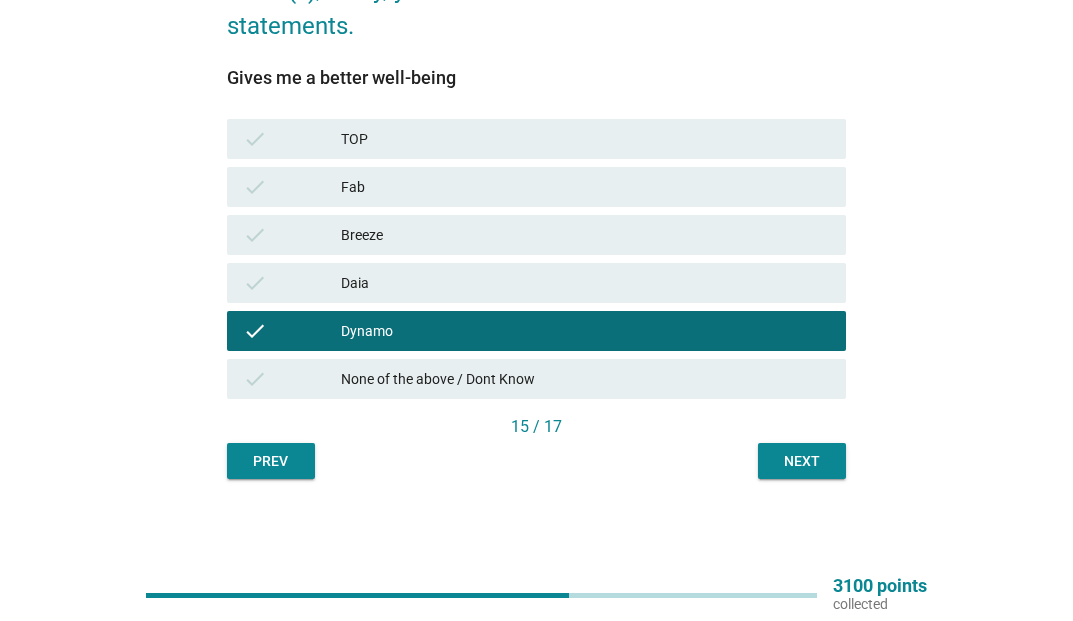 drag, startPoint x: 788, startPoint y: 489, endPoint x: 794, endPoint y: 478, distance: 12.529964 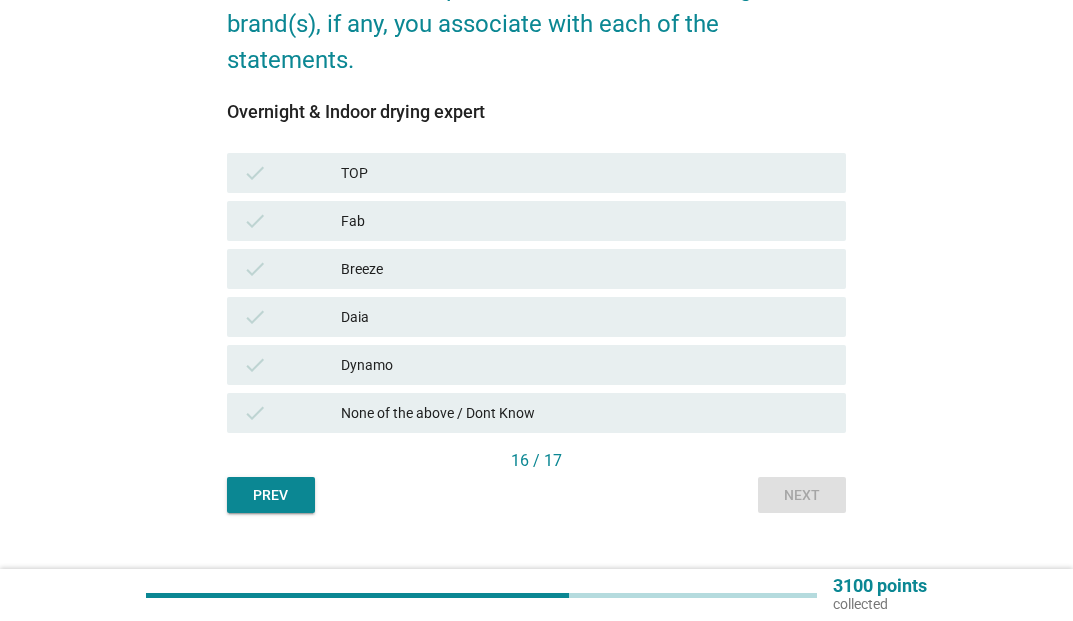 scroll, scrollTop: 278, scrollLeft: 0, axis: vertical 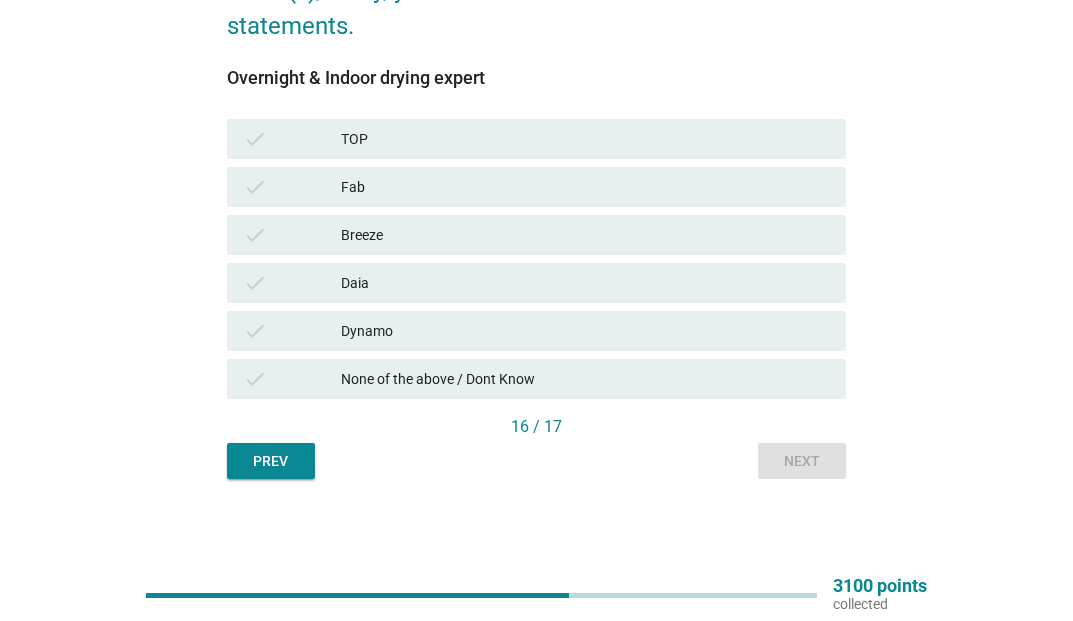 click on "TOP" at bounding box center (585, 139) 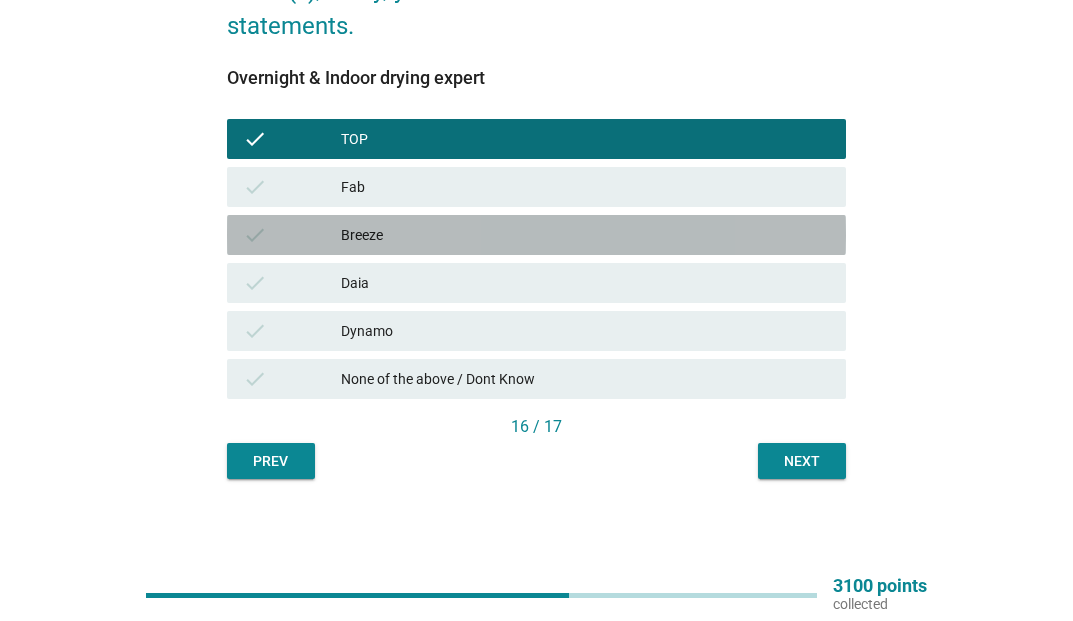 drag, startPoint x: 383, startPoint y: 238, endPoint x: 375, endPoint y: 281, distance: 43.737854 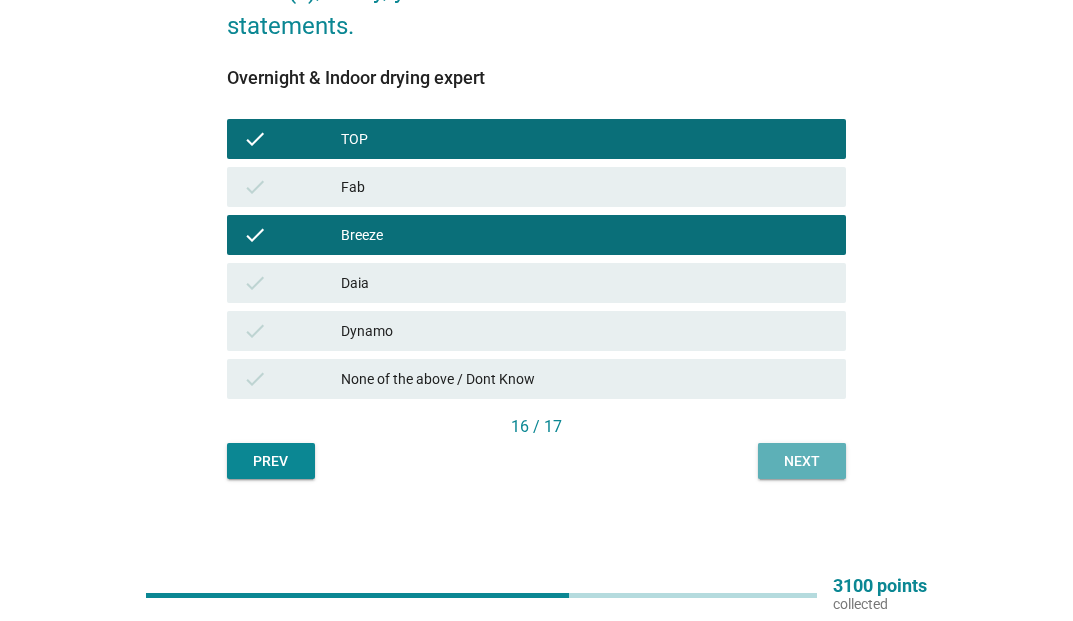 click on "Next" at bounding box center (802, 461) 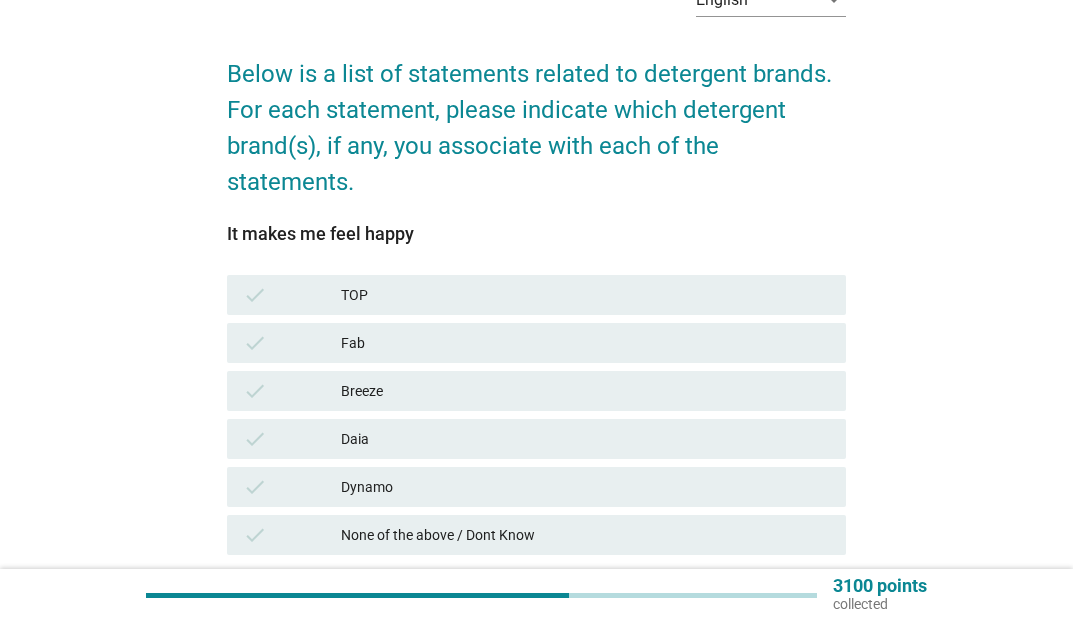 scroll, scrollTop: 278, scrollLeft: 0, axis: vertical 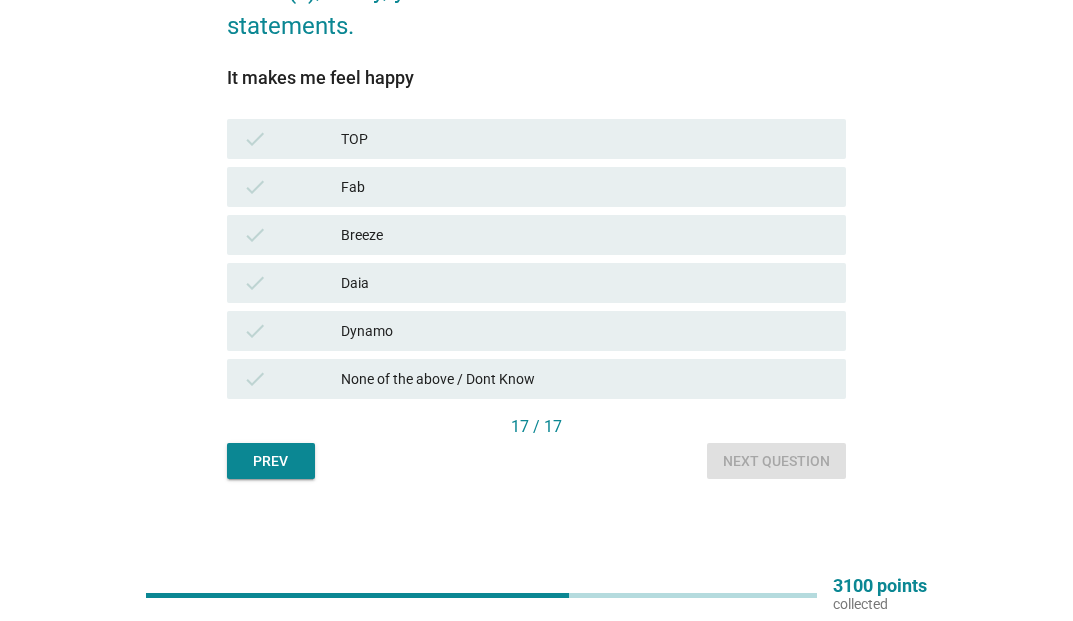 click on "Dynamo" at bounding box center (585, 331) 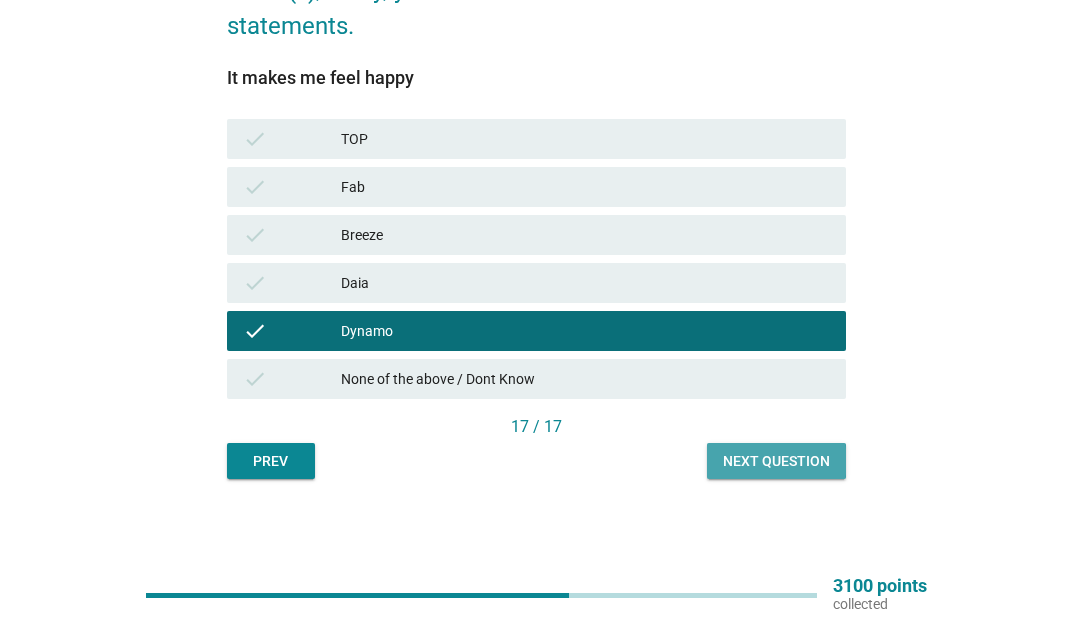 click on "Next question" at bounding box center [776, 461] 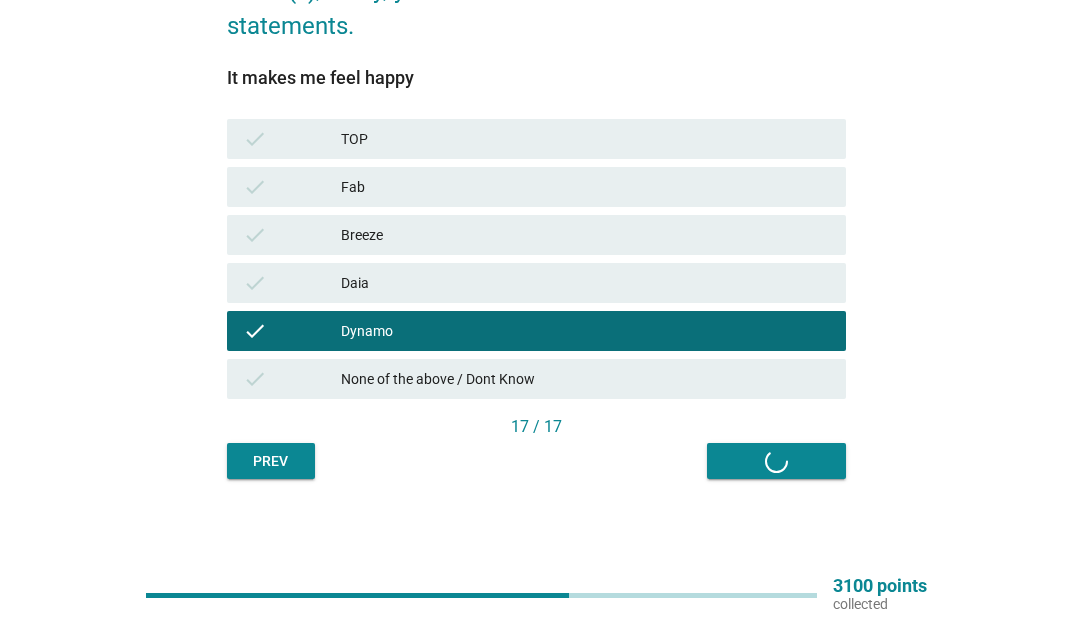 scroll, scrollTop: 0, scrollLeft: 0, axis: both 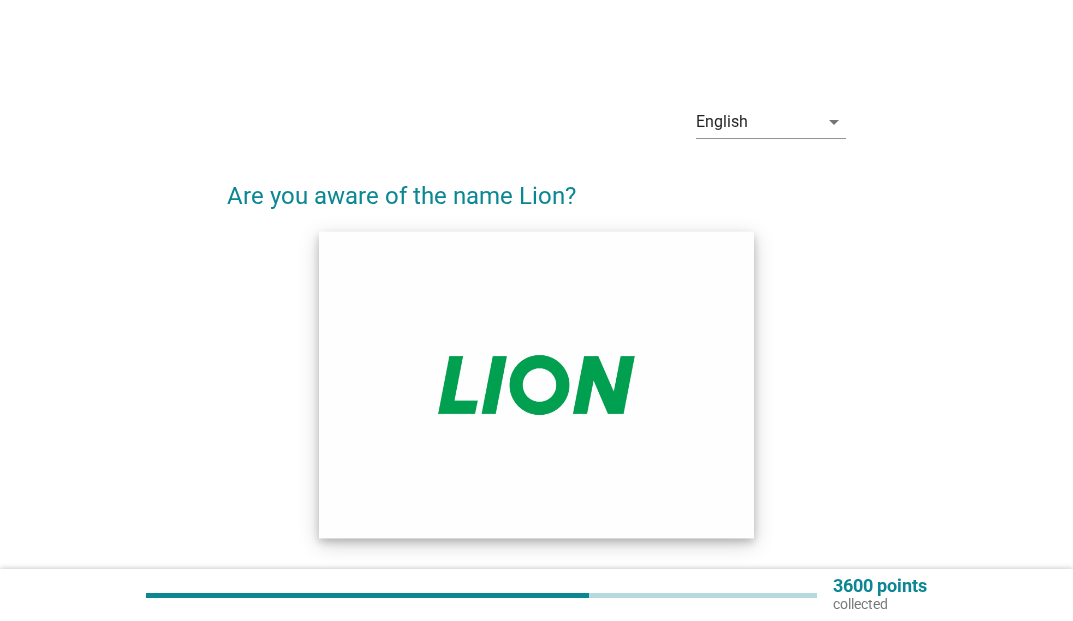 click at bounding box center (536, 385) 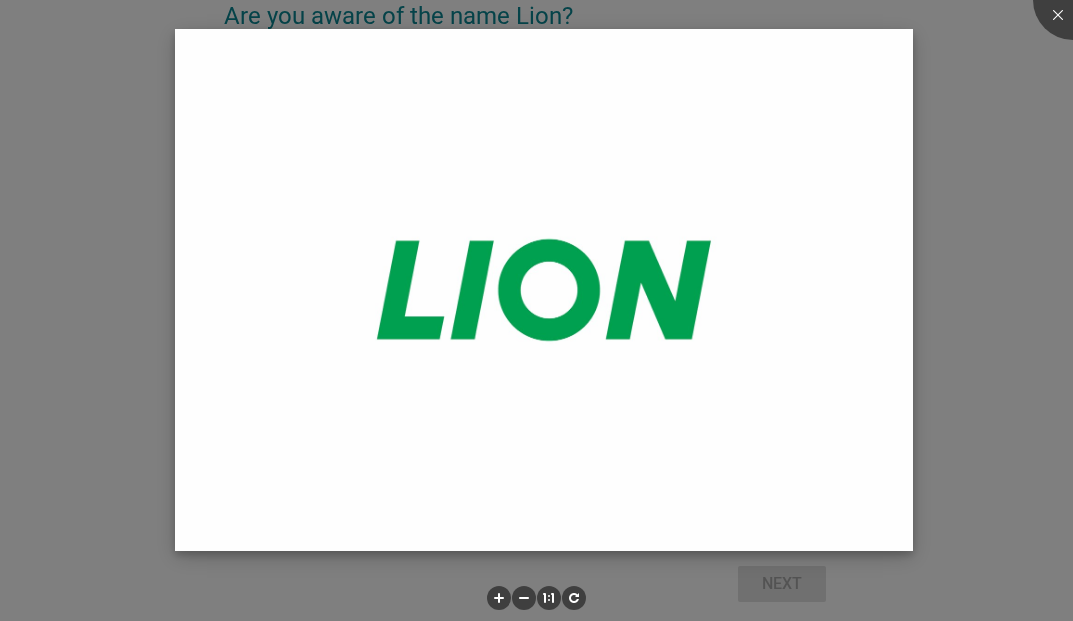 scroll, scrollTop: 257, scrollLeft: 0, axis: vertical 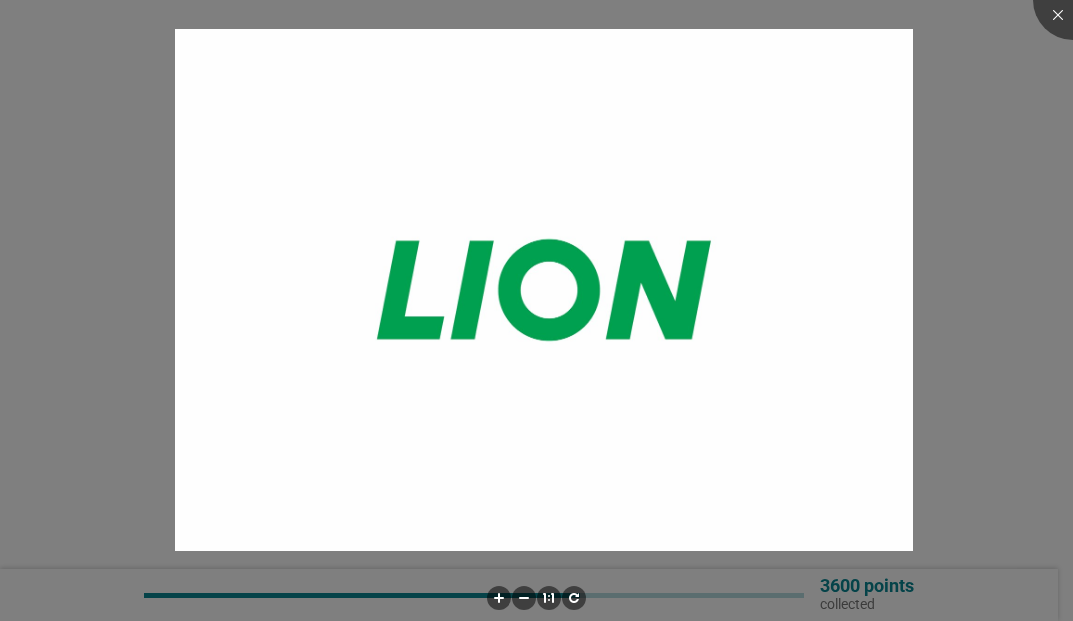 click at bounding box center (536, 310) 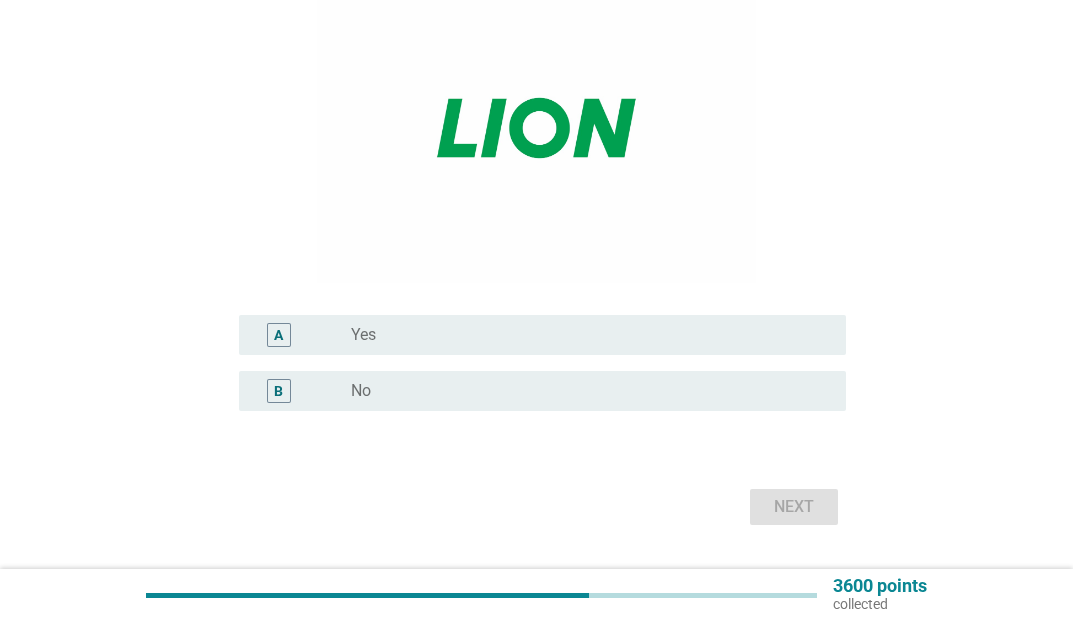 click on "radio_button_unchecked Yes" at bounding box center [582, 335] 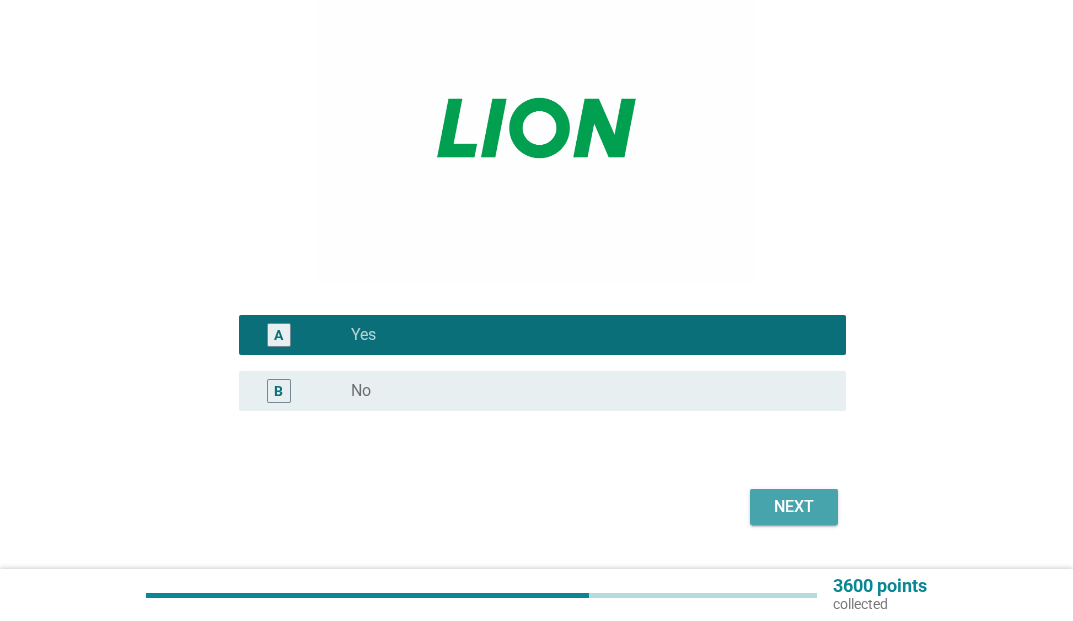 click on "Next" at bounding box center (794, 507) 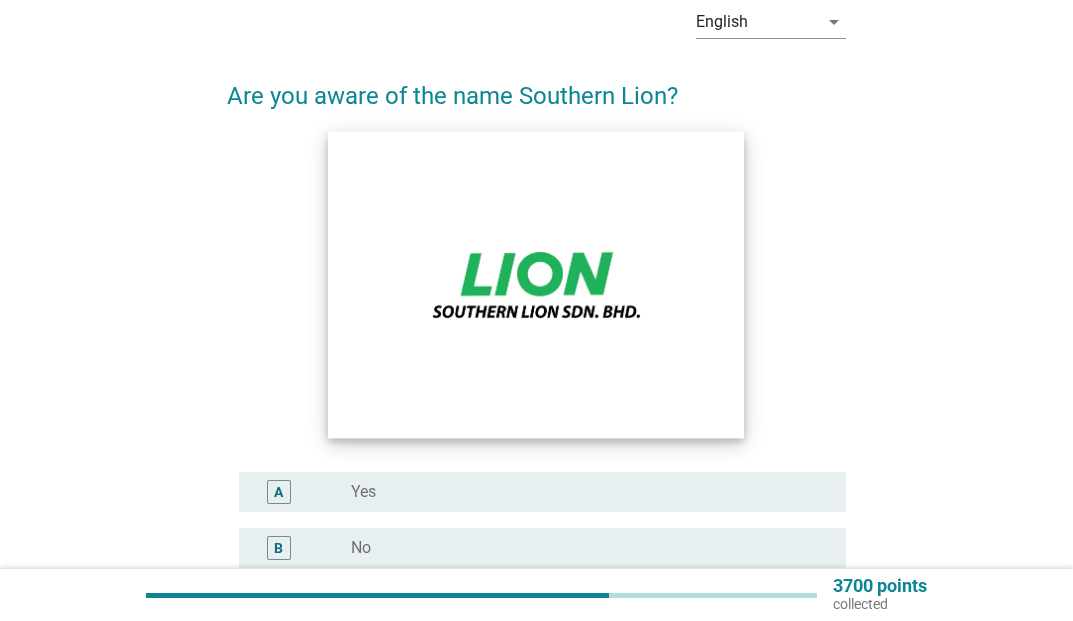 scroll, scrollTop: 309, scrollLeft: 0, axis: vertical 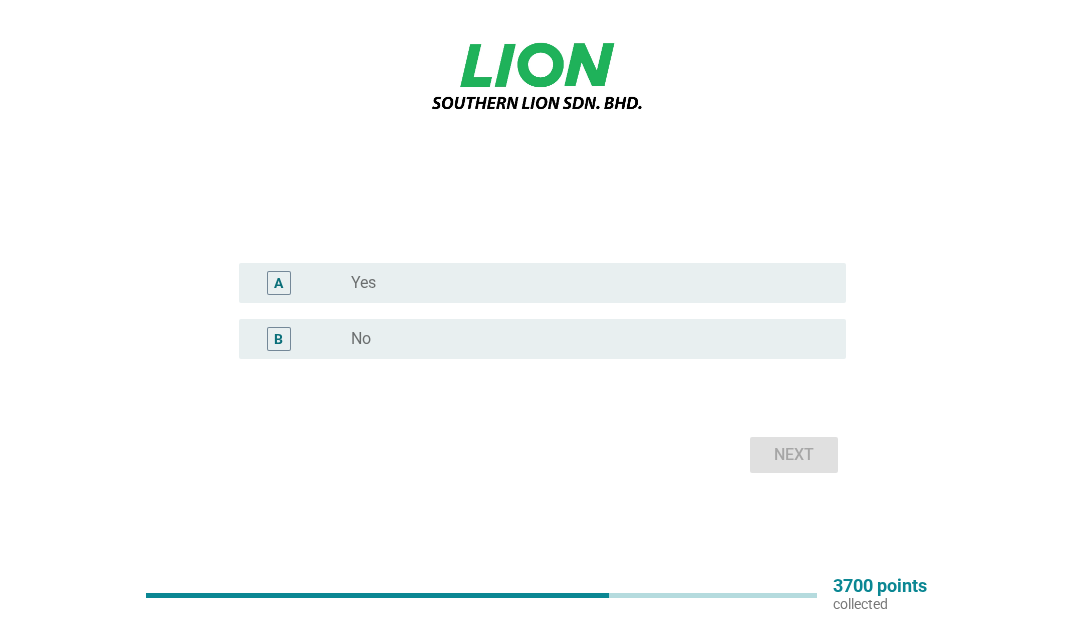 click on "B" at bounding box center (279, 339) 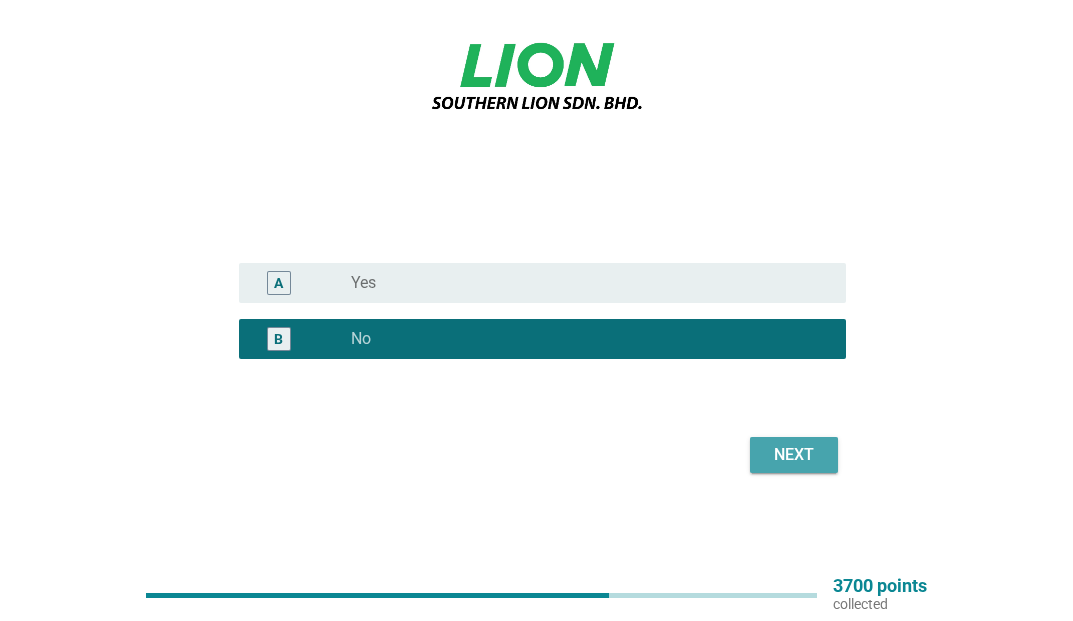 click on "Next" at bounding box center [794, 455] 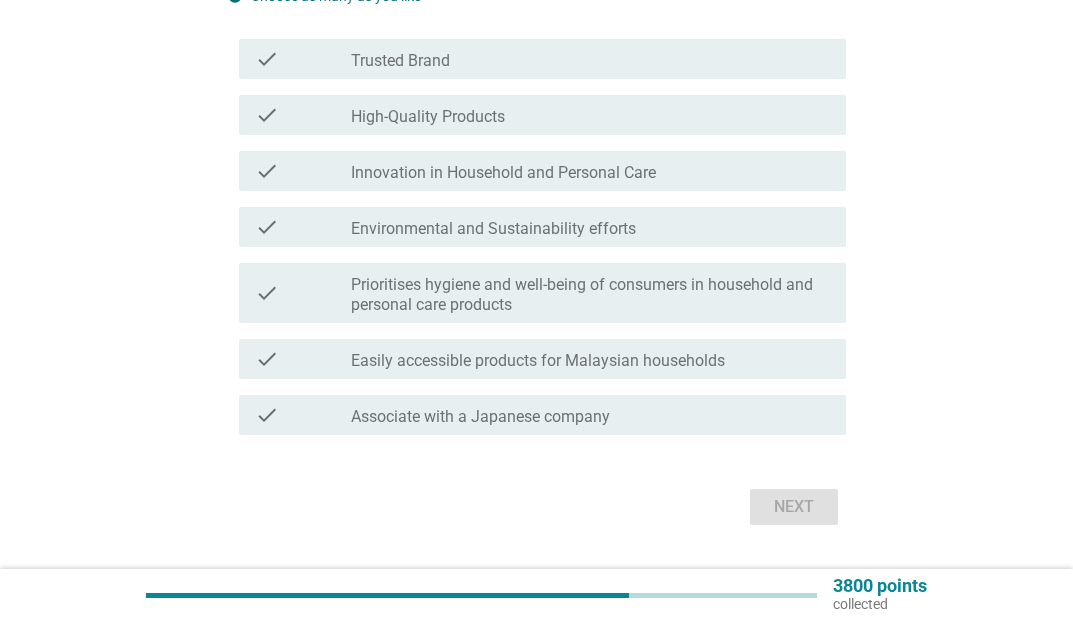scroll, scrollTop: 300, scrollLeft: 0, axis: vertical 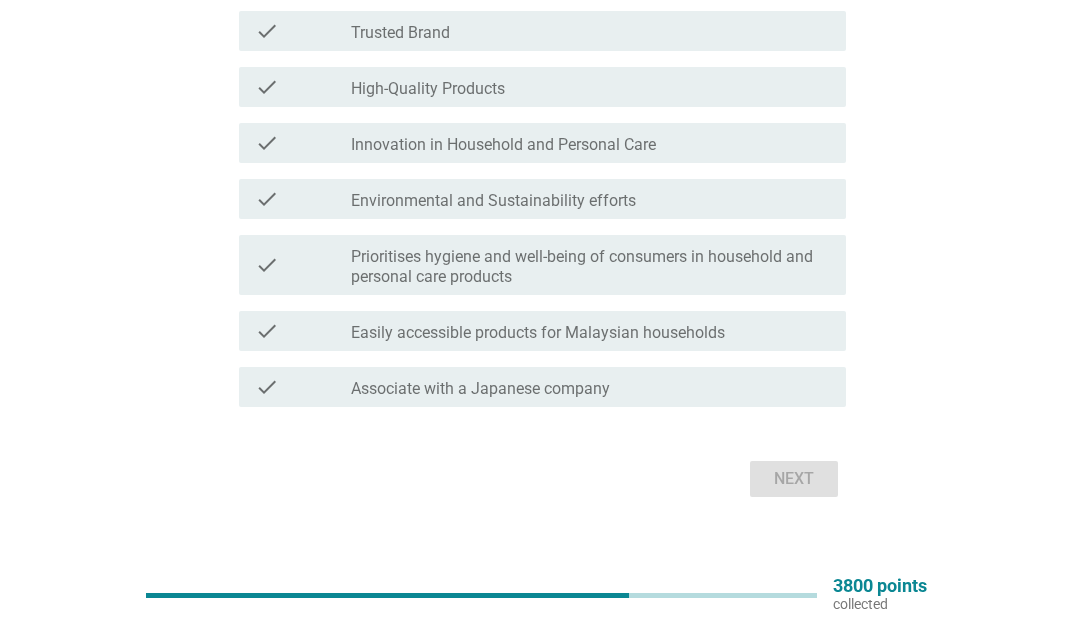 click on "Associate with a Japanese company" at bounding box center (480, 389) 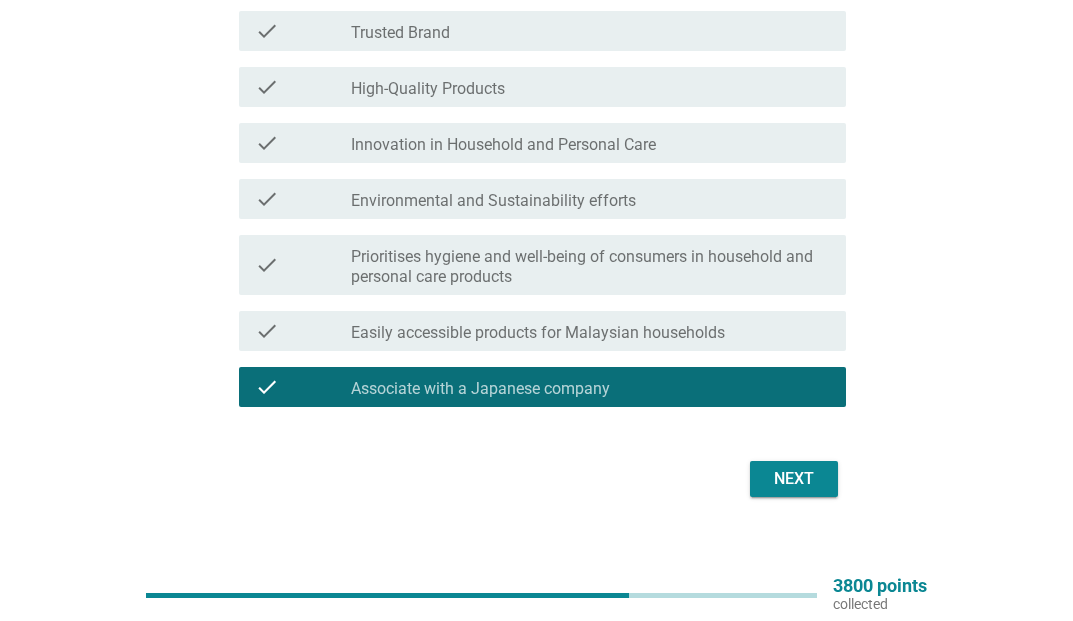 click on "Prioritises hygiene and well-being of consumers in household and personal care products" at bounding box center [590, 267] 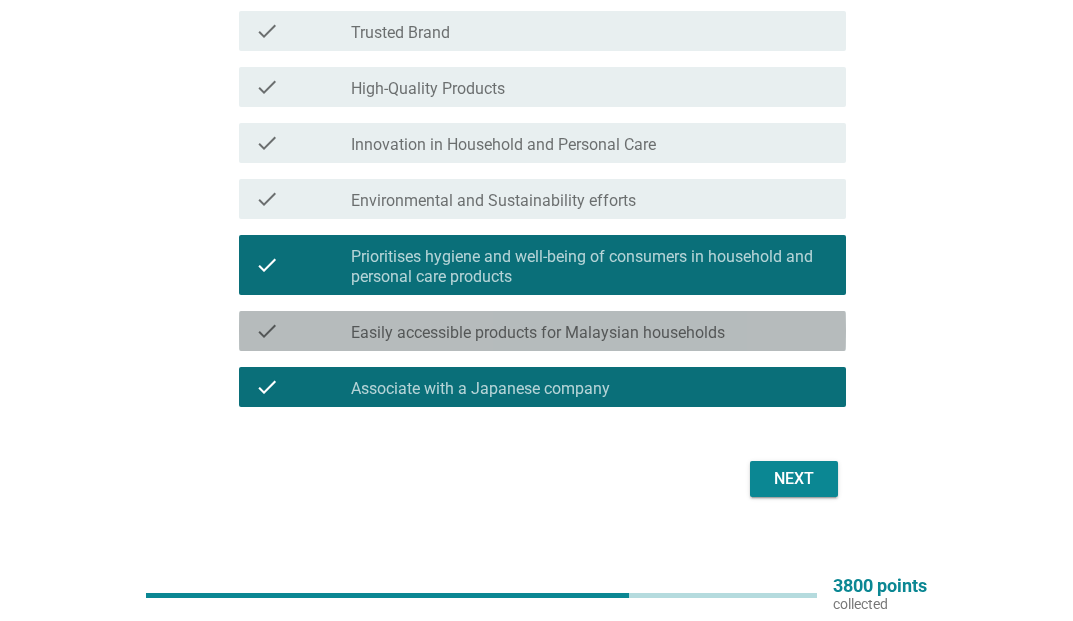 drag, startPoint x: 520, startPoint y: 329, endPoint x: 623, endPoint y: 373, distance: 112.00446 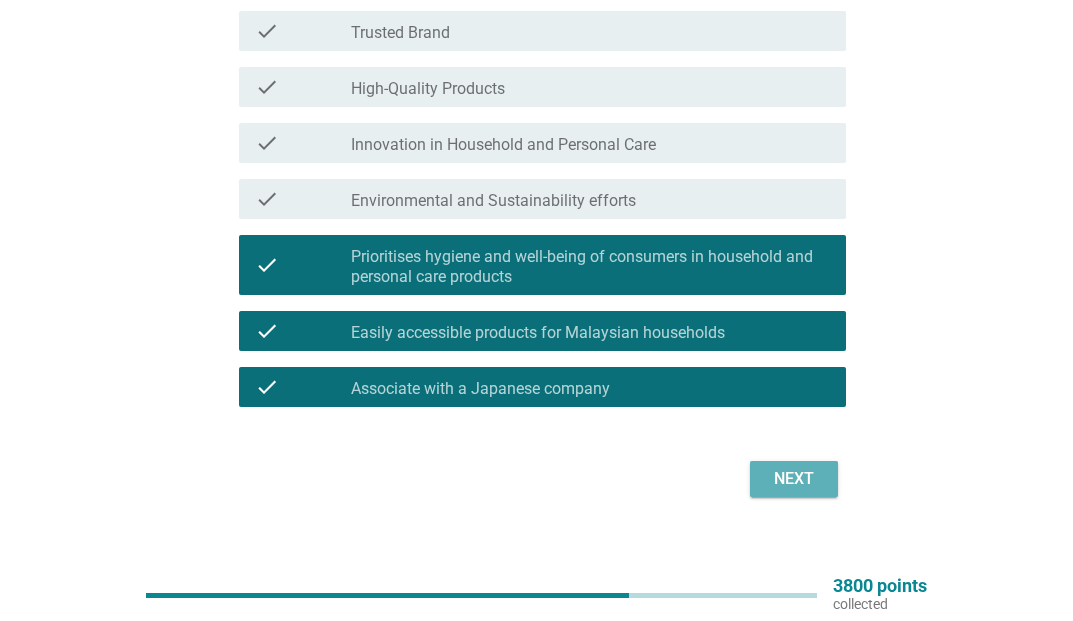 click on "Next" at bounding box center (794, 479) 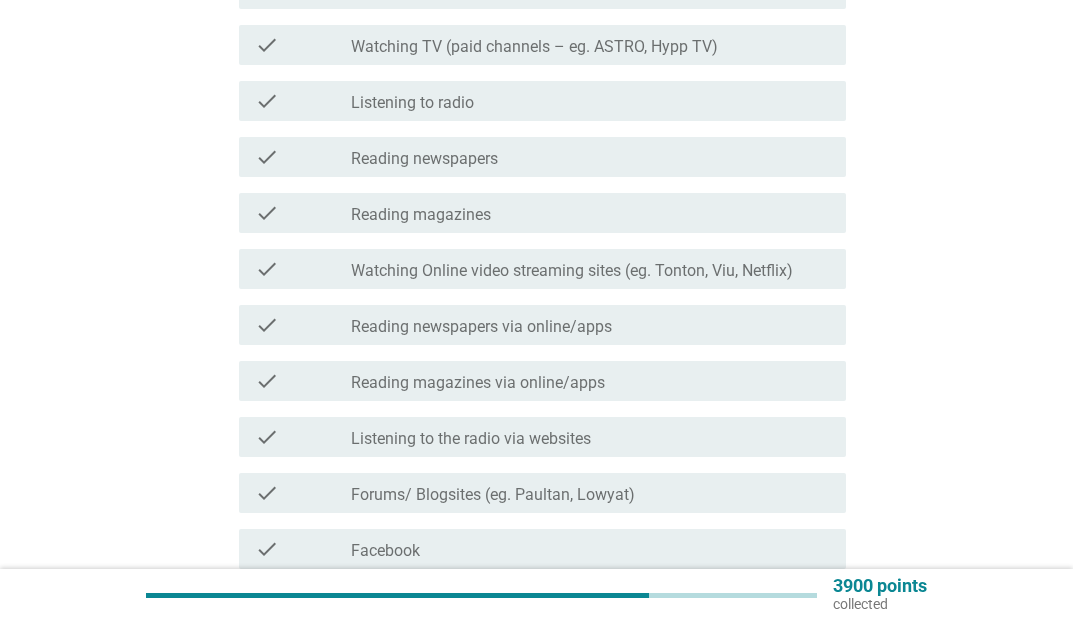 scroll, scrollTop: 400, scrollLeft: 0, axis: vertical 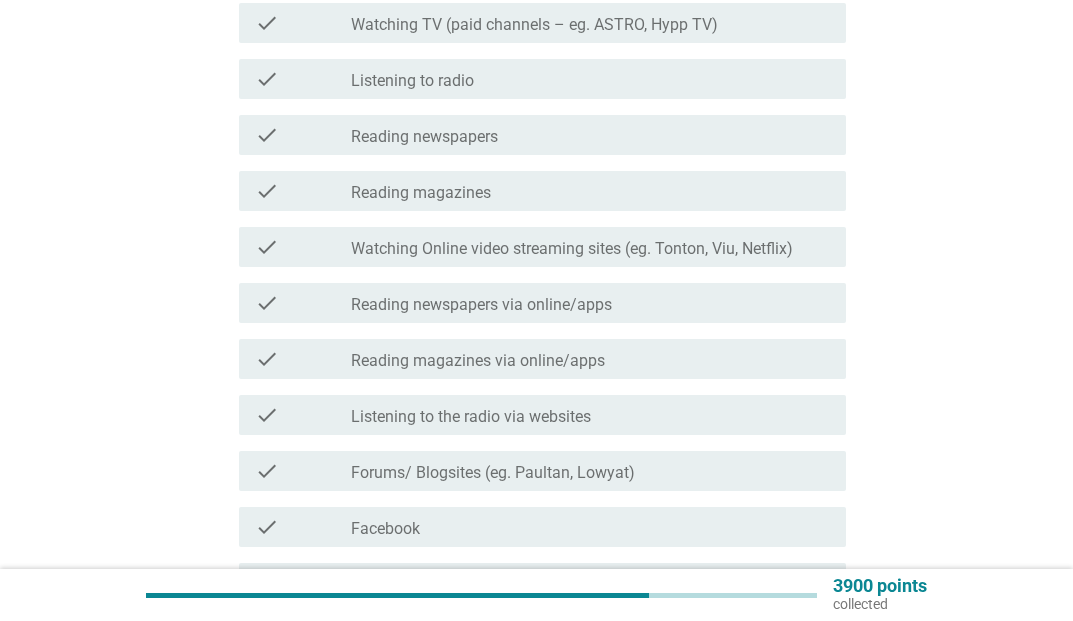click on "check" at bounding box center [303, 247] 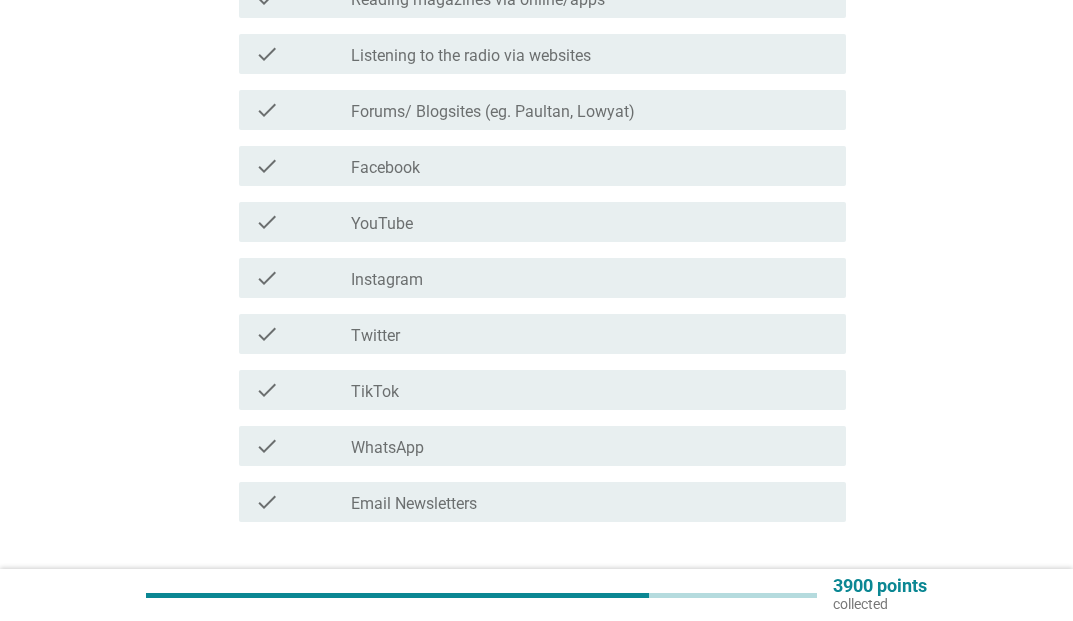 scroll, scrollTop: 900, scrollLeft: 0, axis: vertical 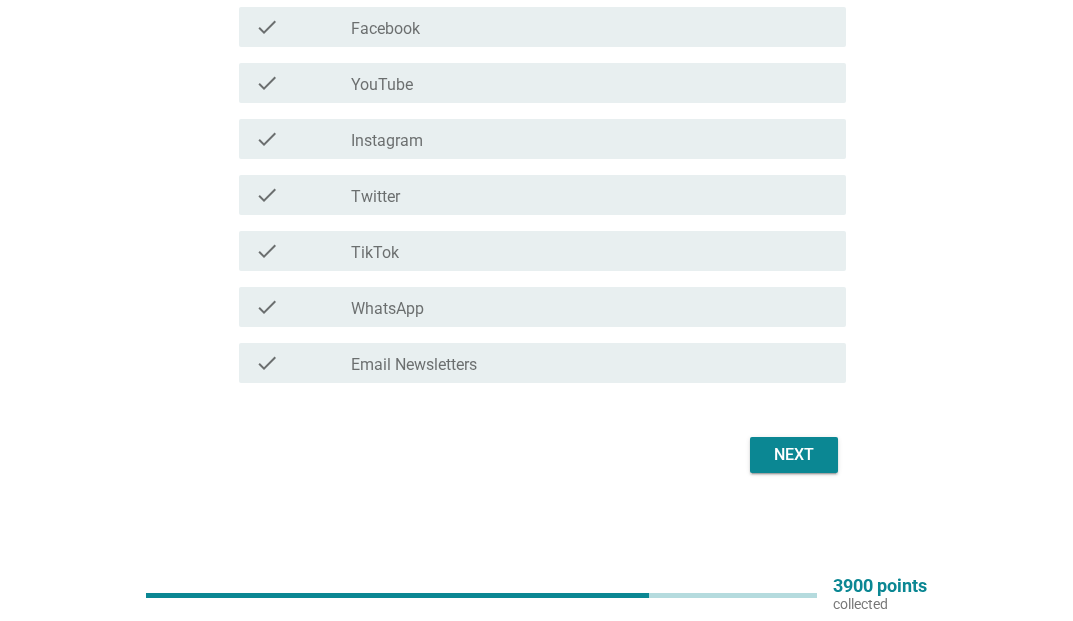 click on "check" at bounding box center (303, 27) 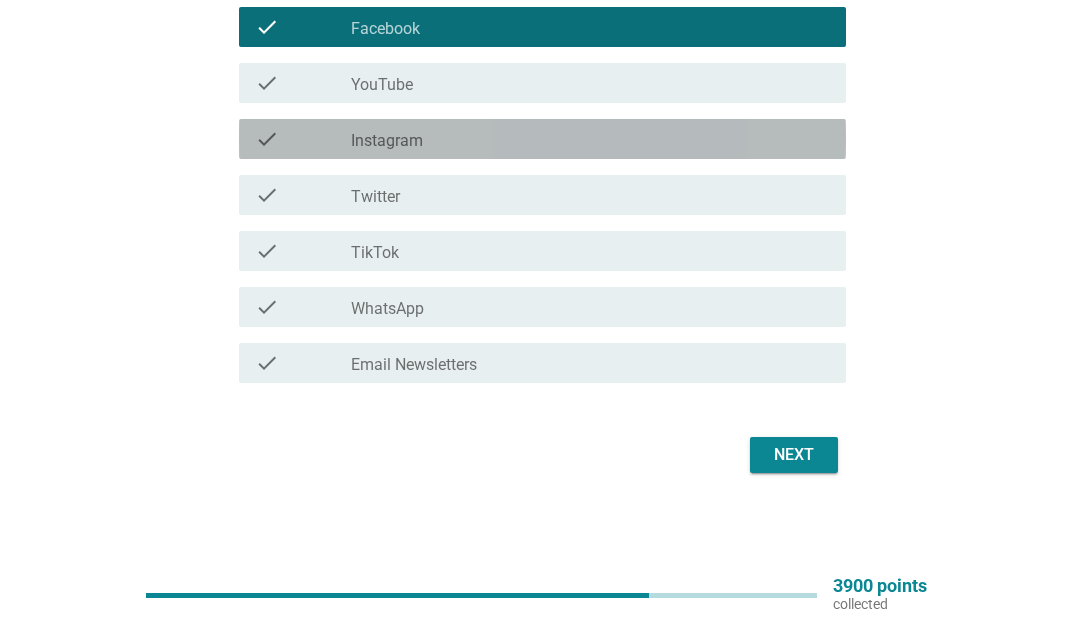 click on "check     check_box_outline_blank Instagram" at bounding box center [542, 139] 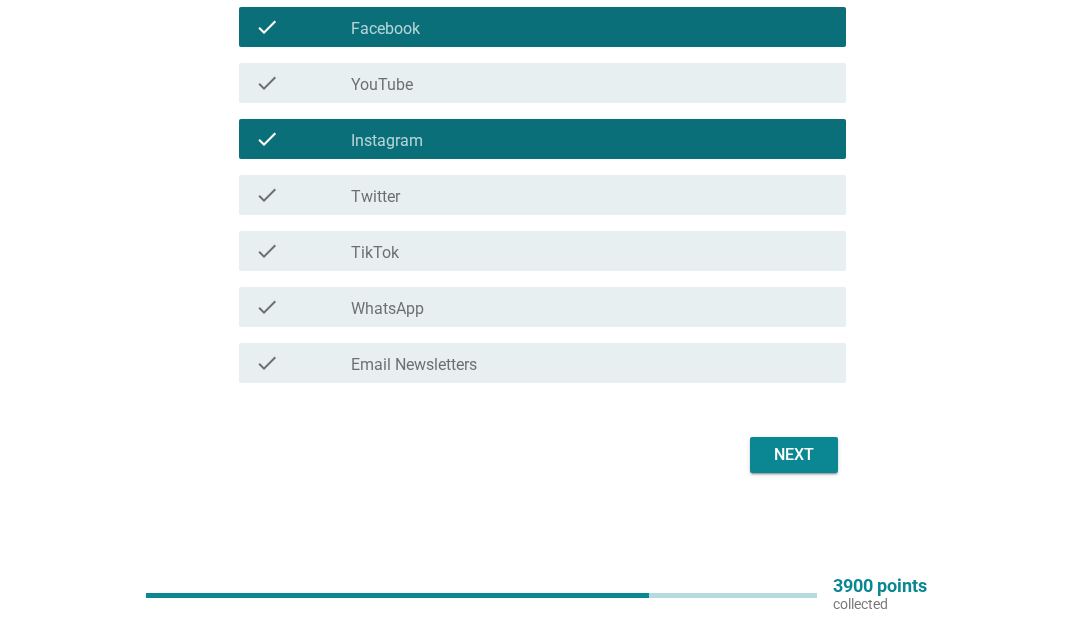 click on "check" at bounding box center [303, 195] 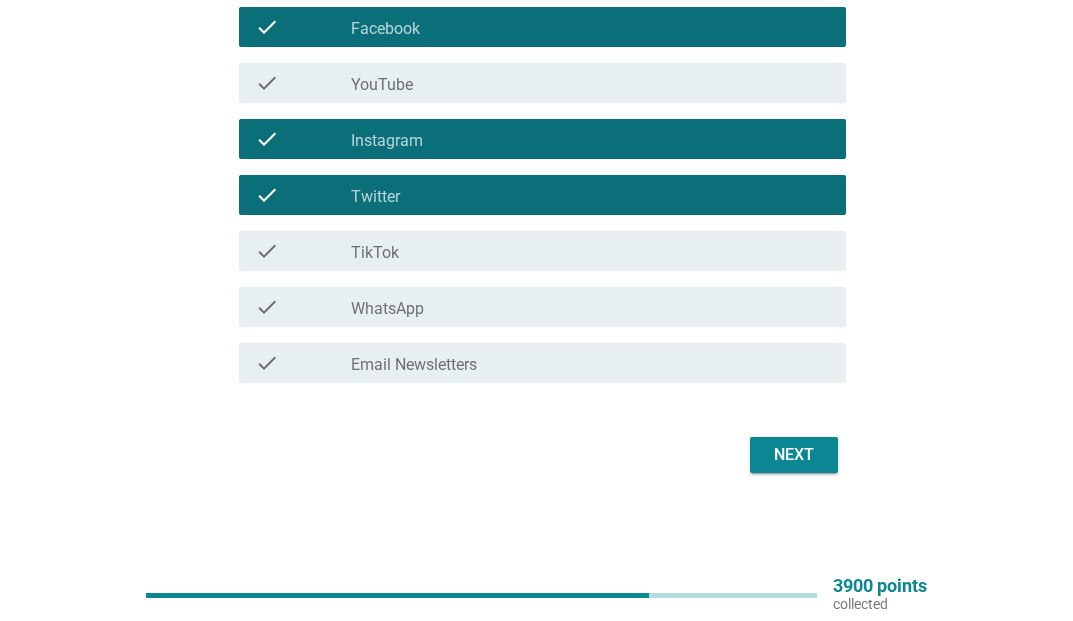 click on "check     check_box_outline_blank TikTok" at bounding box center [542, 251] 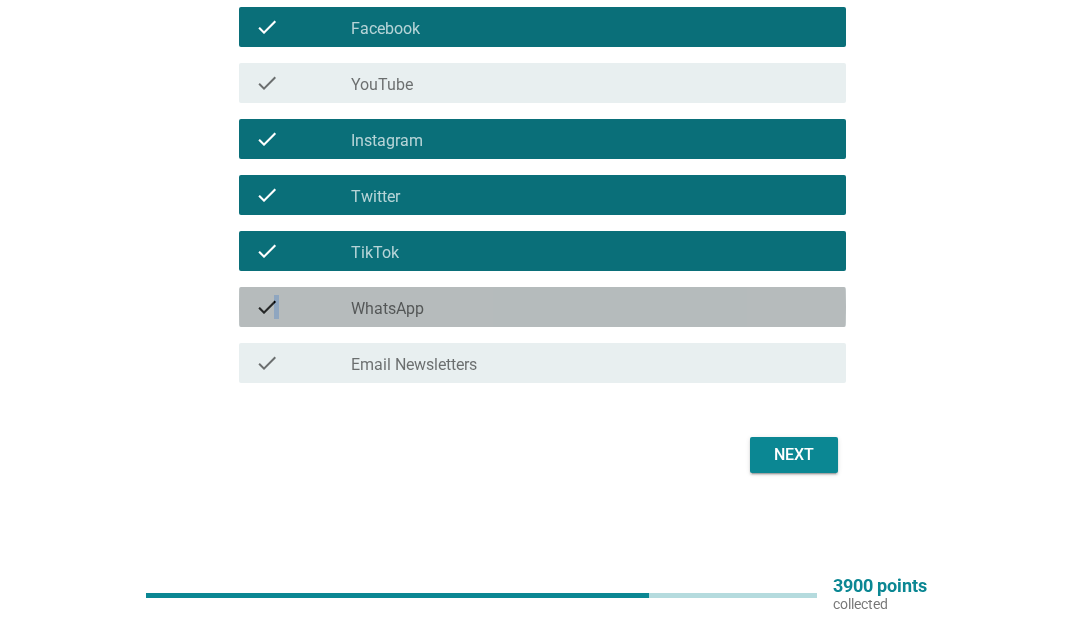 click on "check" at bounding box center [267, 307] 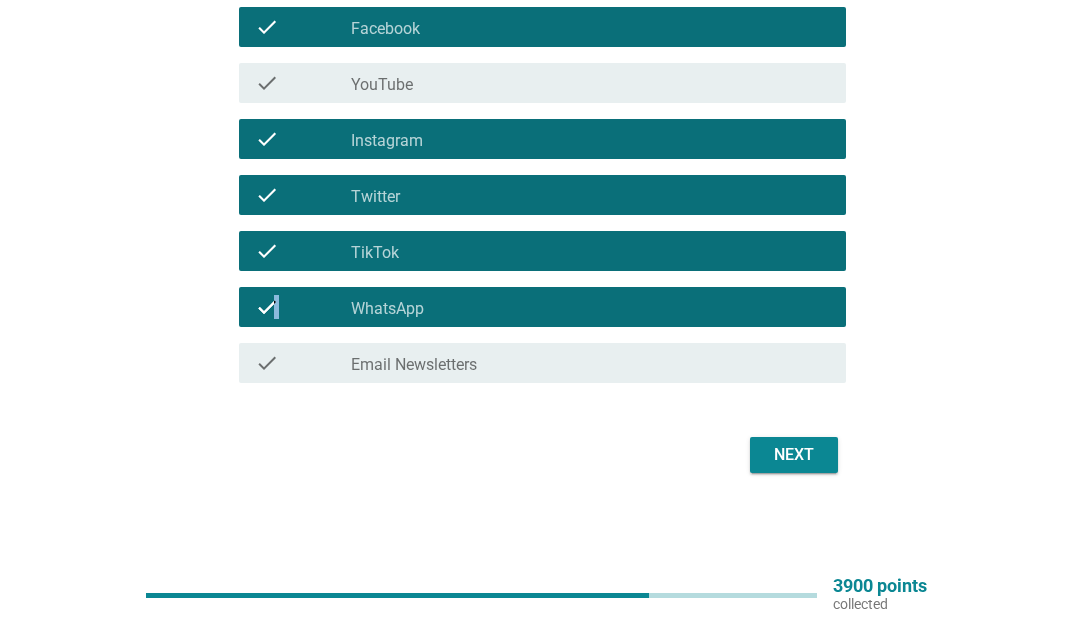 click on "Next" at bounding box center (794, 455) 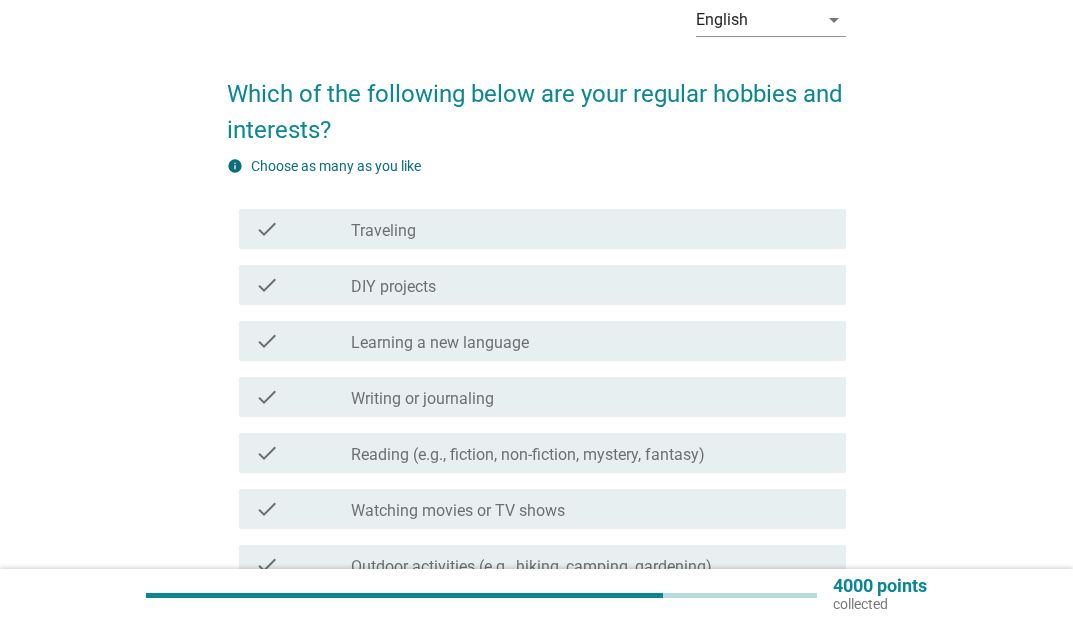 scroll, scrollTop: 200, scrollLeft: 0, axis: vertical 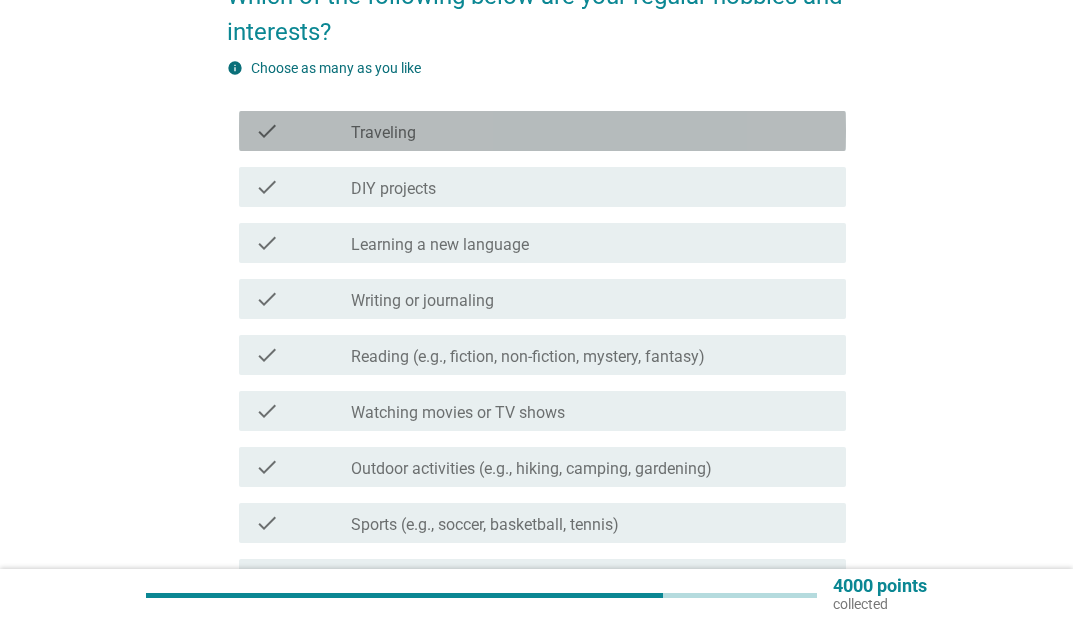 click on "check" at bounding box center [303, 131] 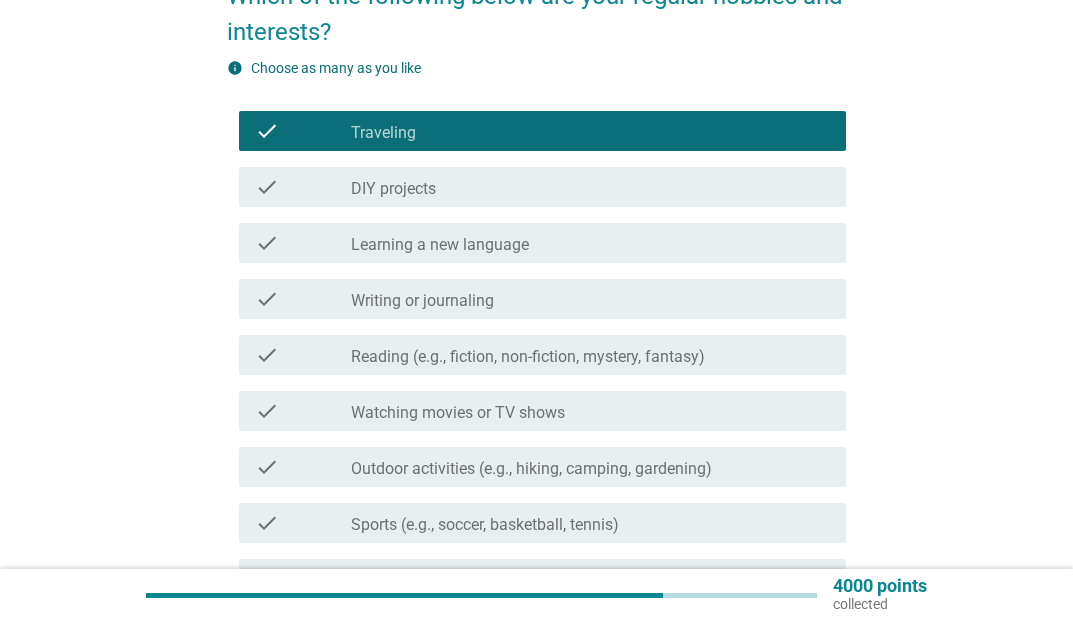 click on "check" at bounding box center (303, 243) 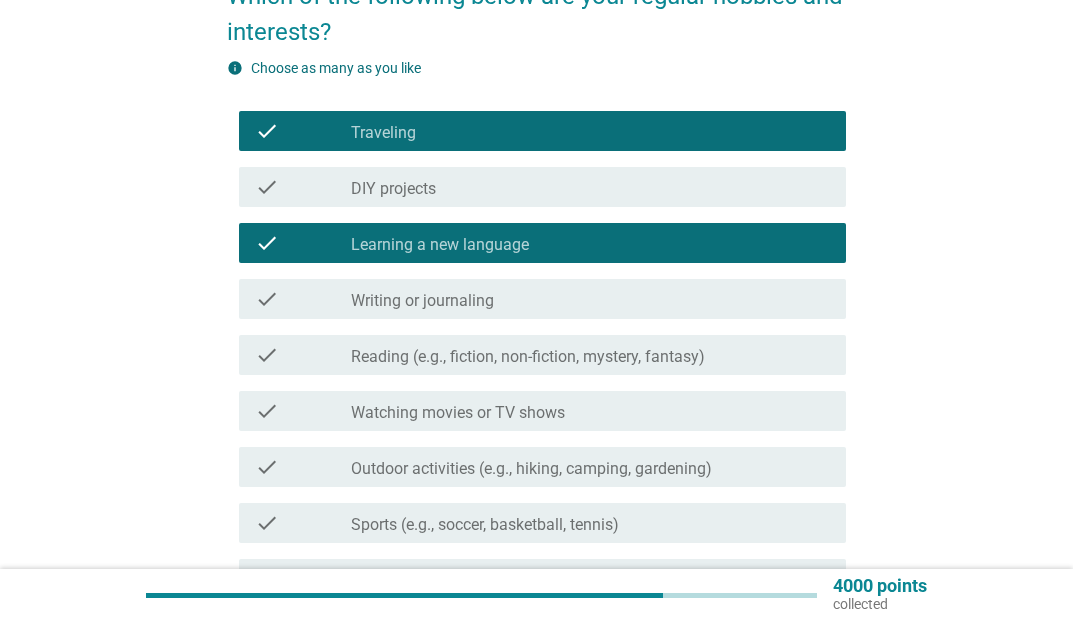 click on "check" at bounding box center (303, 243) 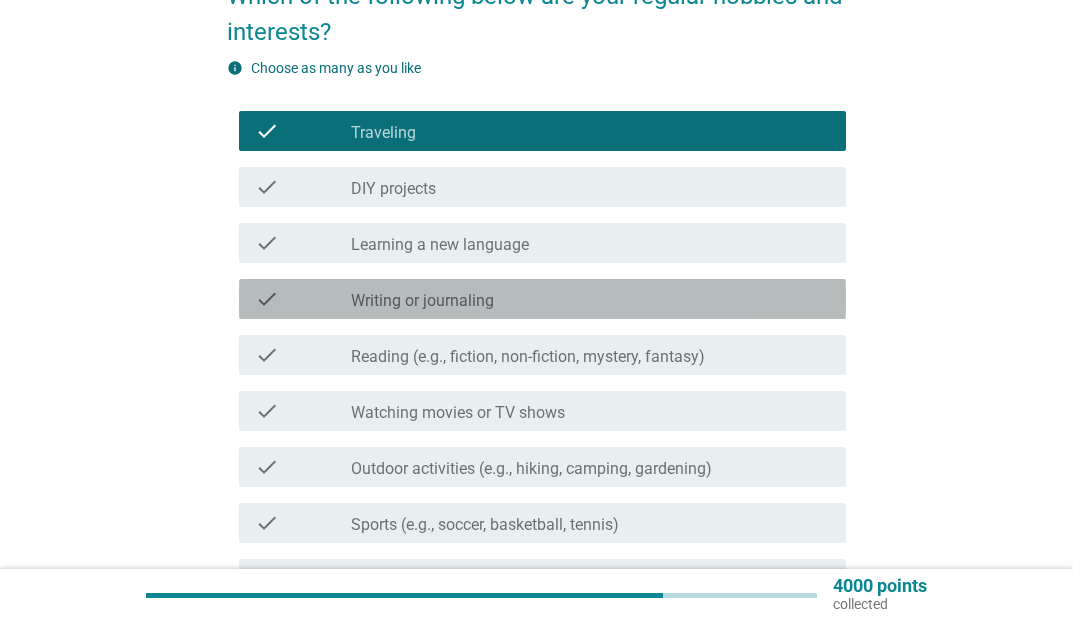 click on "check" at bounding box center (303, 299) 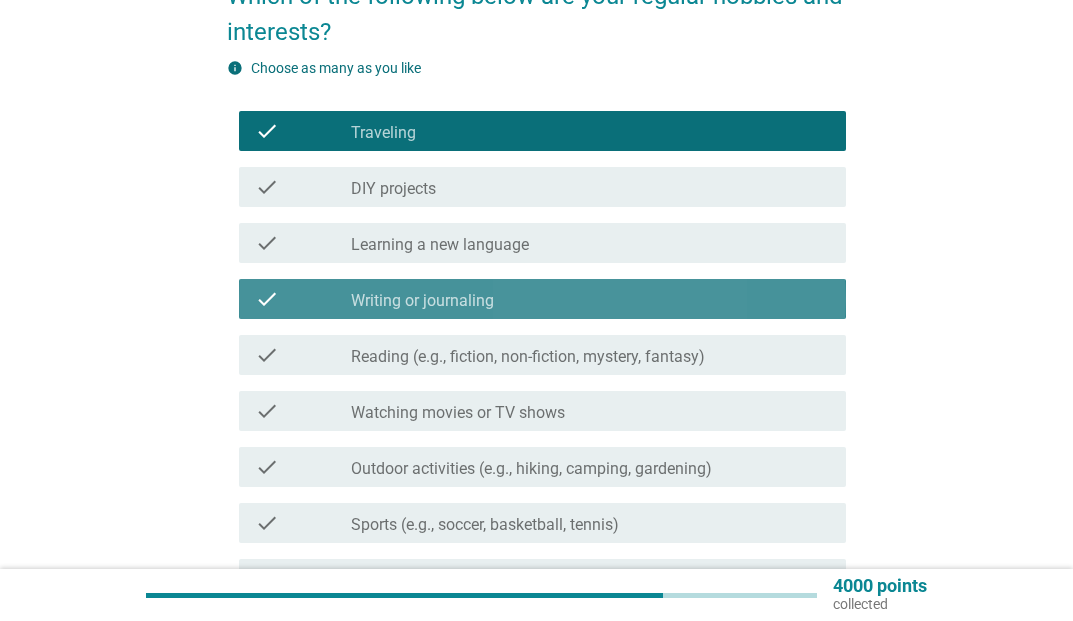 click on "check     check_box_outline_blank Writing or journaling" at bounding box center (542, 299) 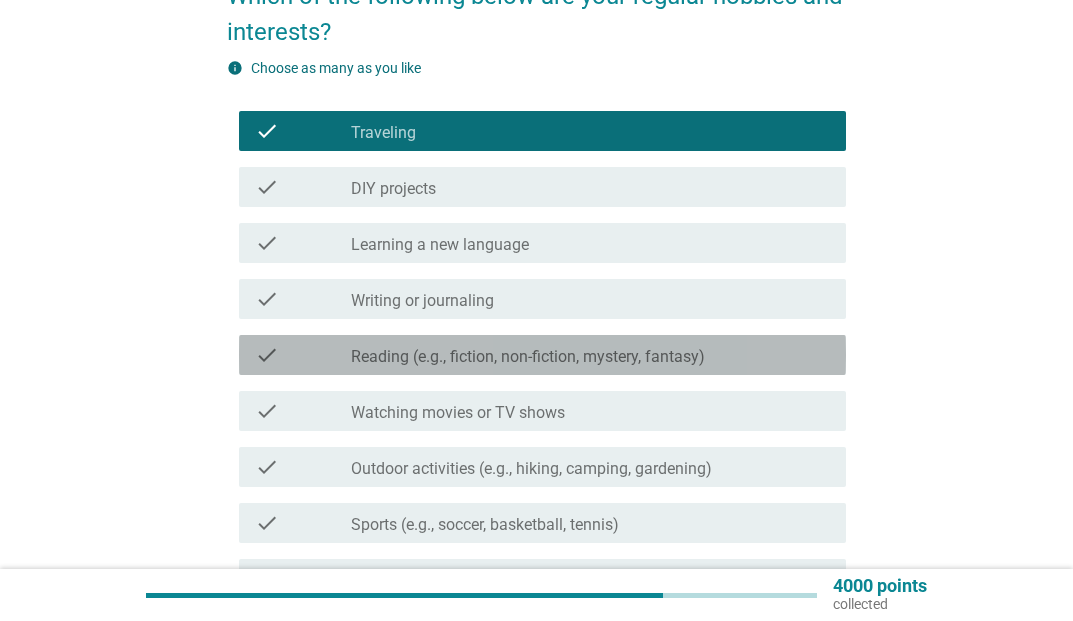 click on "check" at bounding box center (303, 355) 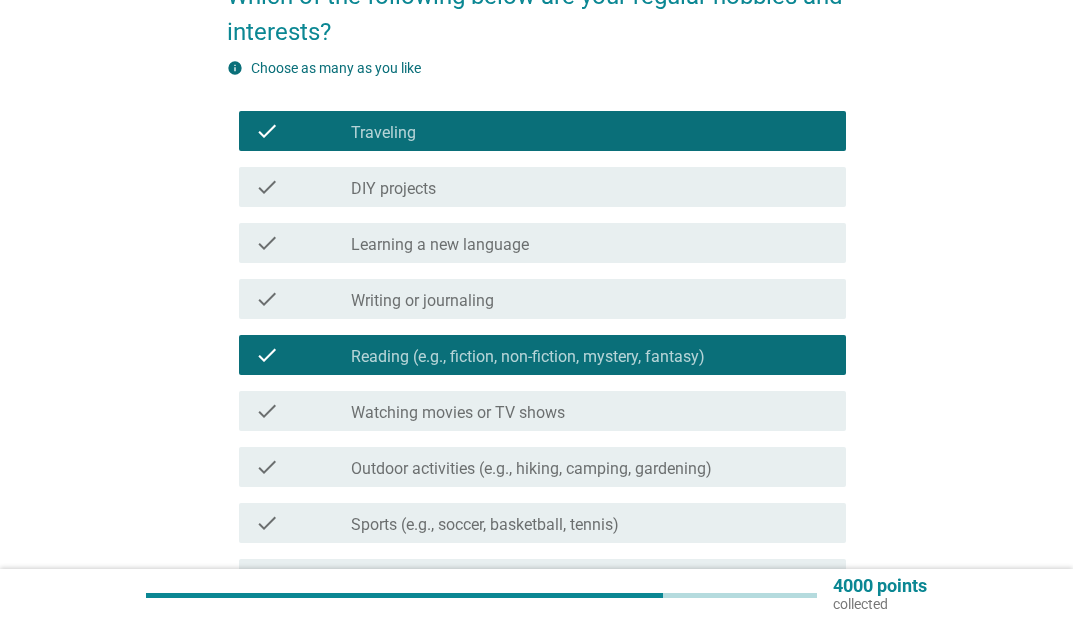 click on "check" at bounding box center [303, 467] 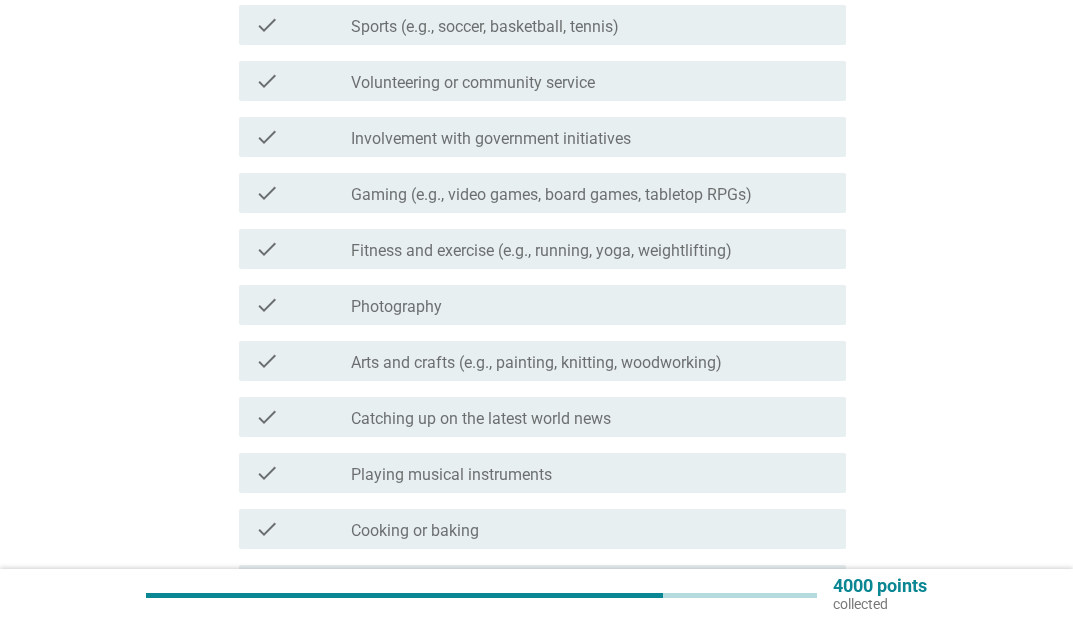 scroll, scrollTop: 700, scrollLeft: 0, axis: vertical 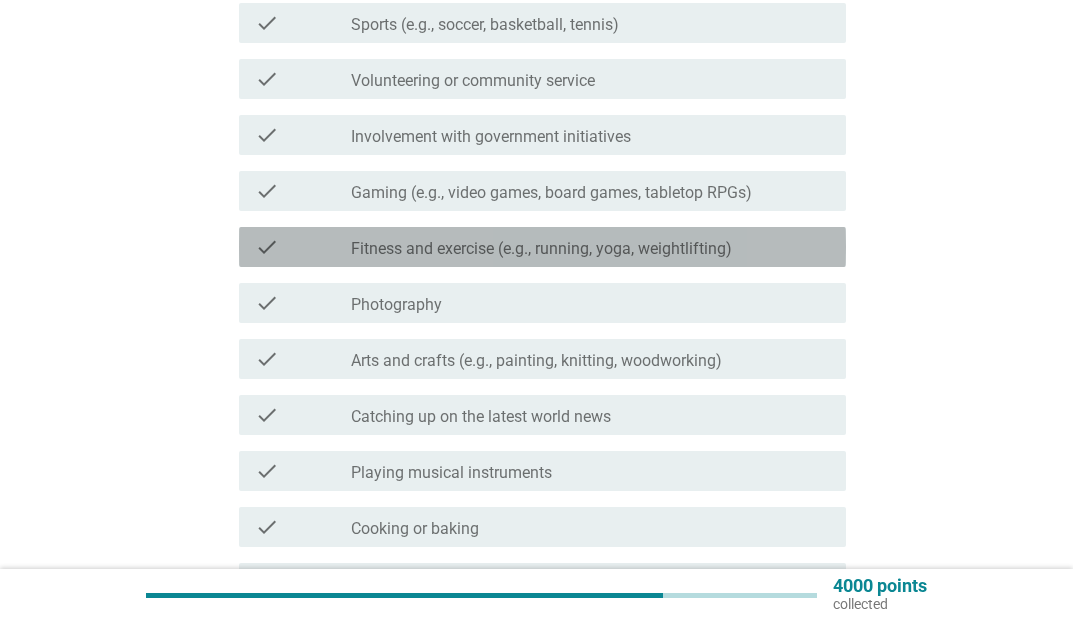 drag, startPoint x: 305, startPoint y: 250, endPoint x: 320, endPoint y: 292, distance: 44.598206 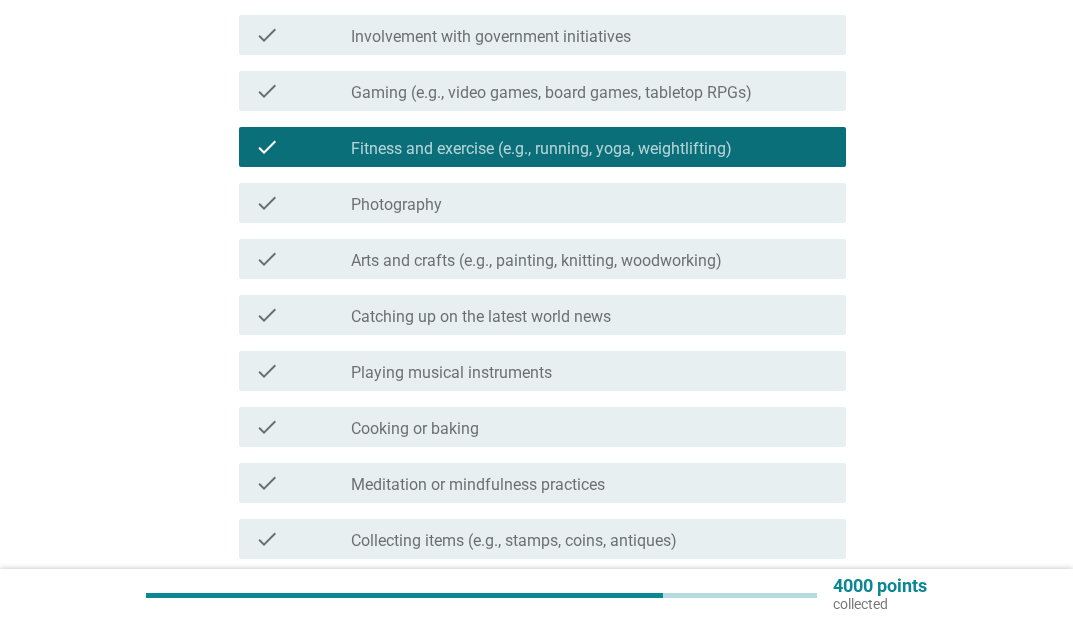 click on "check" at bounding box center (303, 315) 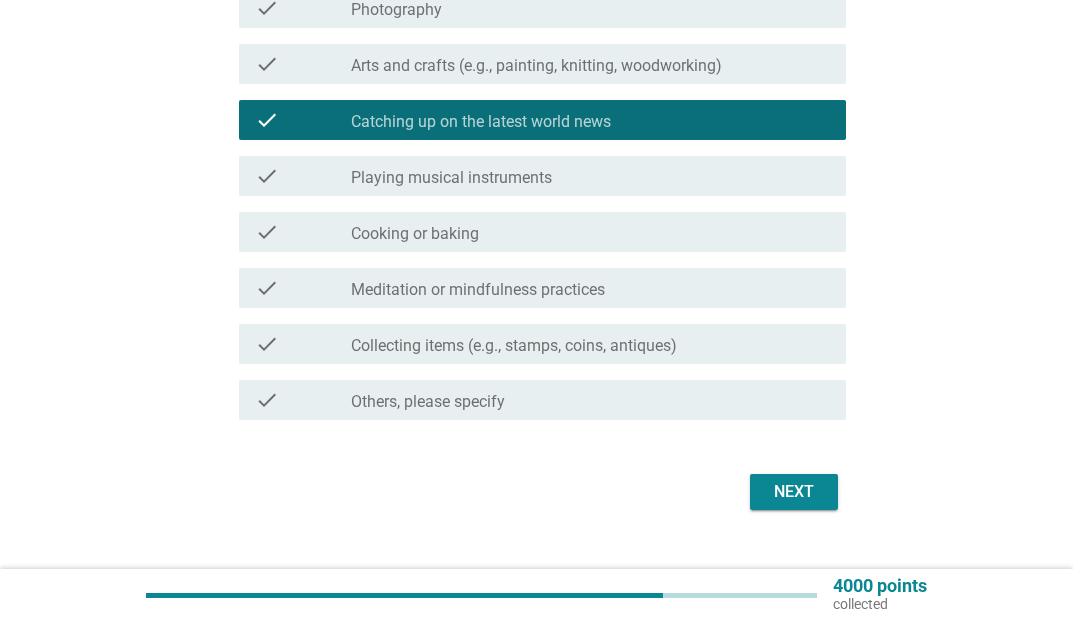 scroll, scrollTop: 1000, scrollLeft: 0, axis: vertical 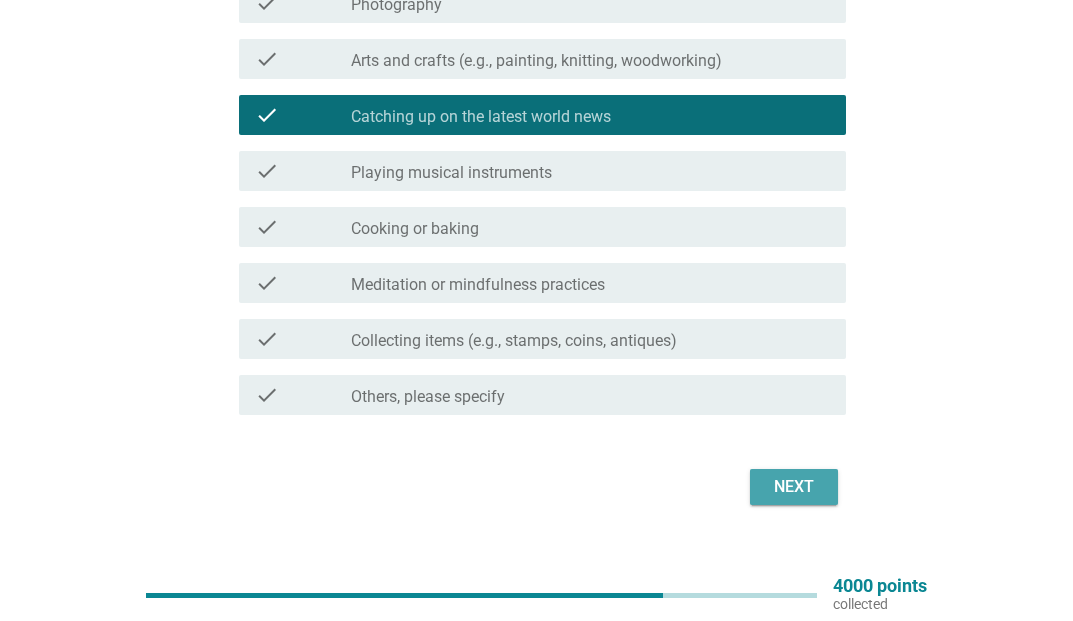 click on "Next" at bounding box center [794, 487] 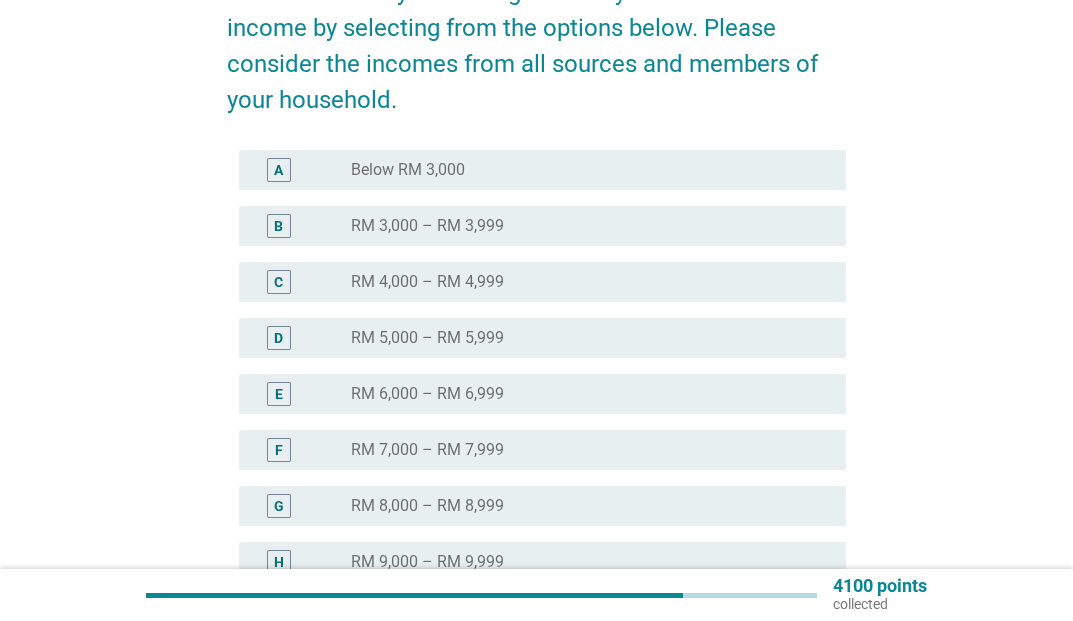 scroll, scrollTop: 300, scrollLeft: 0, axis: vertical 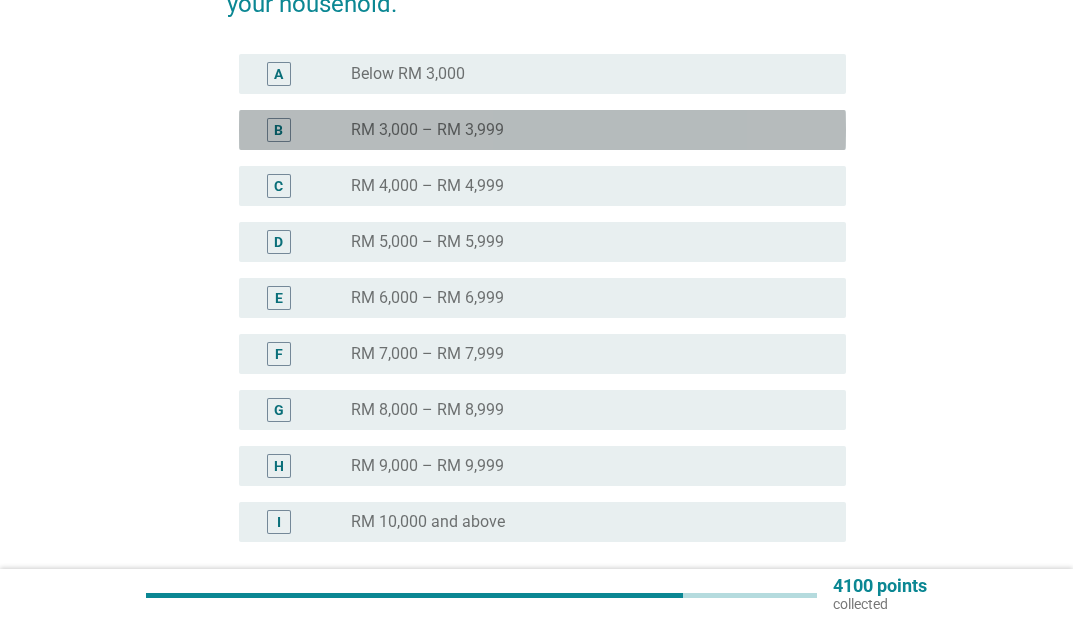 click on "B" at bounding box center [278, 130] 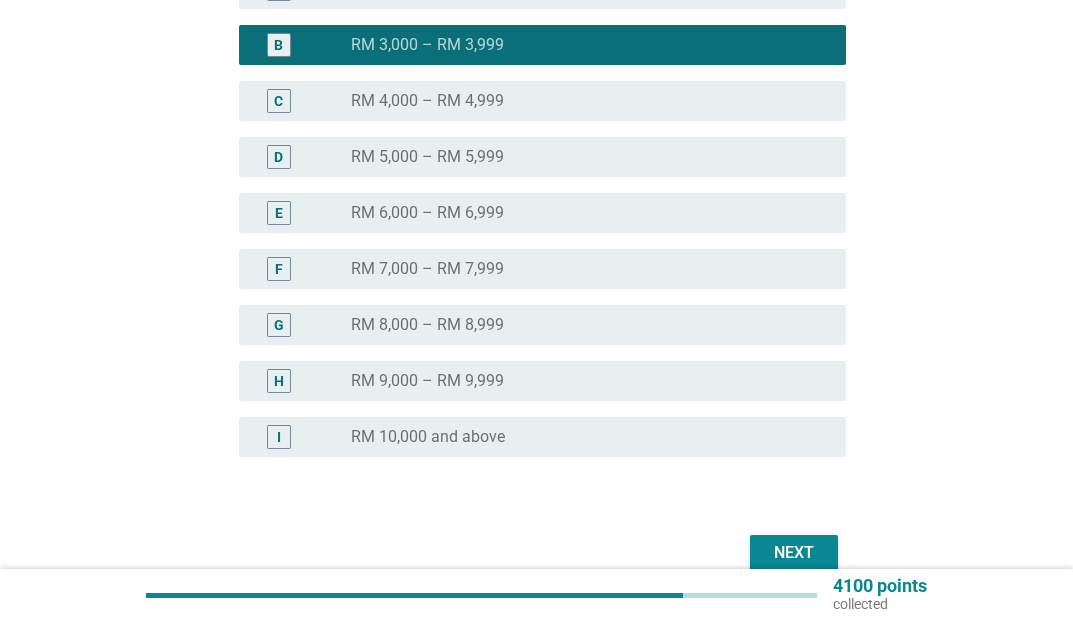 scroll, scrollTop: 483, scrollLeft: 0, axis: vertical 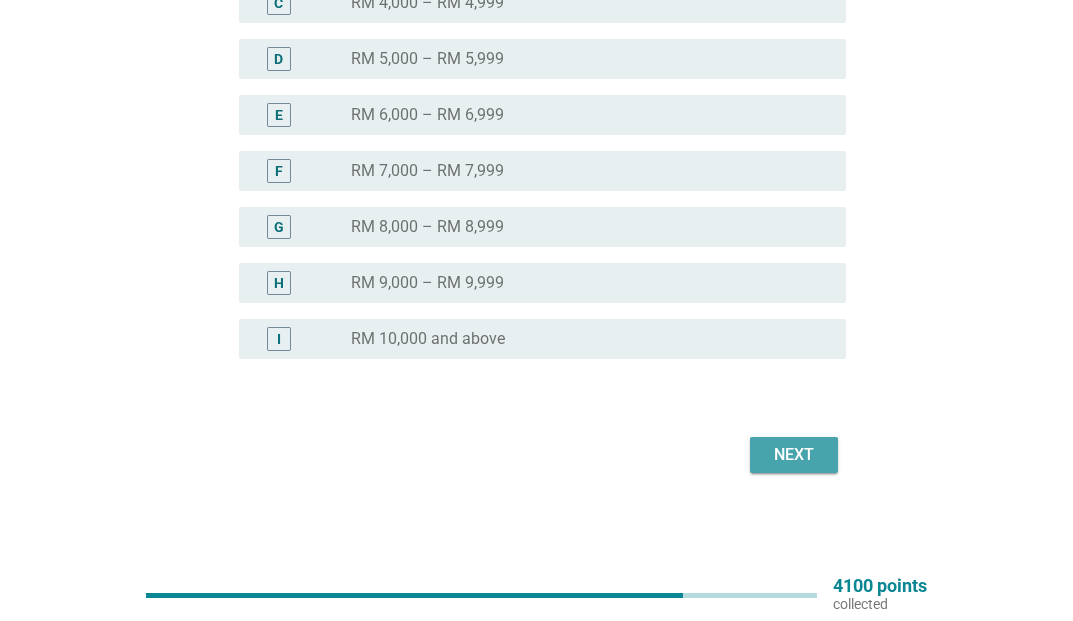 click on "Next" at bounding box center [794, 455] 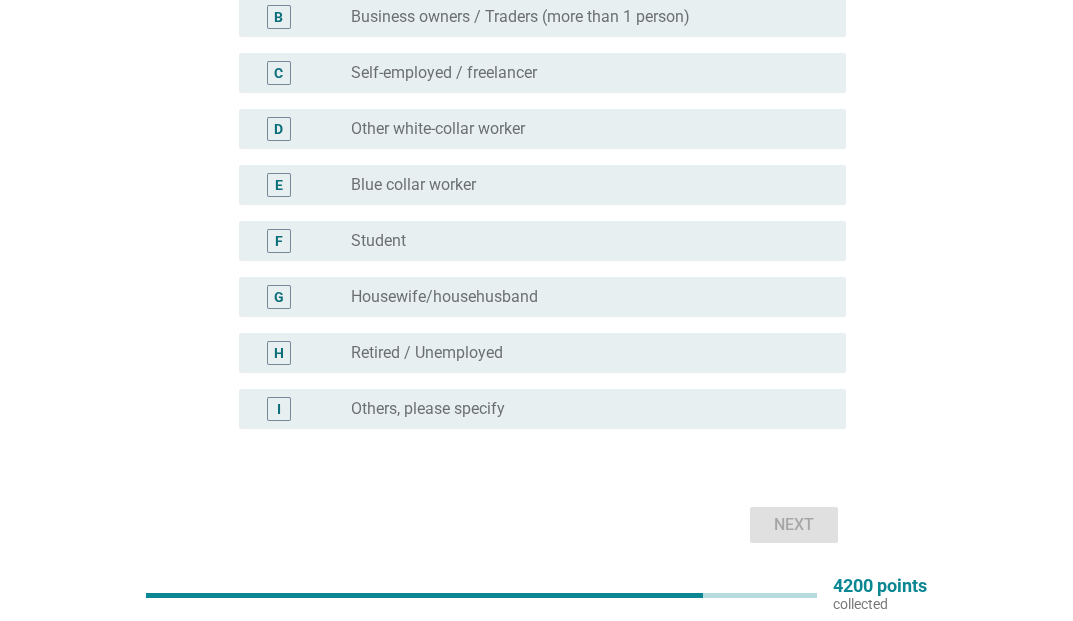scroll, scrollTop: 275, scrollLeft: 0, axis: vertical 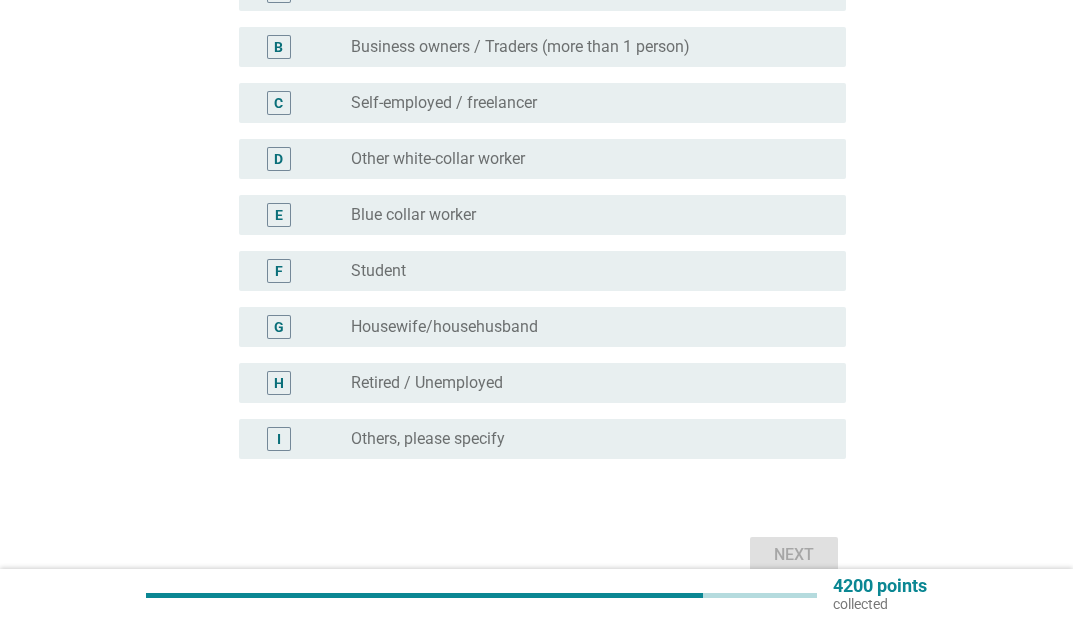 click on "Other white-collar worker" at bounding box center (438, 159) 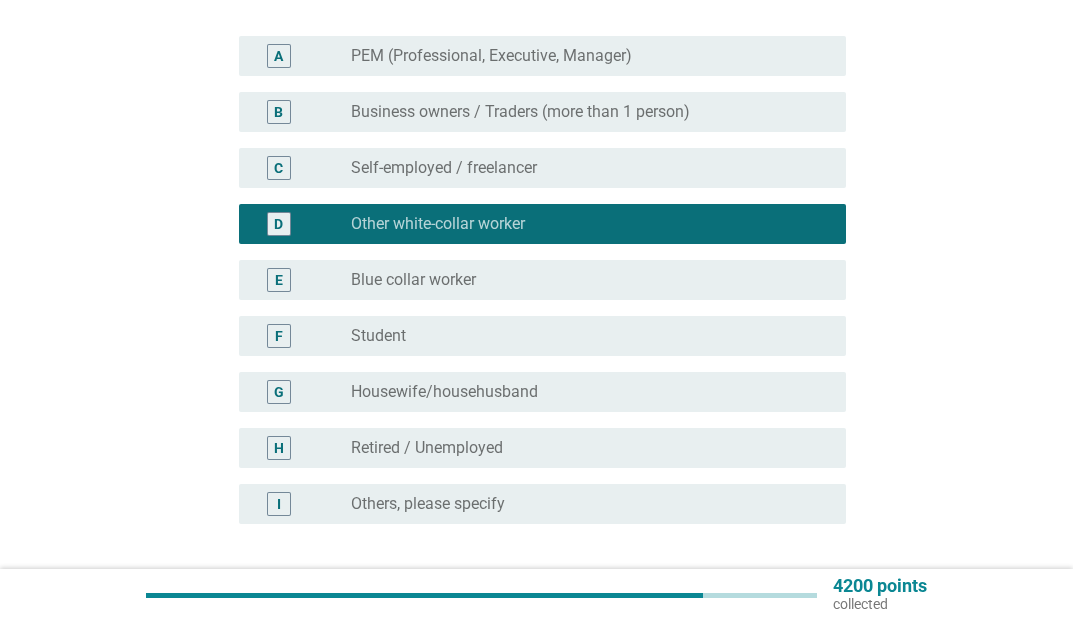 scroll, scrollTop: 175, scrollLeft: 0, axis: vertical 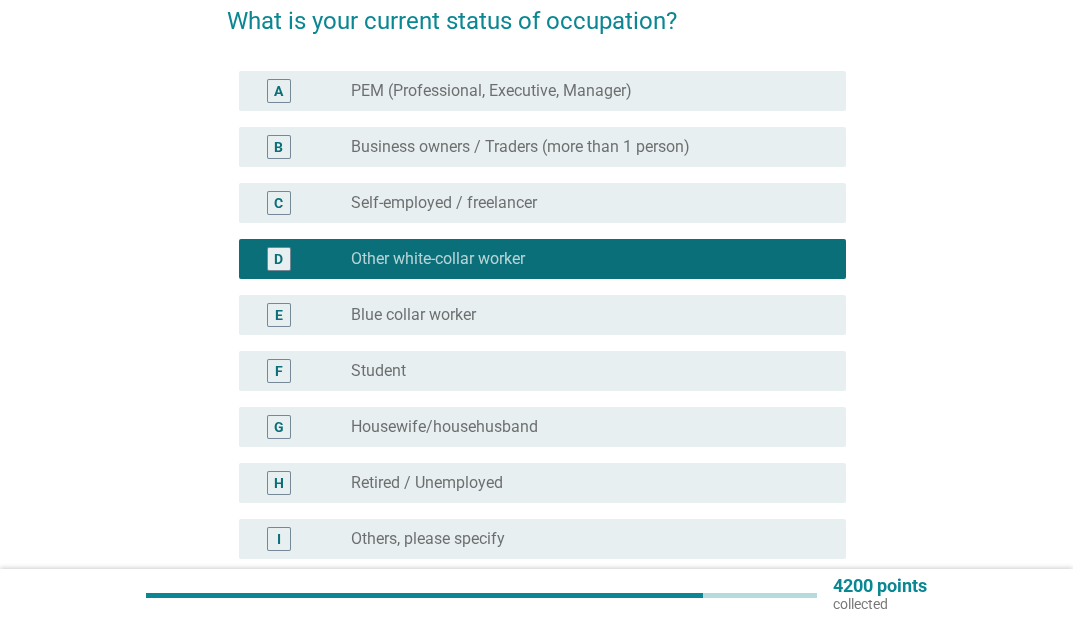 click on "A" at bounding box center (279, 91) 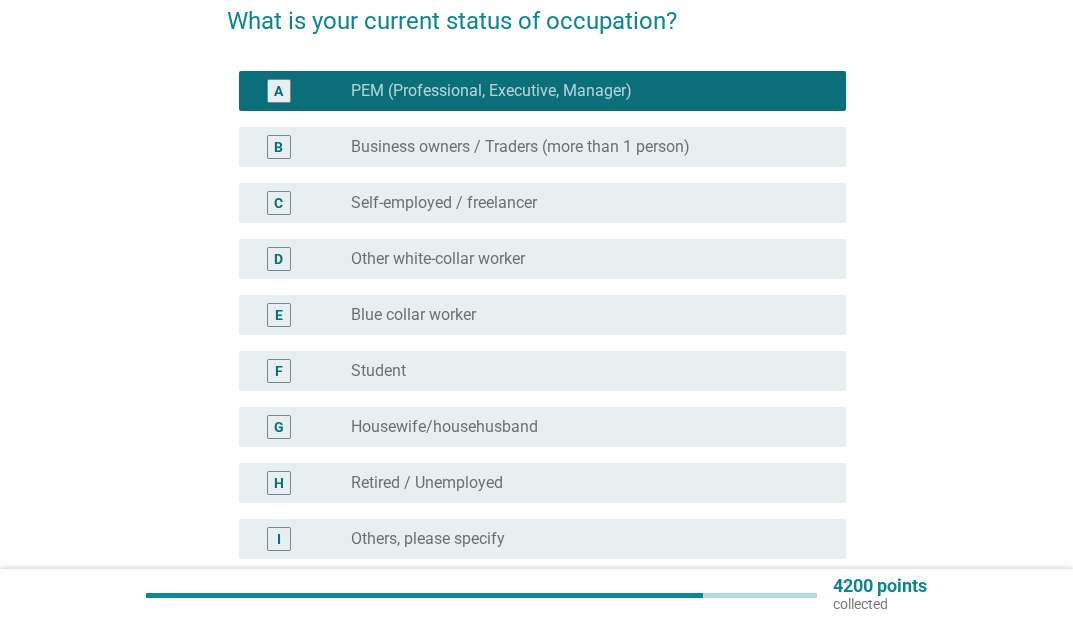 click on "D" at bounding box center (279, 259) 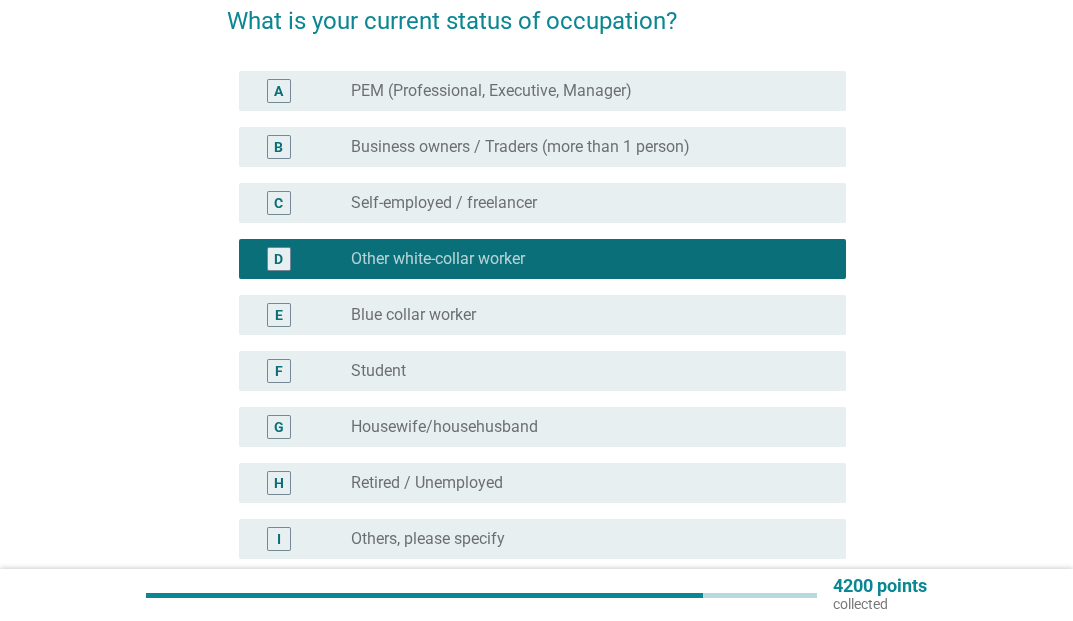 click on "A" at bounding box center (278, 91) 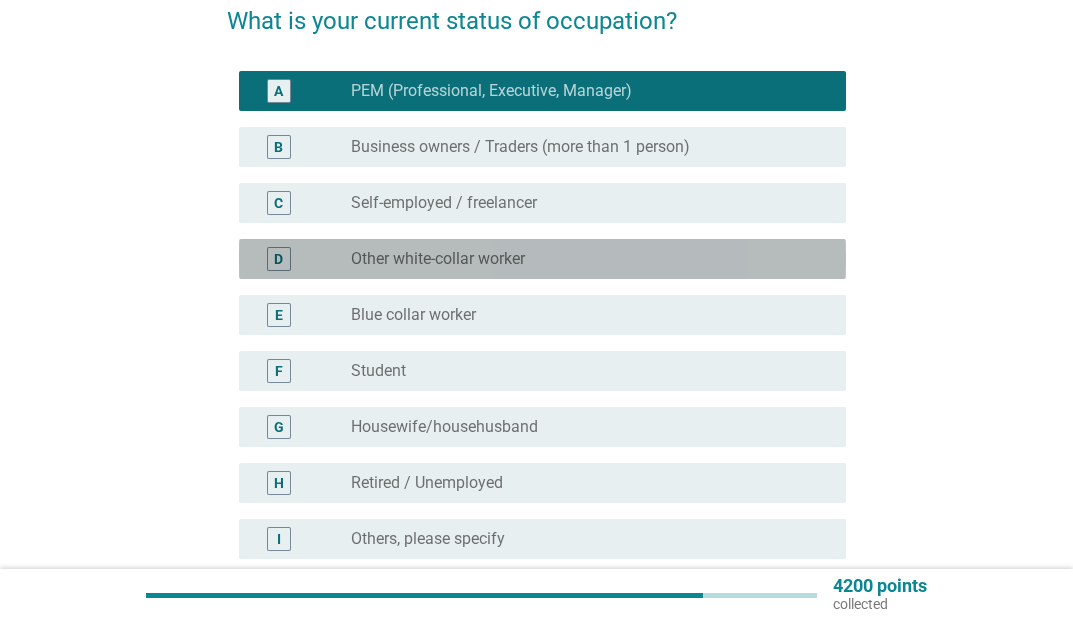 click on "Other white-collar worker" at bounding box center (438, 259) 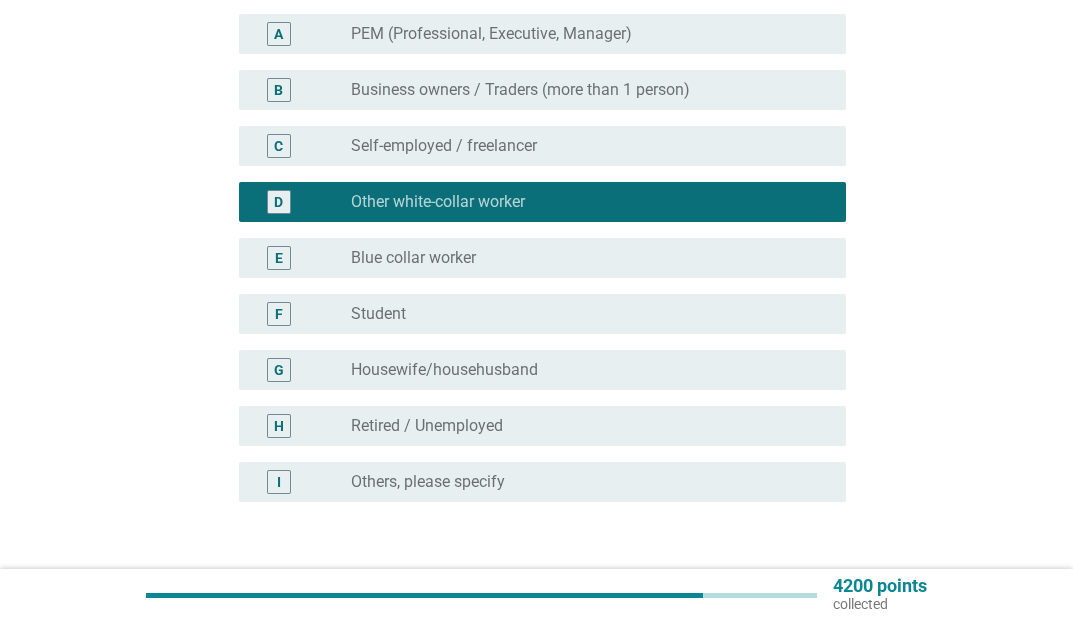 scroll, scrollTop: 375, scrollLeft: 0, axis: vertical 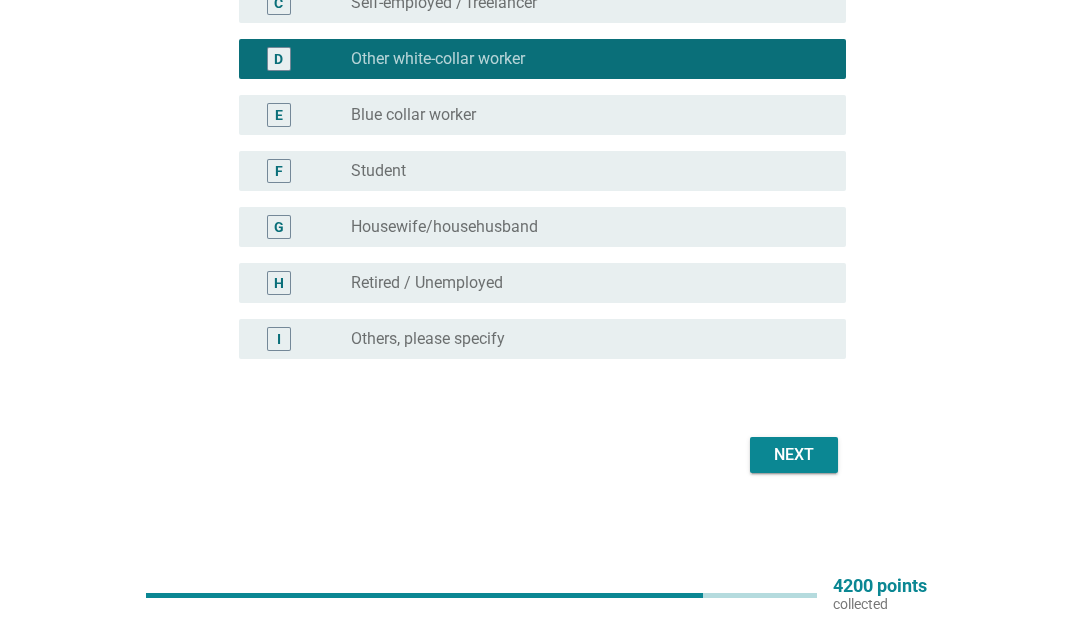 drag, startPoint x: 829, startPoint y: 484, endPoint x: 795, endPoint y: 467, distance: 38.013157 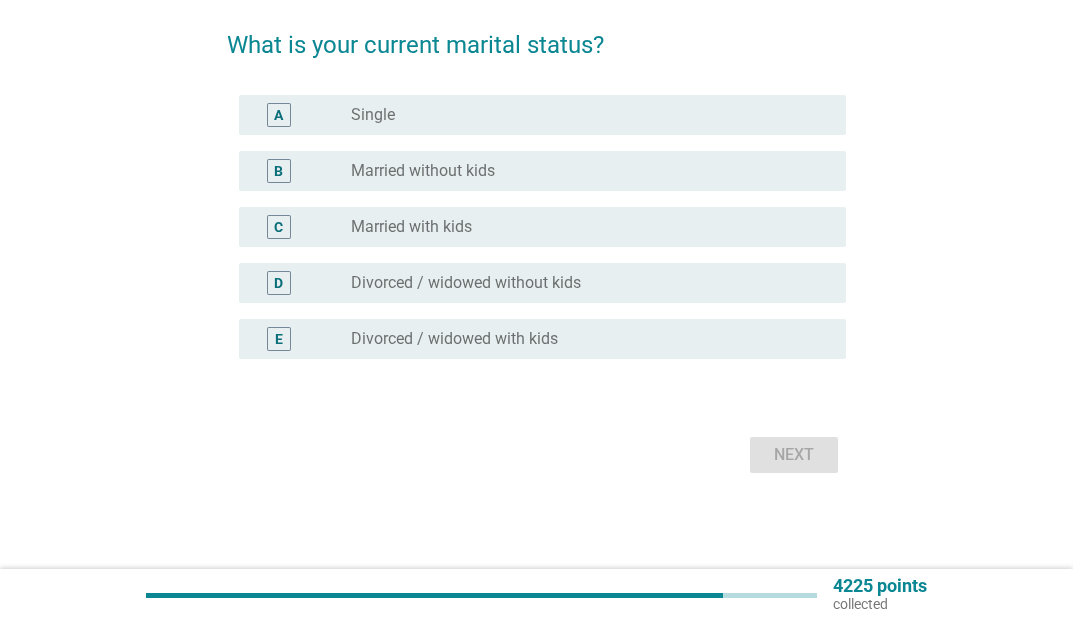 scroll, scrollTop: 0, scrollLeft: 0, axis: both 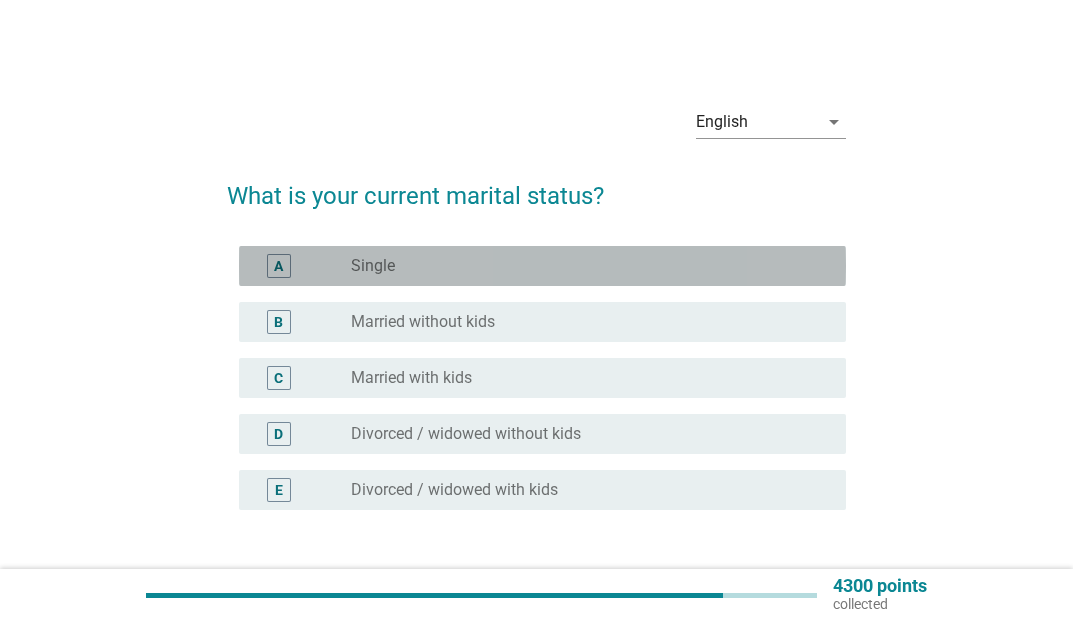 click on "Single" at bounding box center [373, 266] 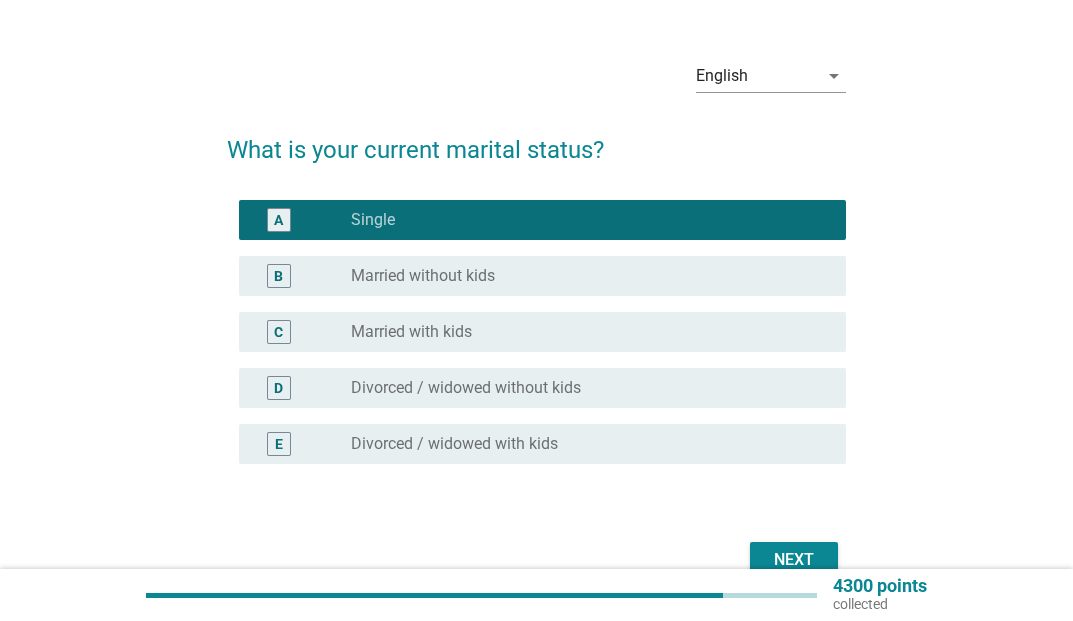 scroll, scrollTop: 151, scrollLeft: 0, axis: vertical 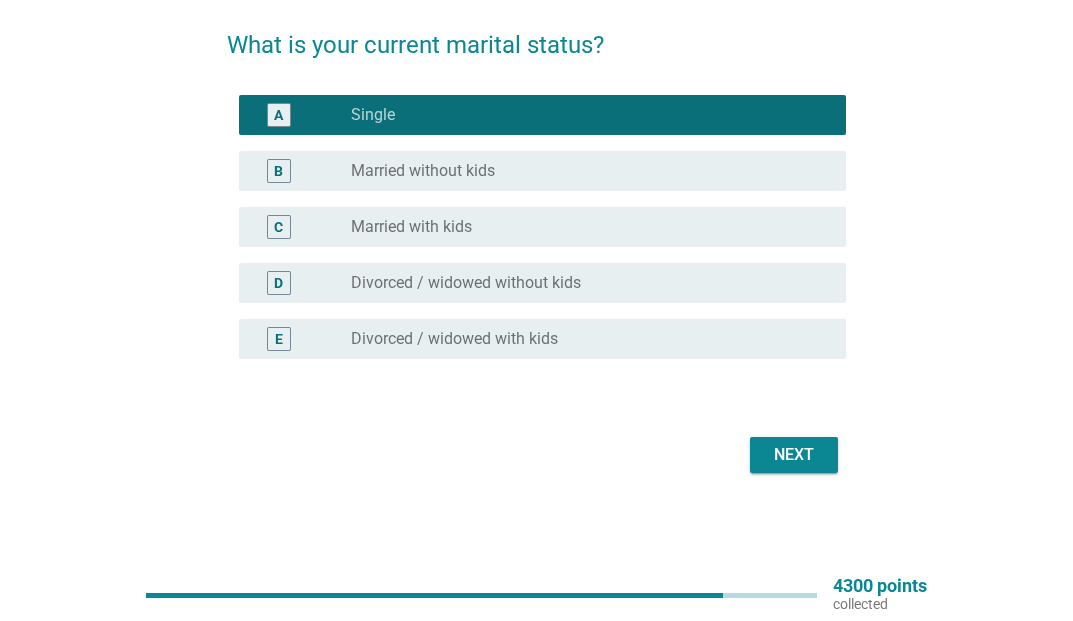 click on "Next" at bounding box center (536, 455) 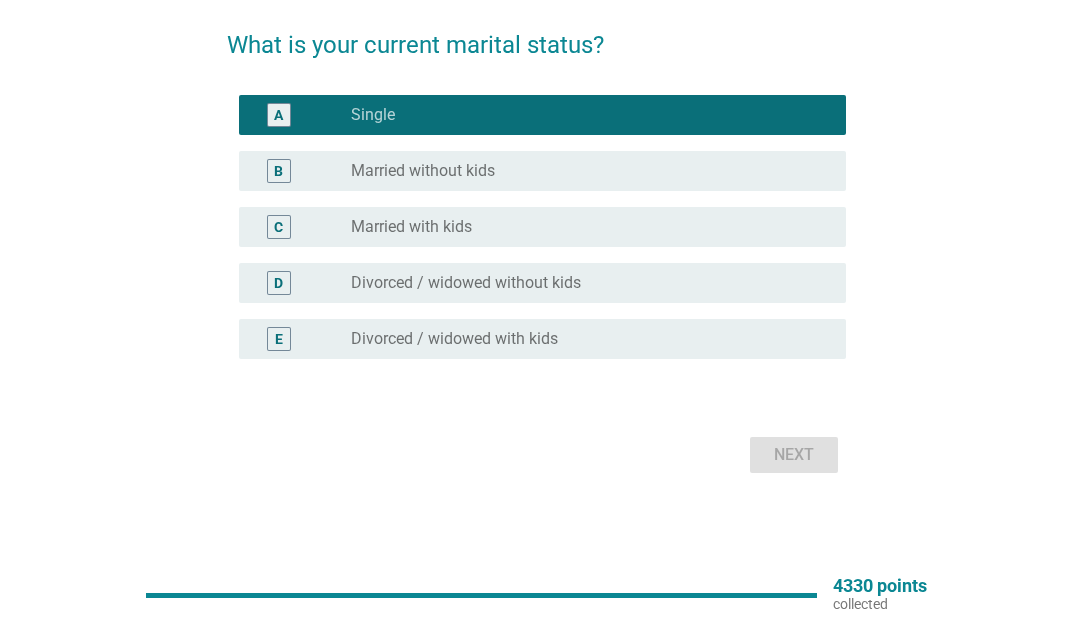scroll, scrollTop: 0, scrollLeft: 0, axis: both 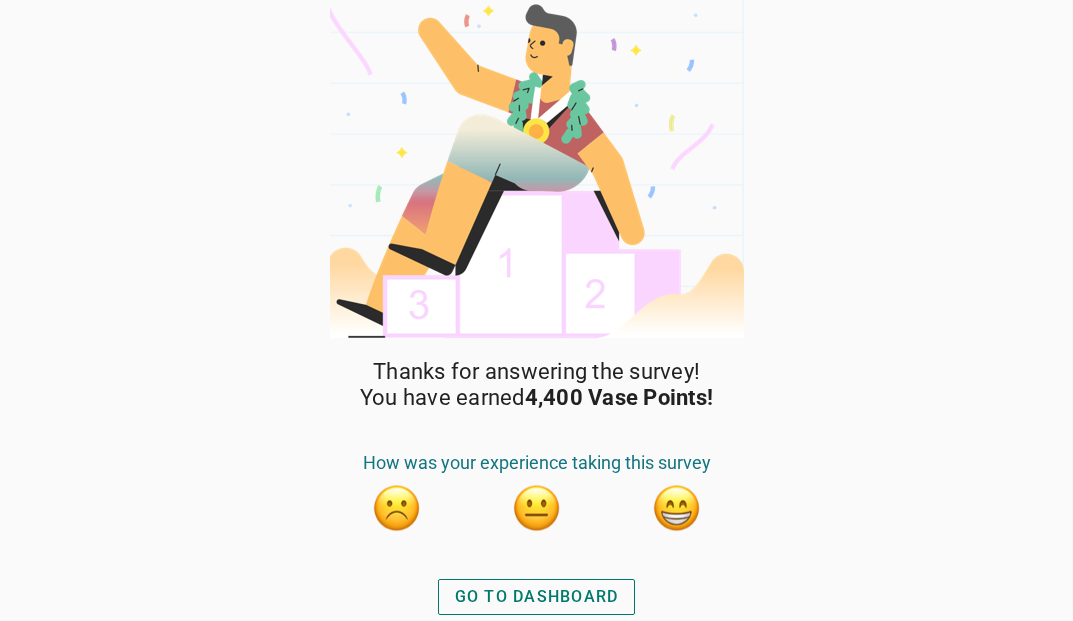 click at bounding box center [537, 508] 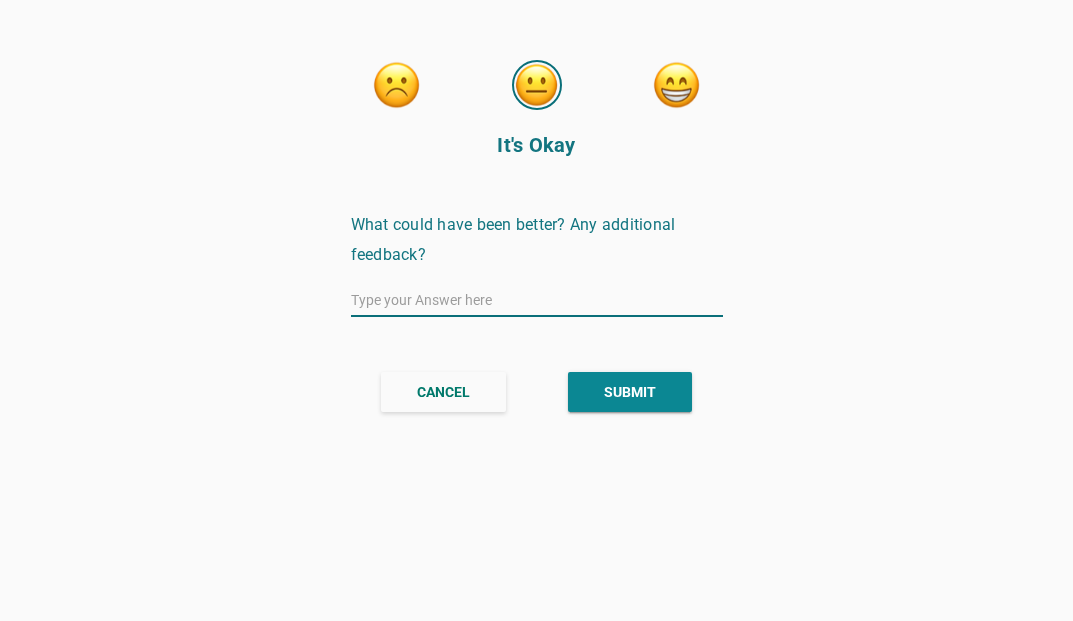 scroll, scrollTop: 0, scrollLeft: 0, axis: both 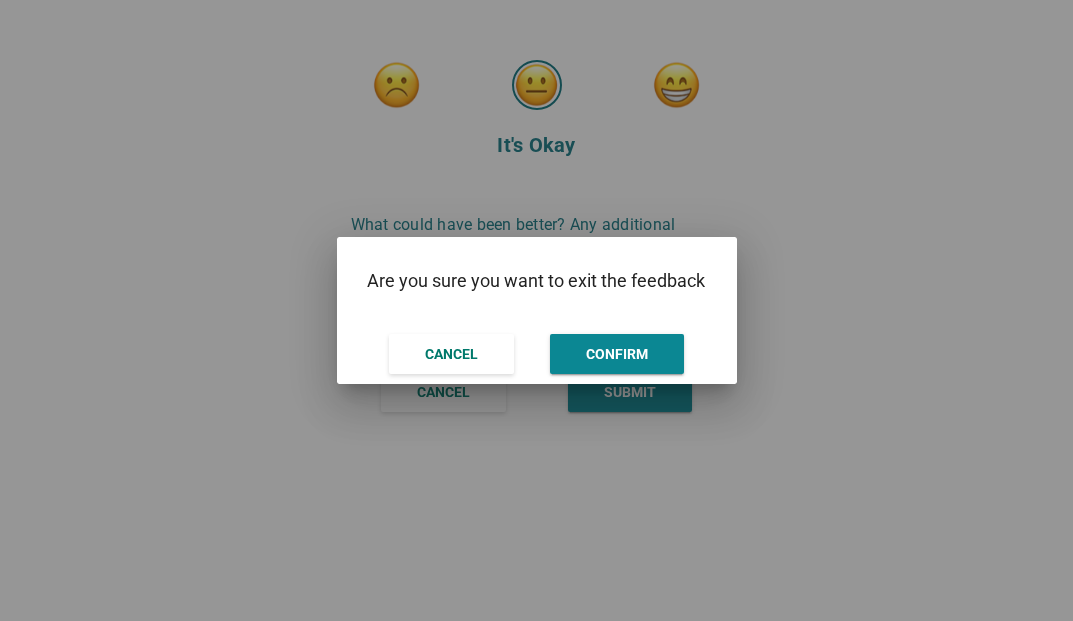click on "CONFIRM" at bounding box center (617, 354) 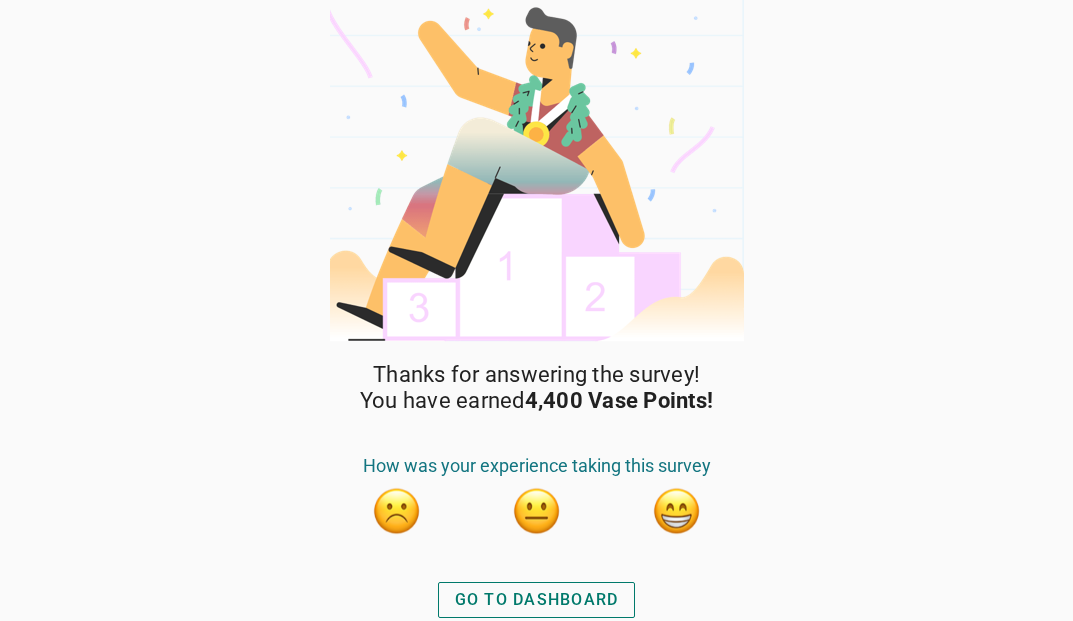 scroll, scrollTop: 12, scrollLeft: 0, axis: vertical 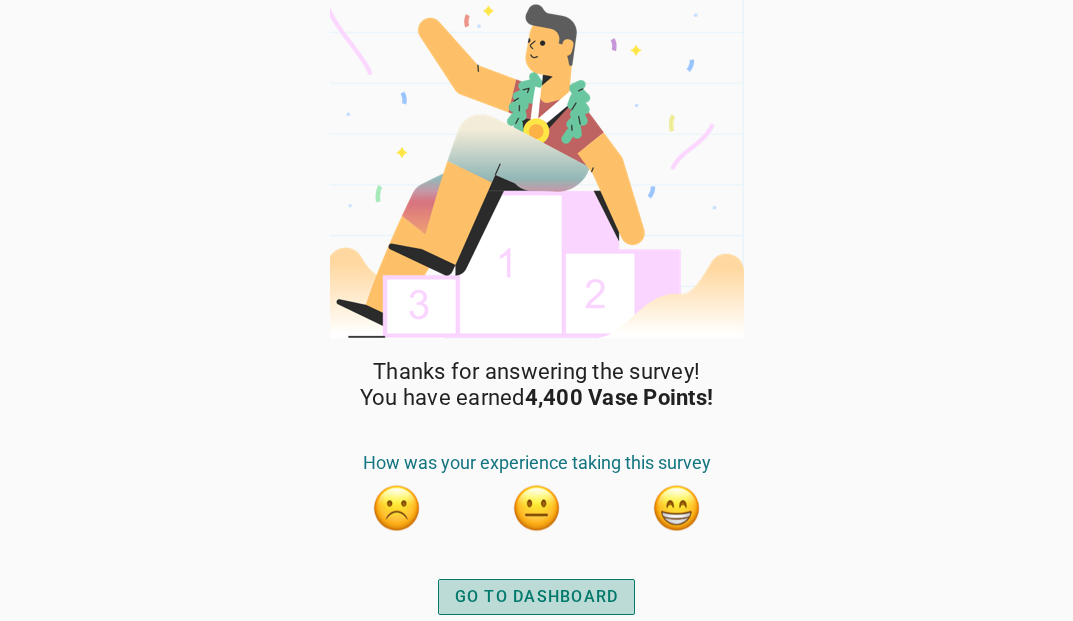 click on "GO TO DASHBOARD" at bounding box center [537, 597] 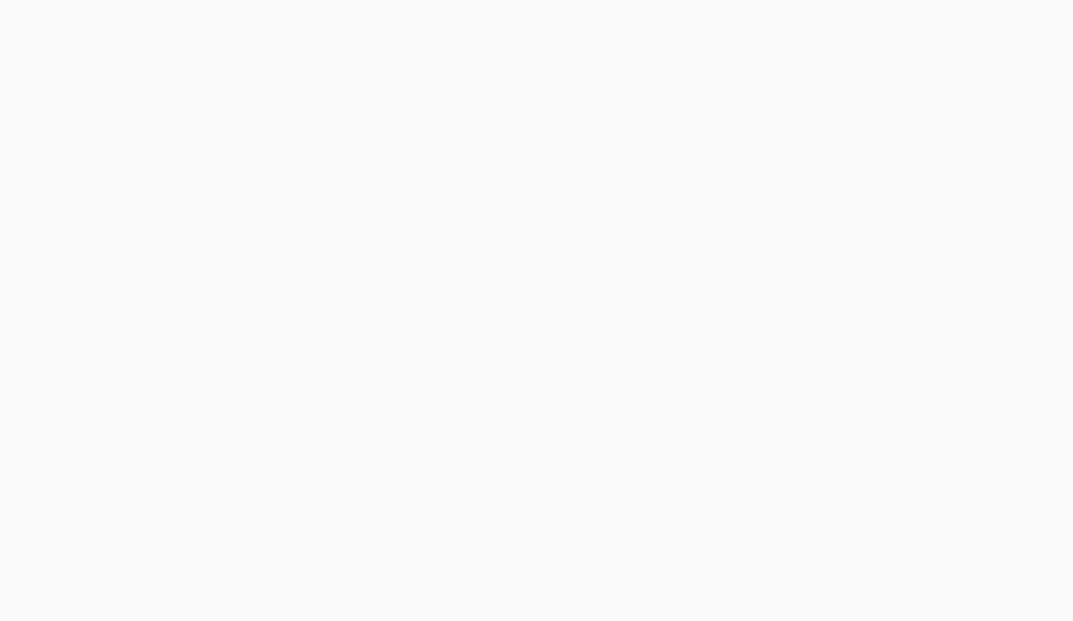 scroll, scrollTop: 0, scrollLeft: 0, axis: both 